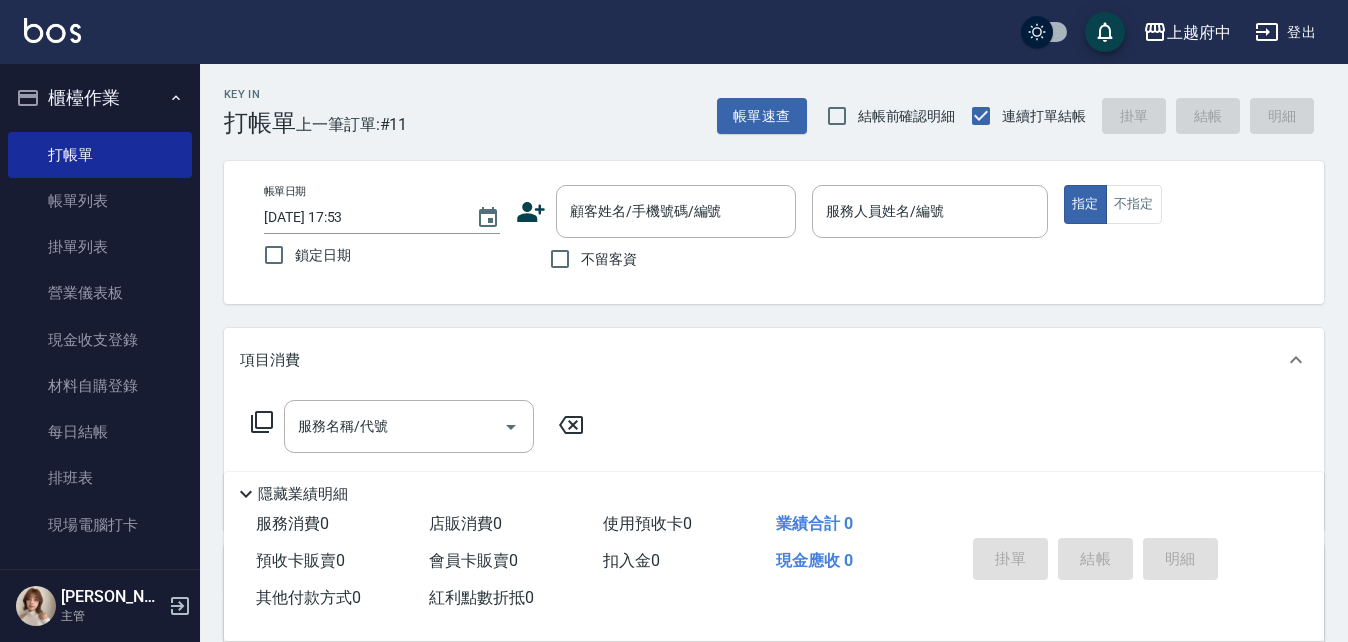 scroll, scrollTop: 0, scrollLeft: 0, axis: both 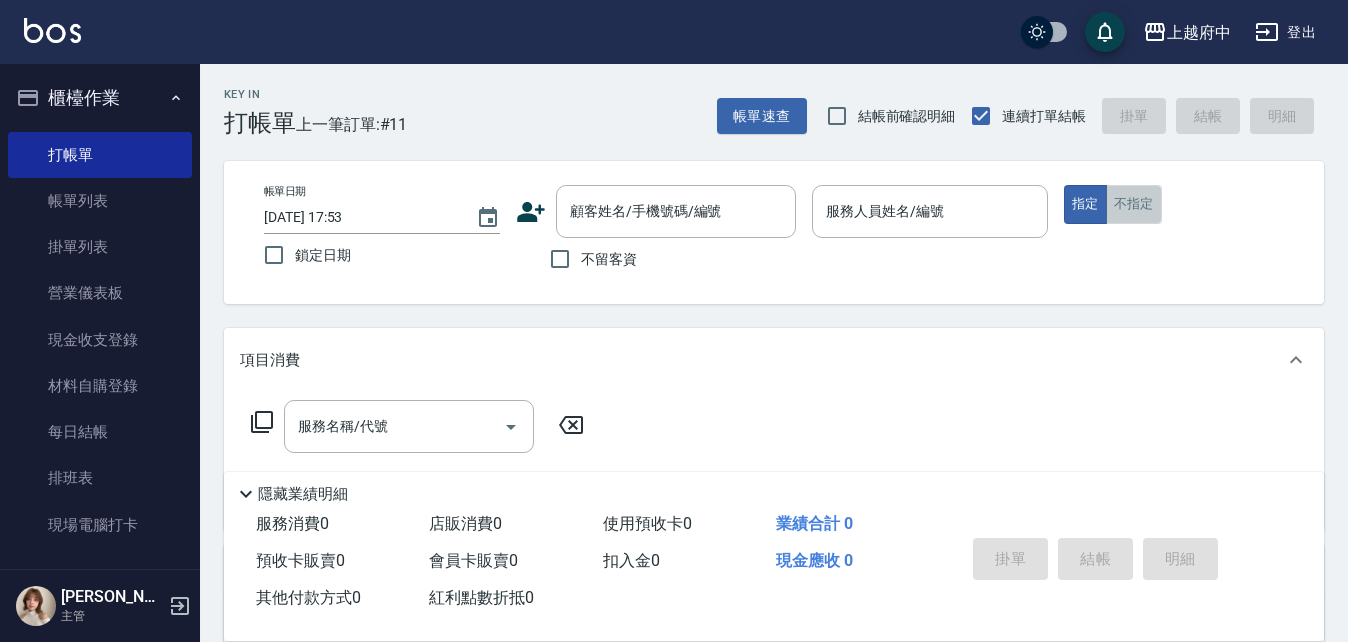 click on "不指定" at bounding box center (1134, 204) 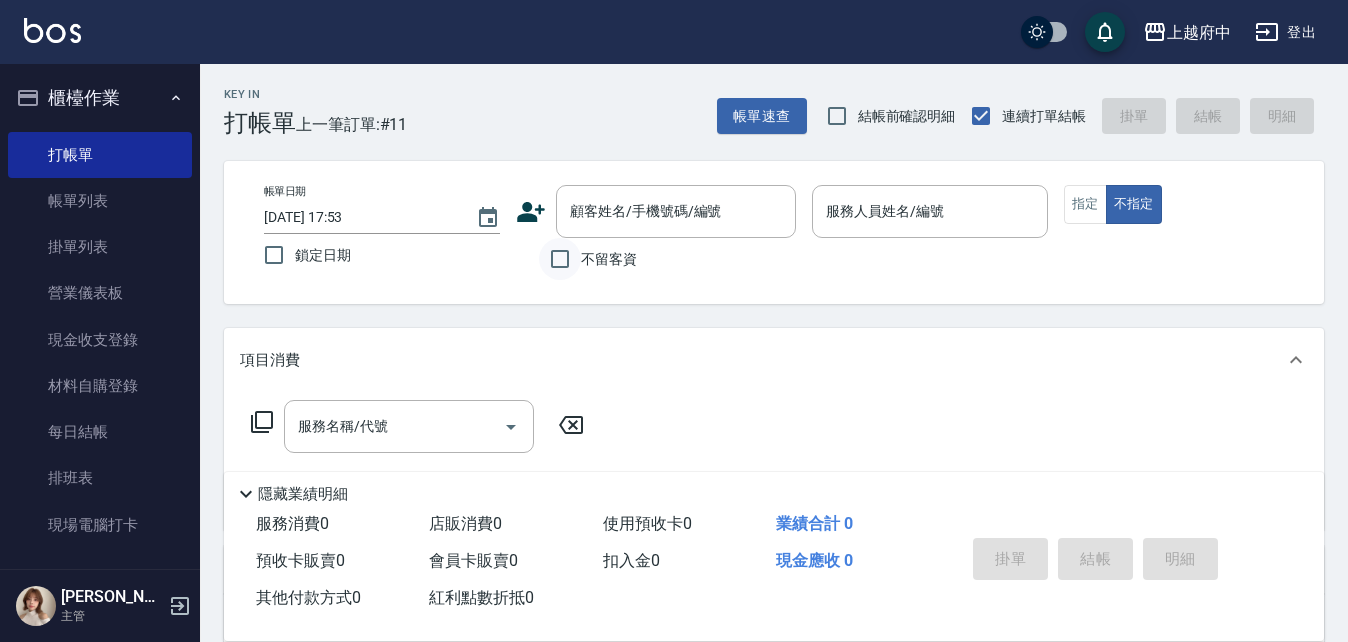 click on "不留客資" at bounding box center (560, 259) 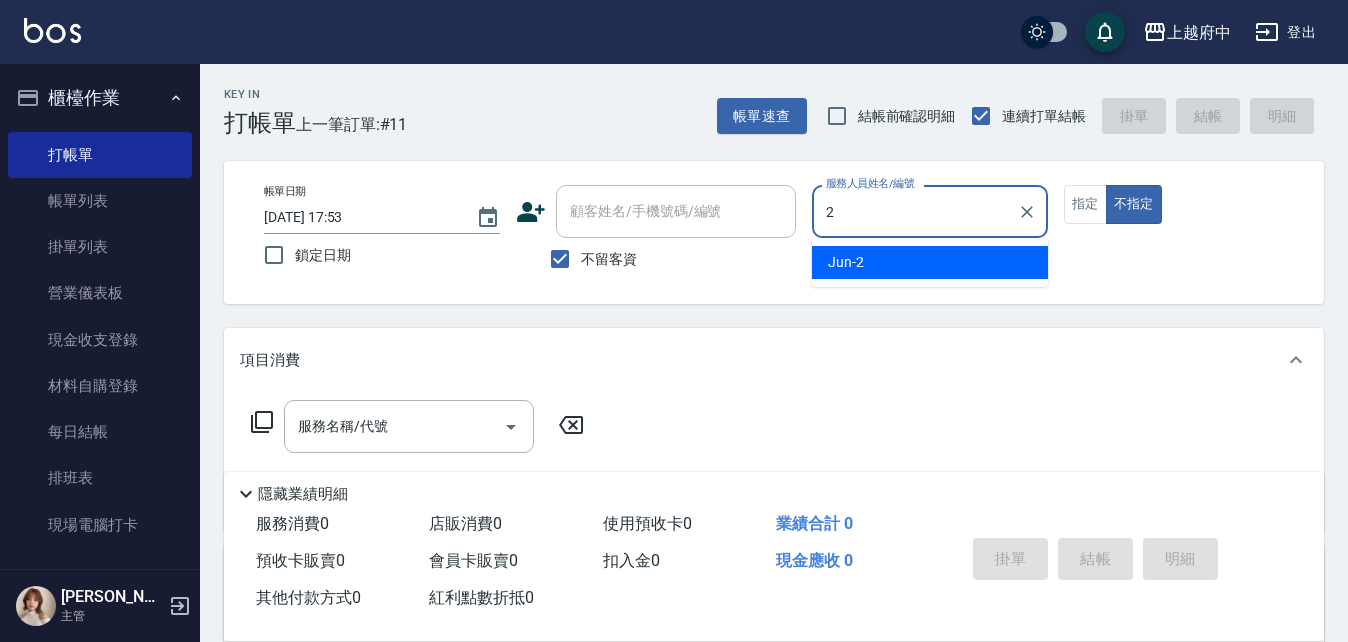 type on "Jun-2" 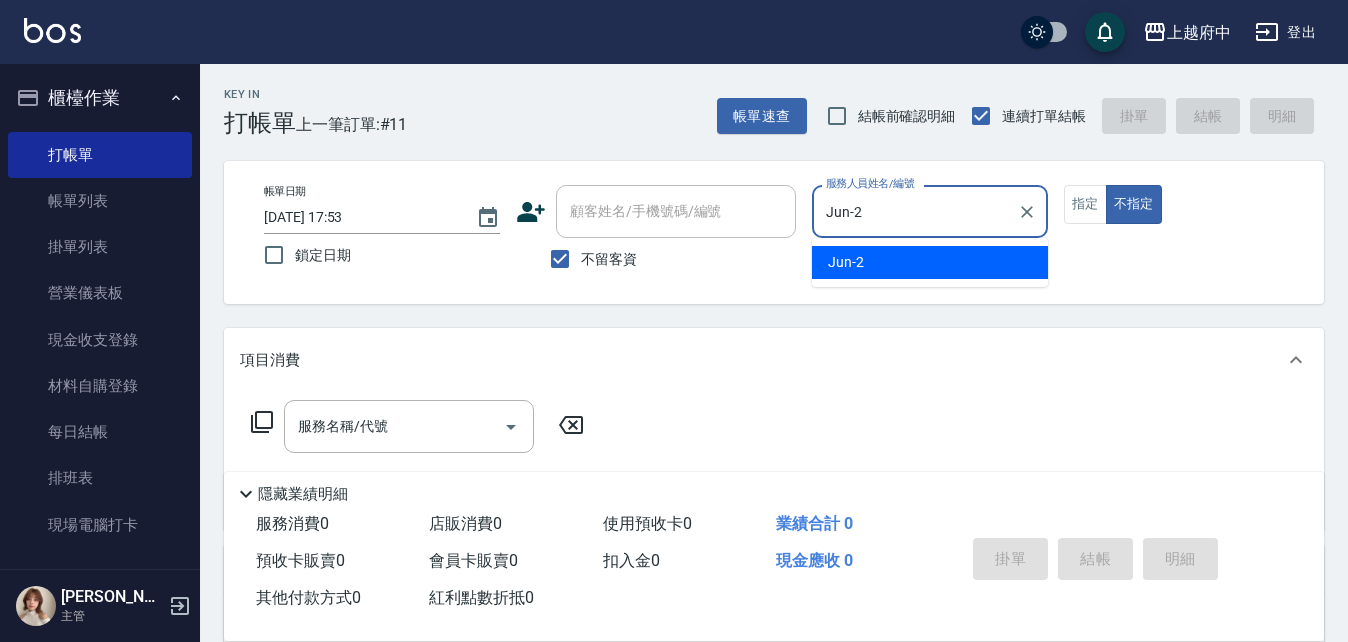 type on "false" 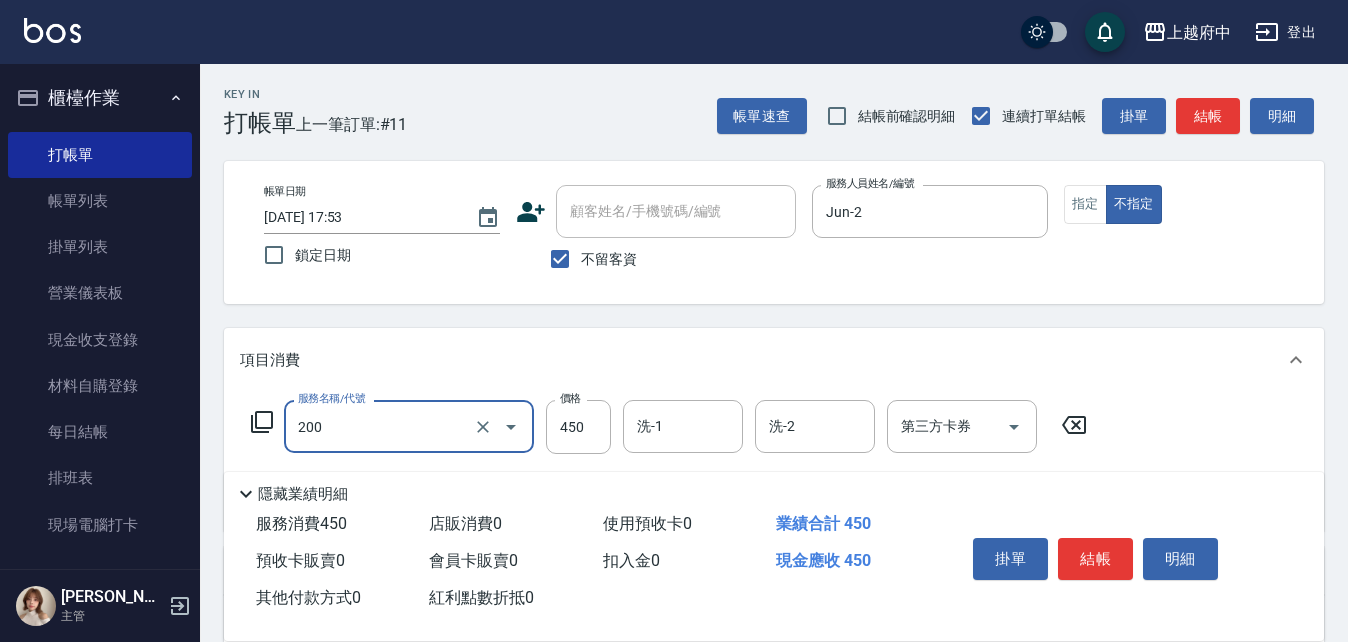 type on "有機洗髮(200)" 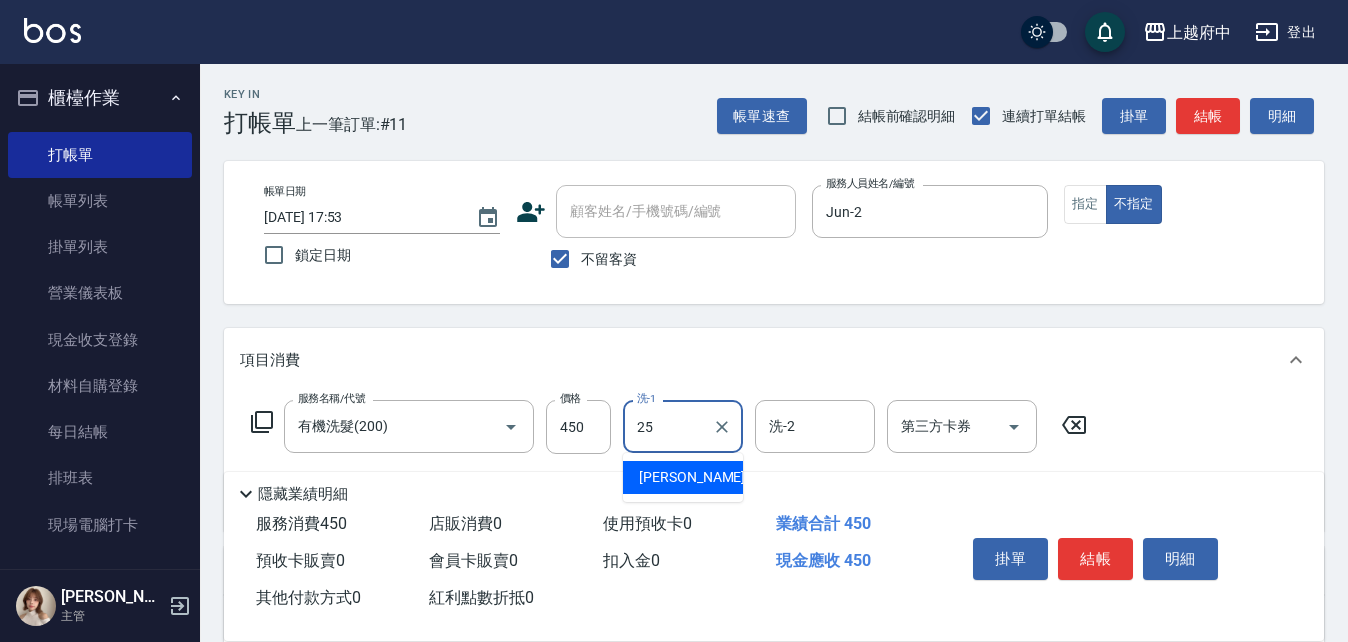 type on "Molly-25" 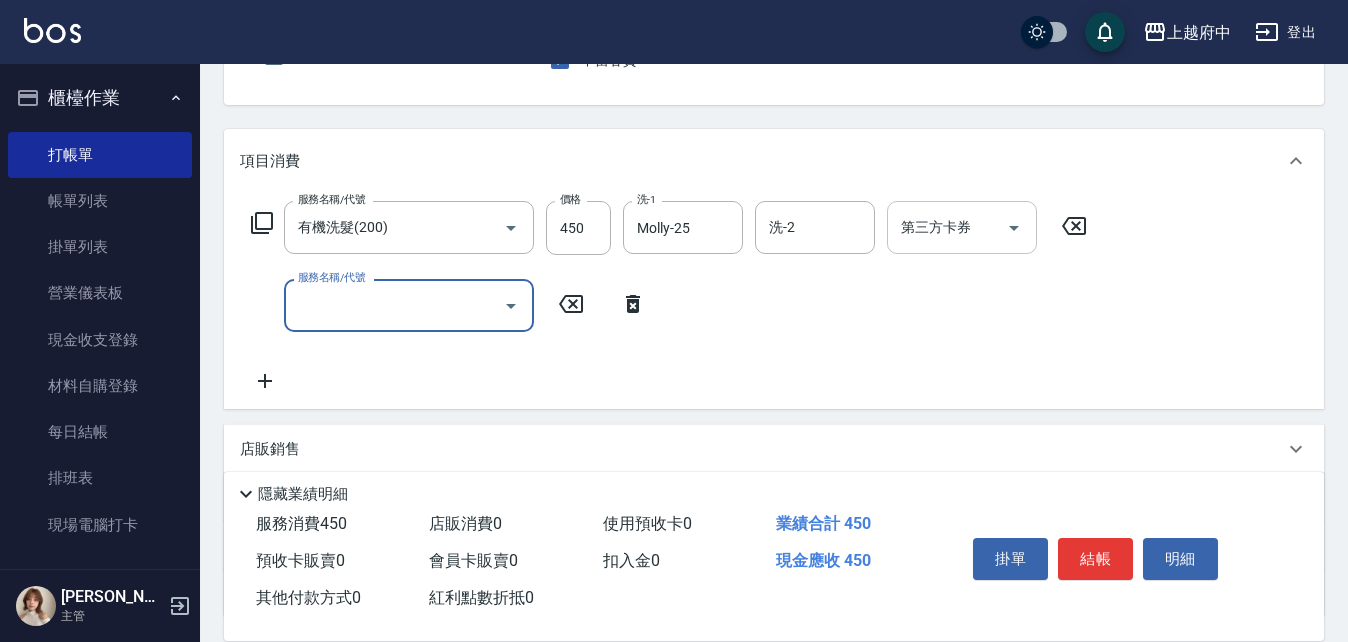 scroll, scrollTop: 200, scrollLeft: 0, axis: vertical 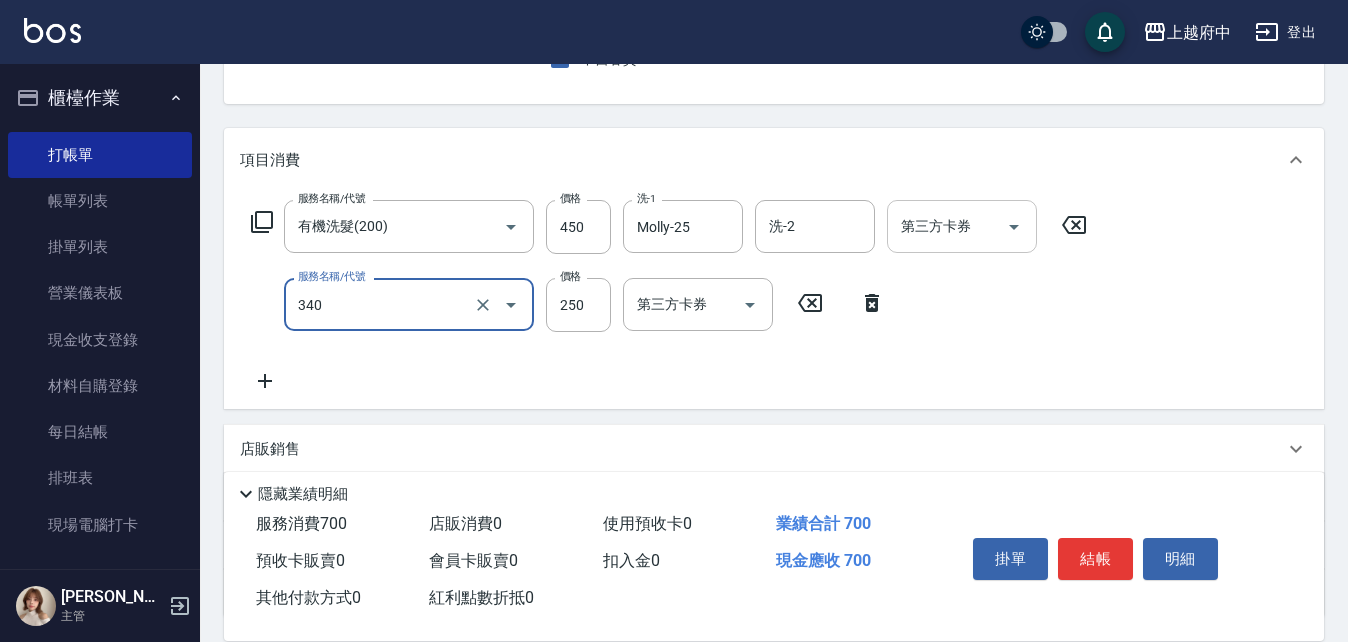 type on "剪髮(340)" 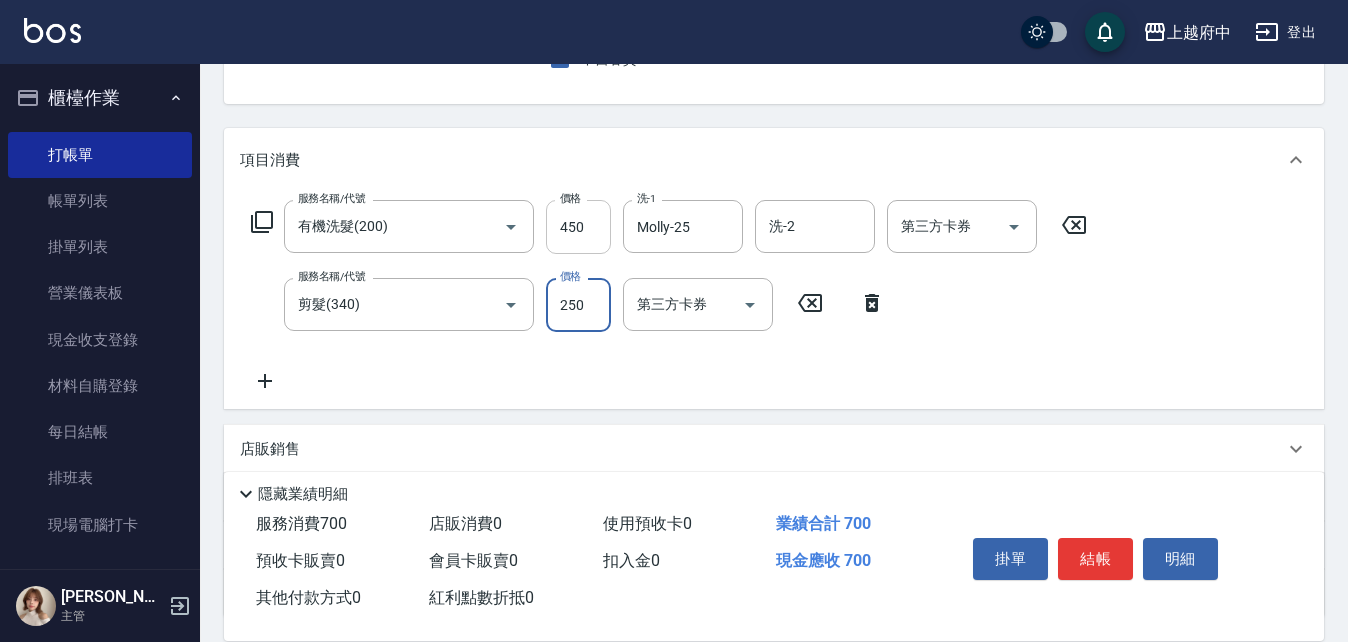 click on "450" at bounding box center [578, 227] 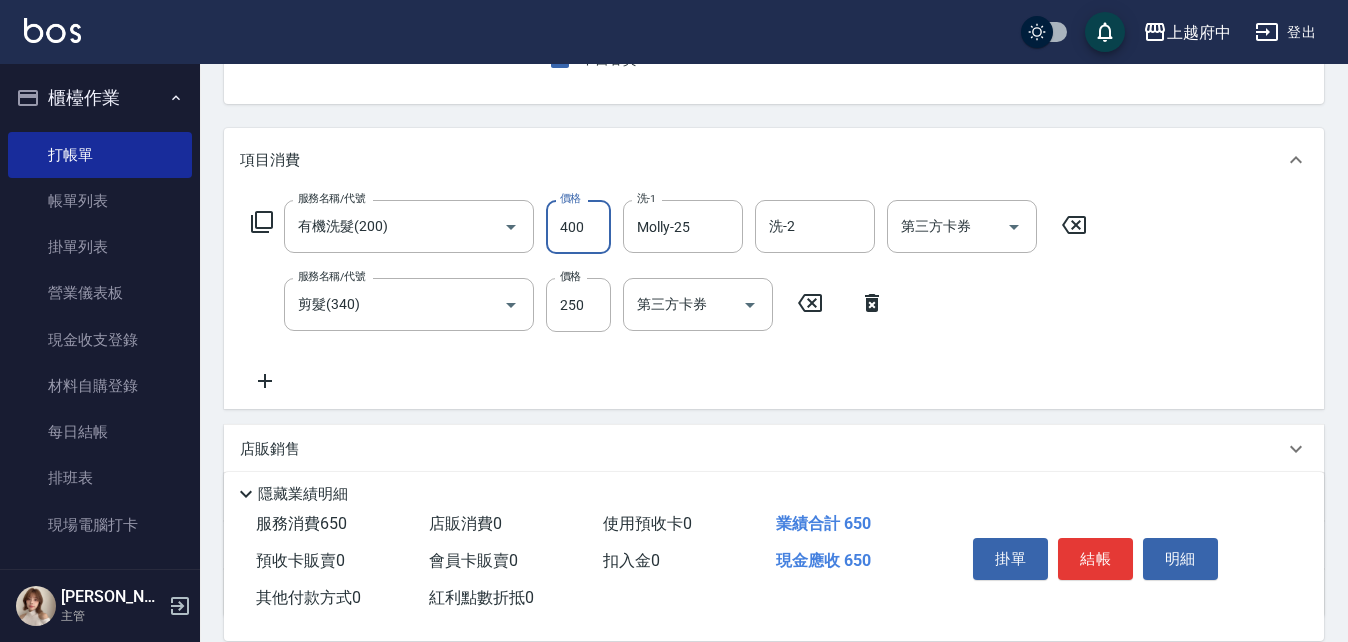 type on "400" 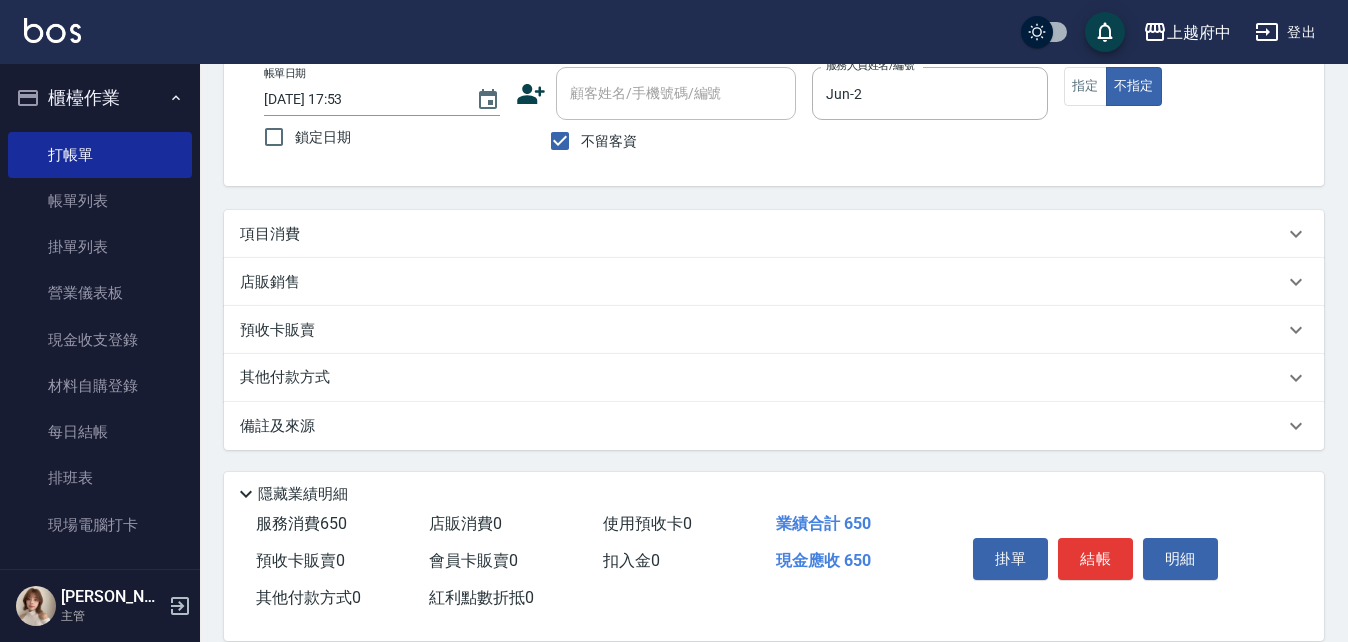 scroll, scrollTop: 118, scrollLeft: 0, axis: vertical 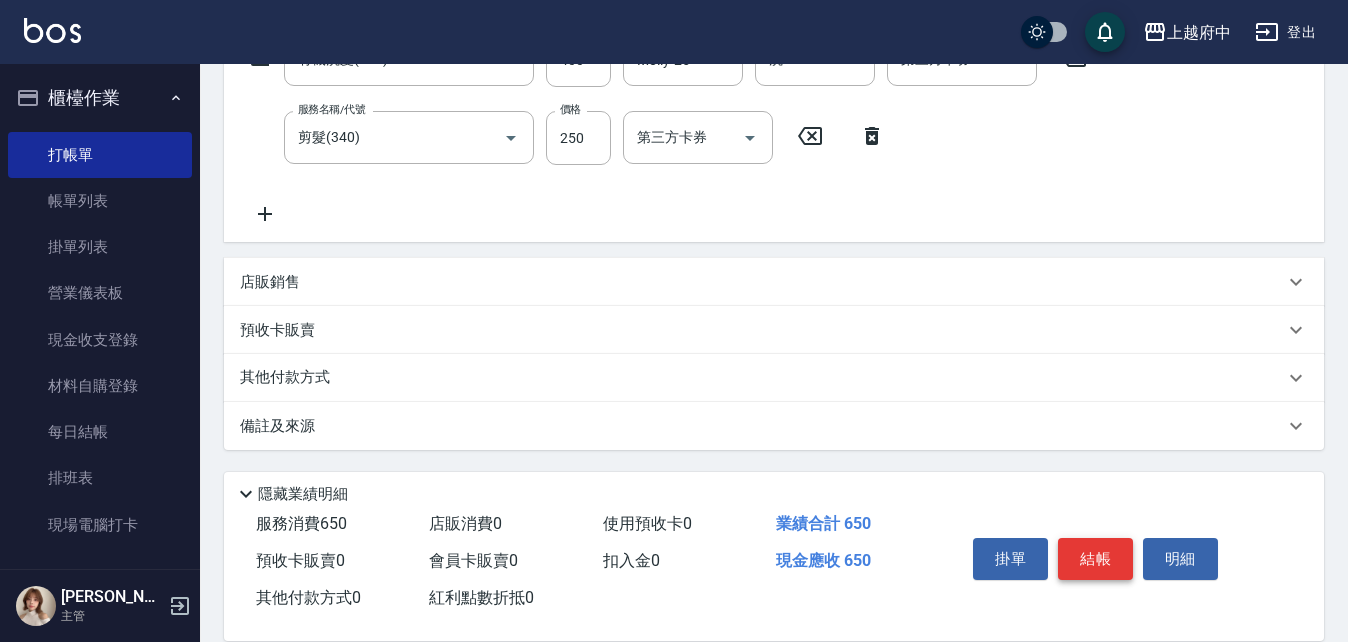 click on "結帳" at bounding box center [1095, 559] 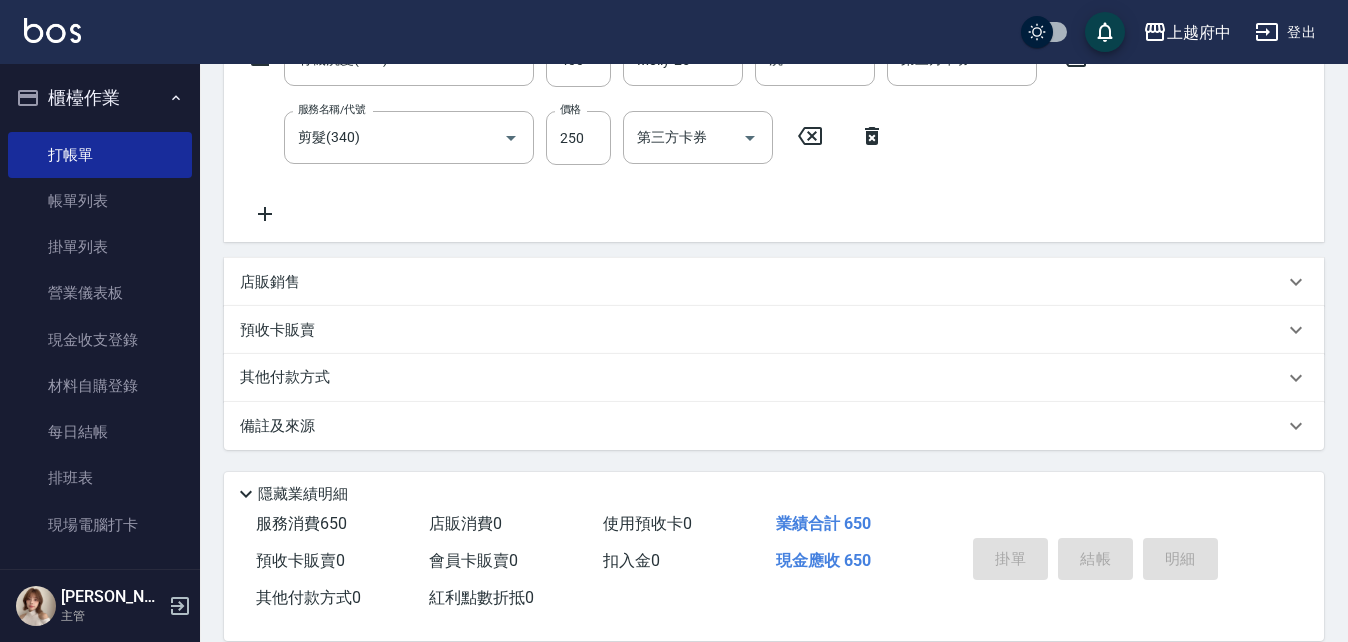 type on "2025/07/14 18:36" 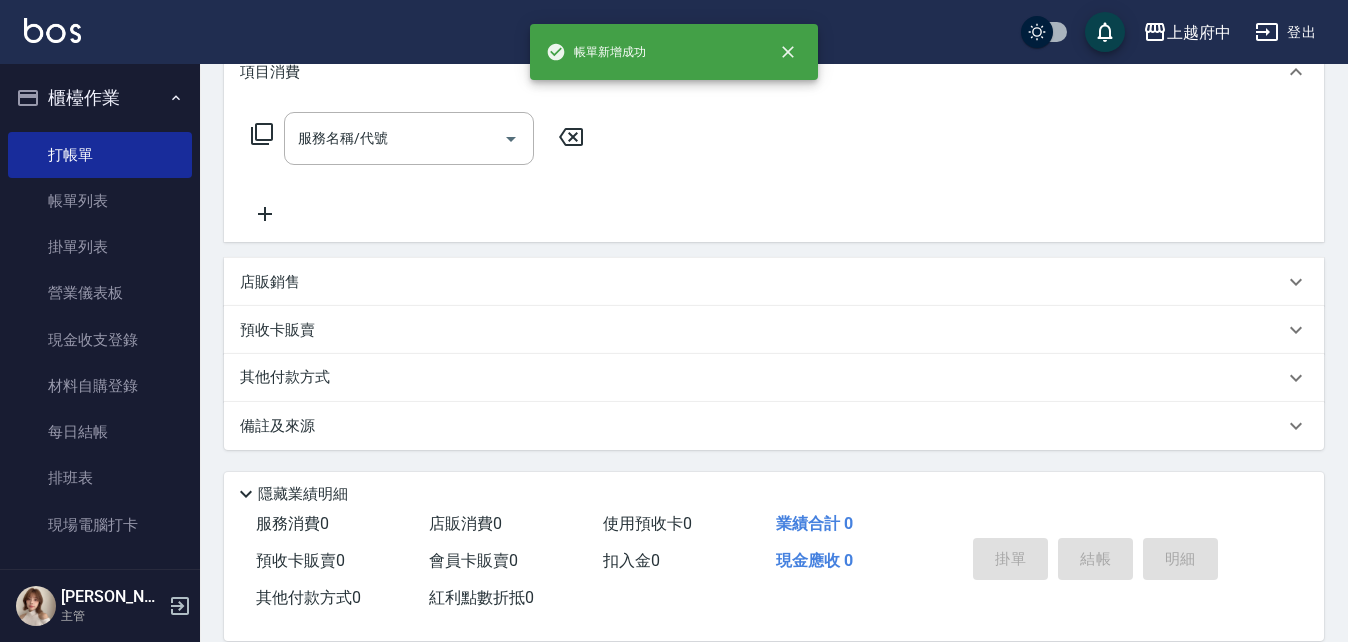 scroll, scrollTop: 0, scrollLeft: 0, axis: both 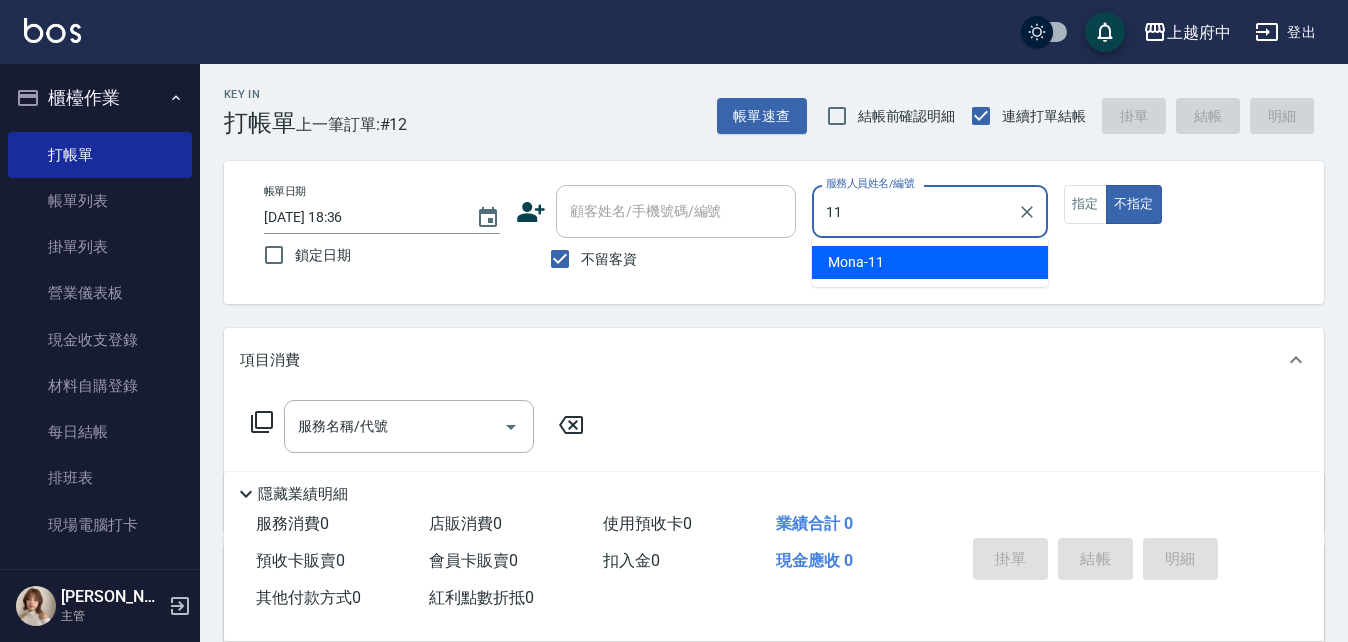 type on "Mona-11" 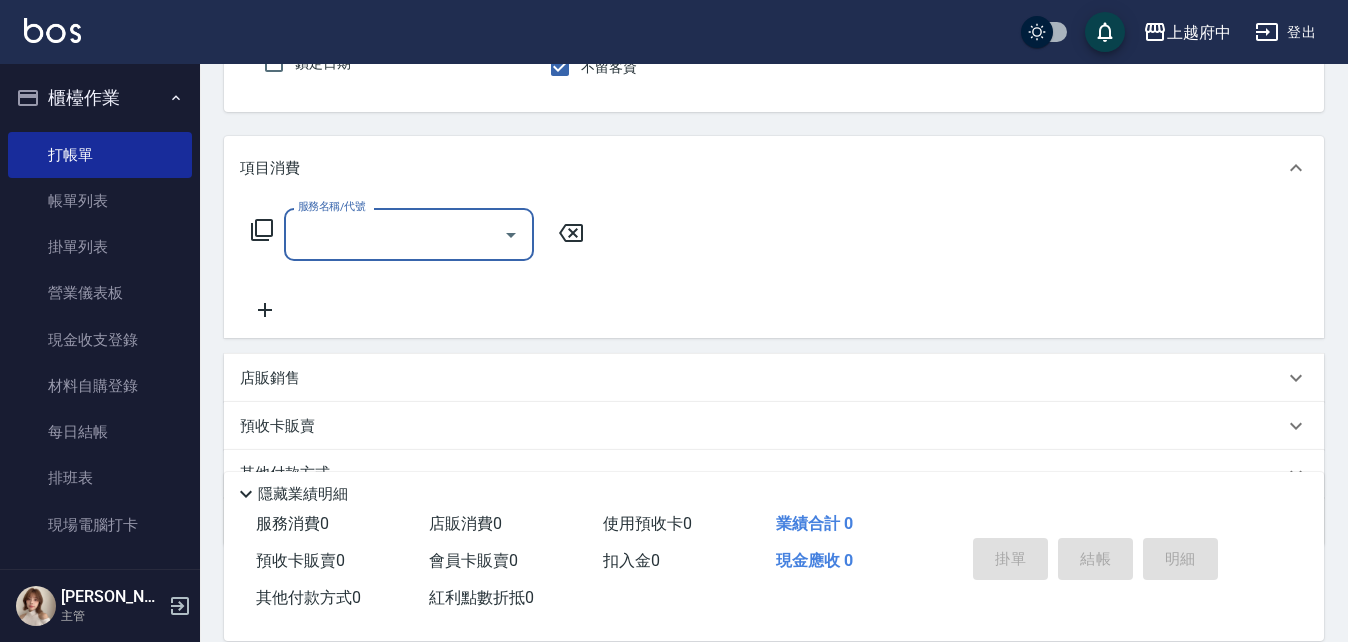 scroll, scrollTop: 200, scrollLeft: 0, axis: vertical 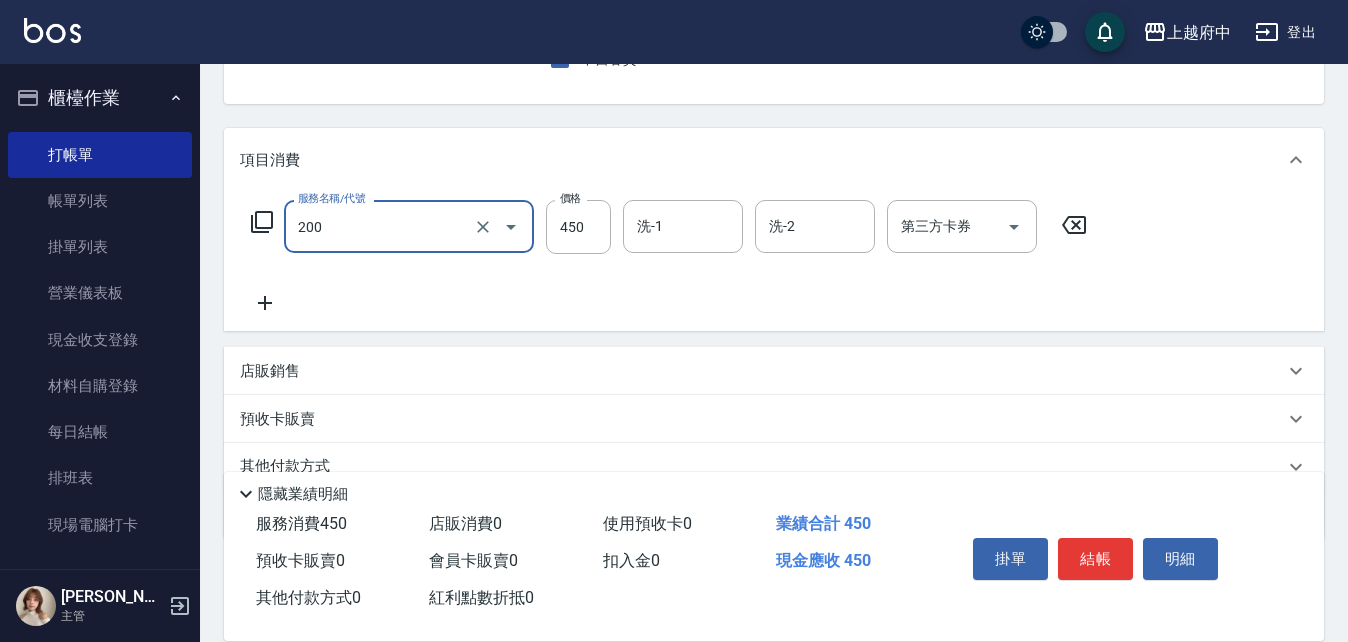 type on "有機洗髮(200)" 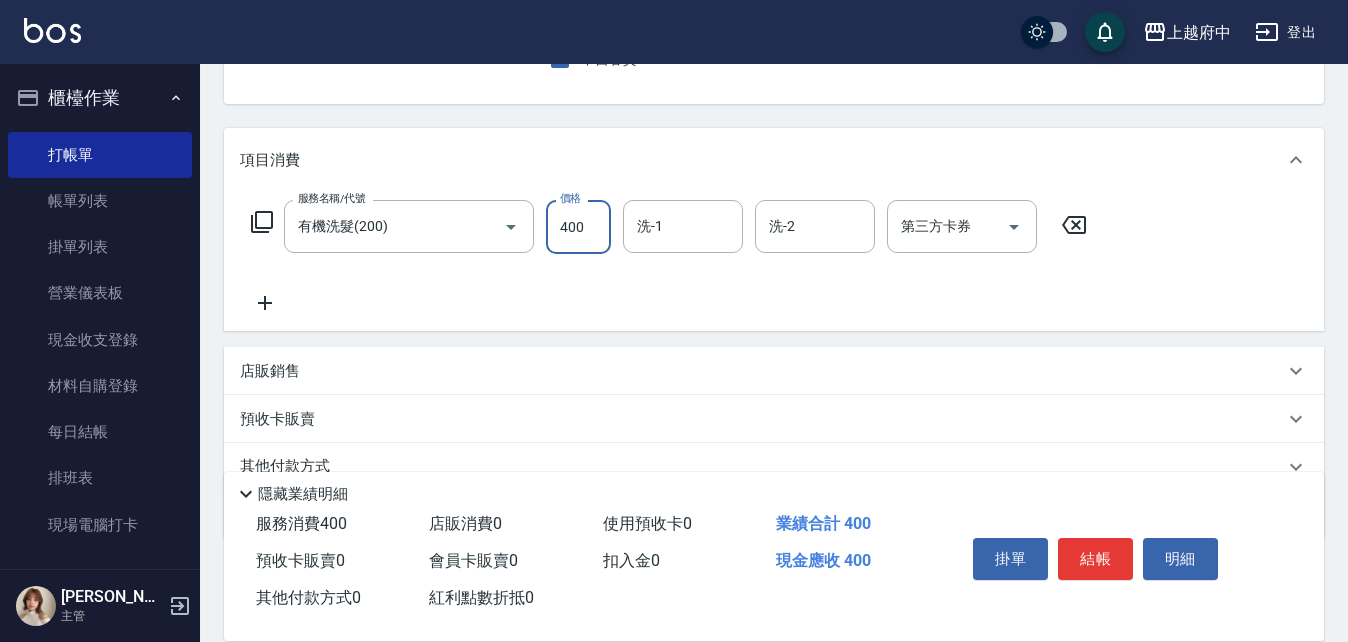 type on "400" 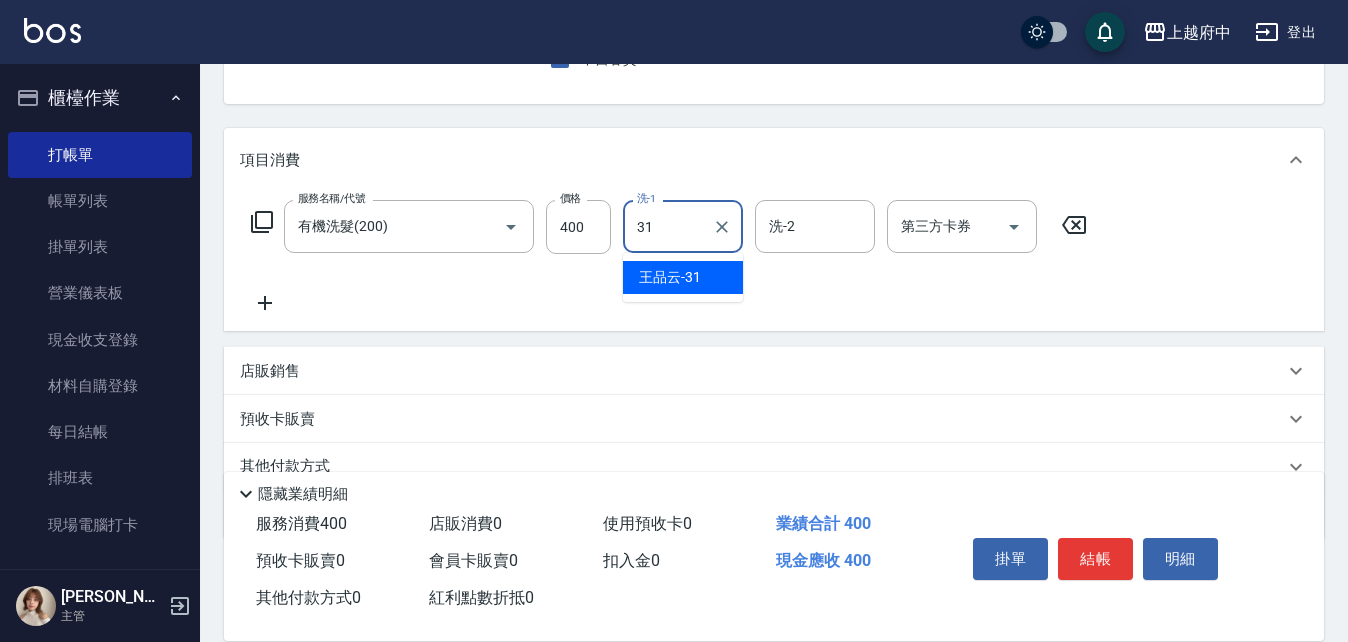 type on "王品云-31" 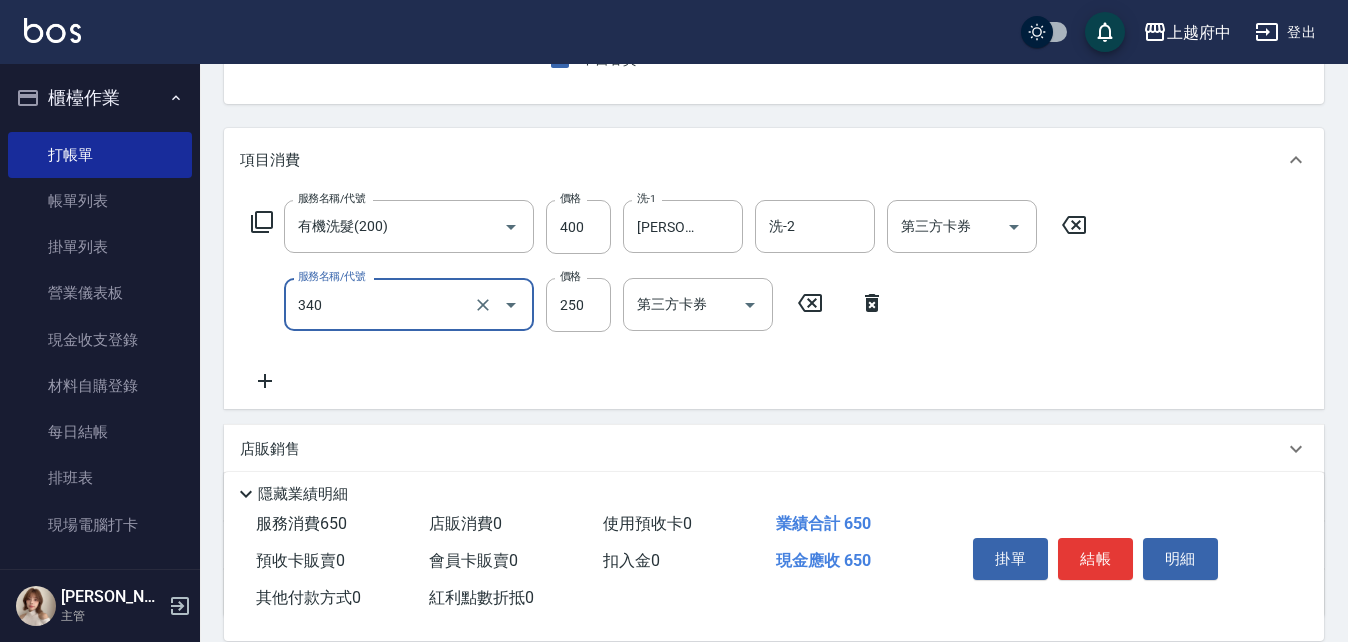 type on "剪髮(340)" 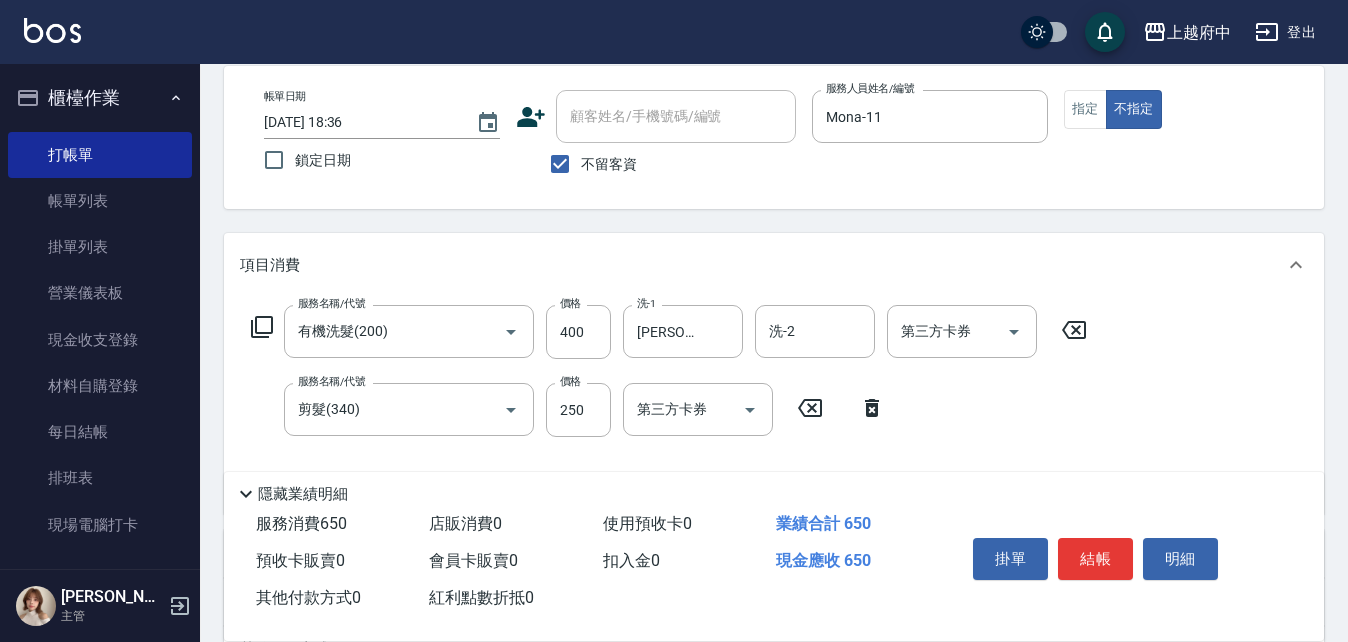 scroll, scrollTop: 200, scrollLeft: 0, axis: vertical 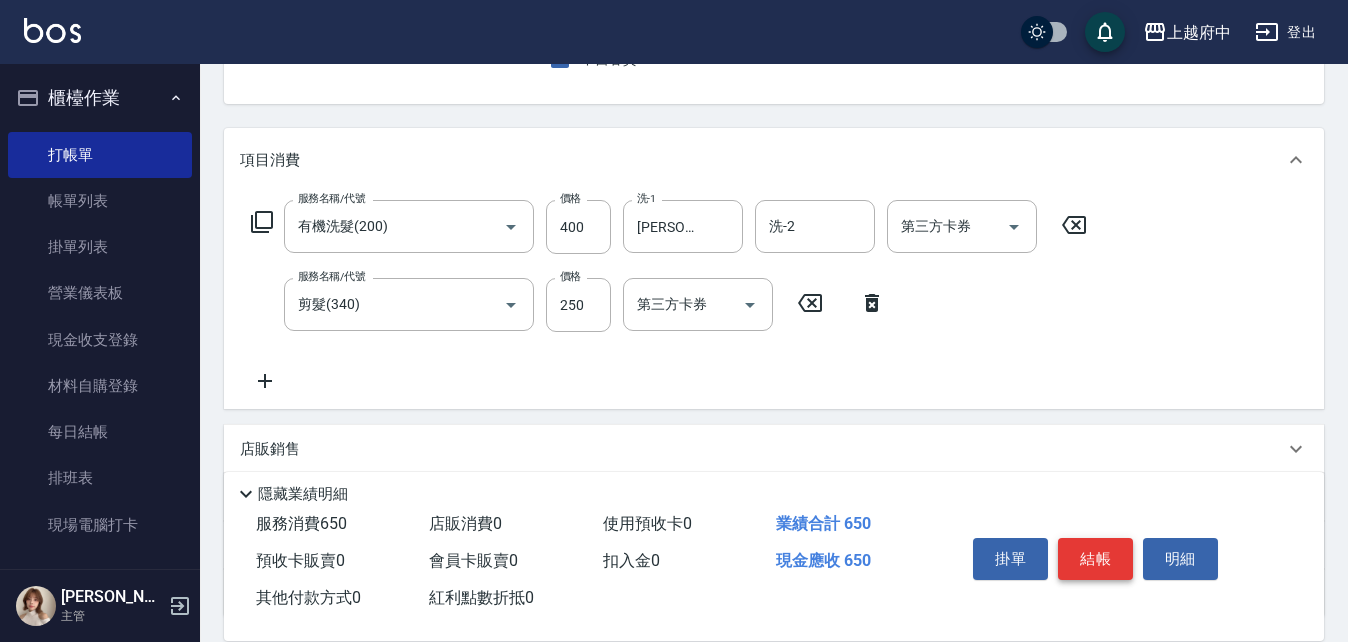 click on "結帳" at bounding box center [1095, 559] 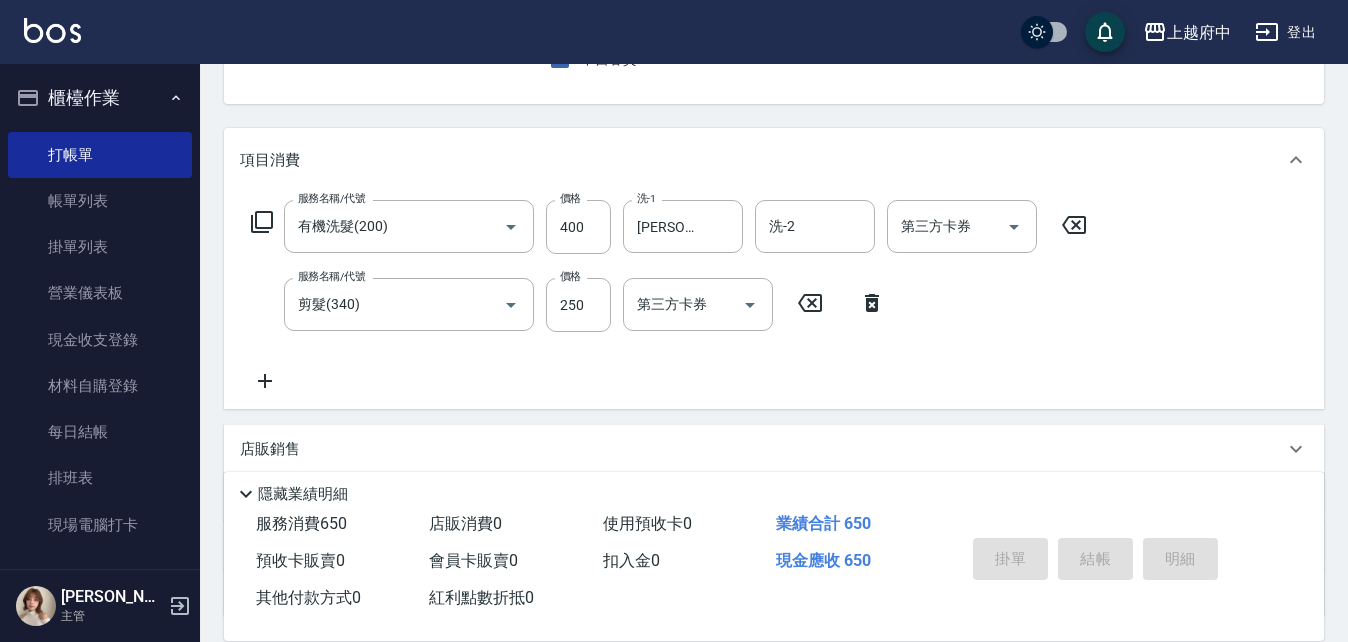 type on "2025/07/14 18:37" 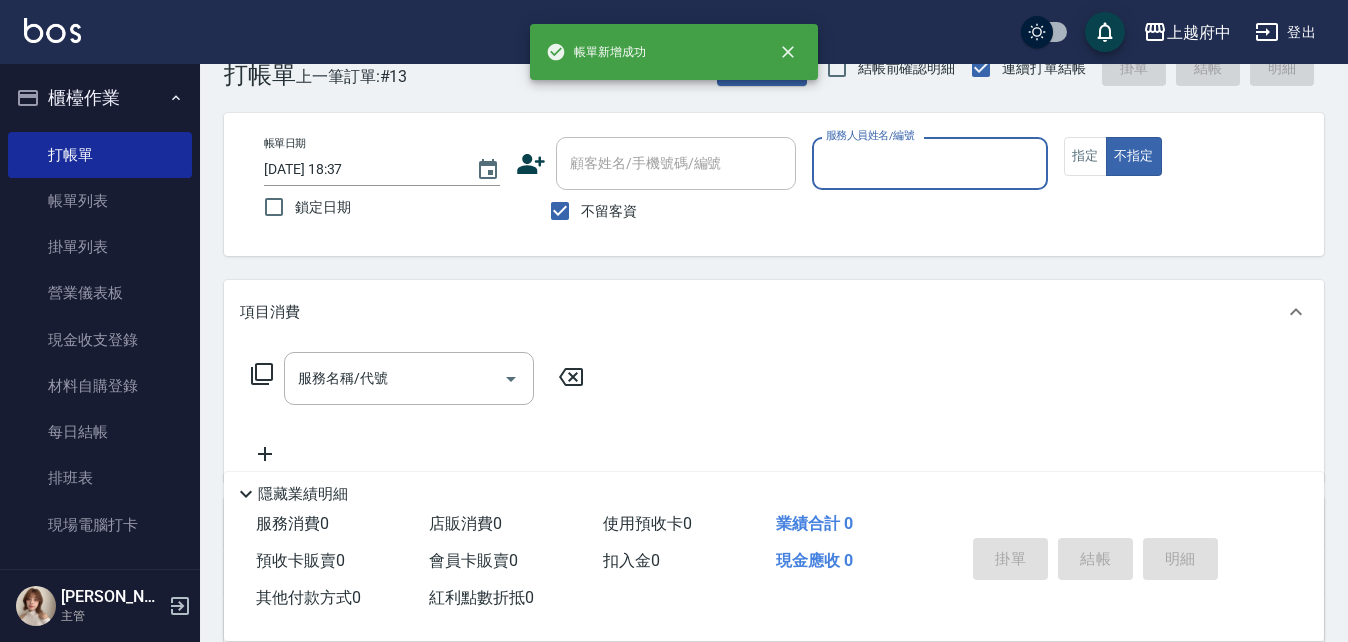 scroll, scrollTop: 0, scrollLeft: 0, axis: both 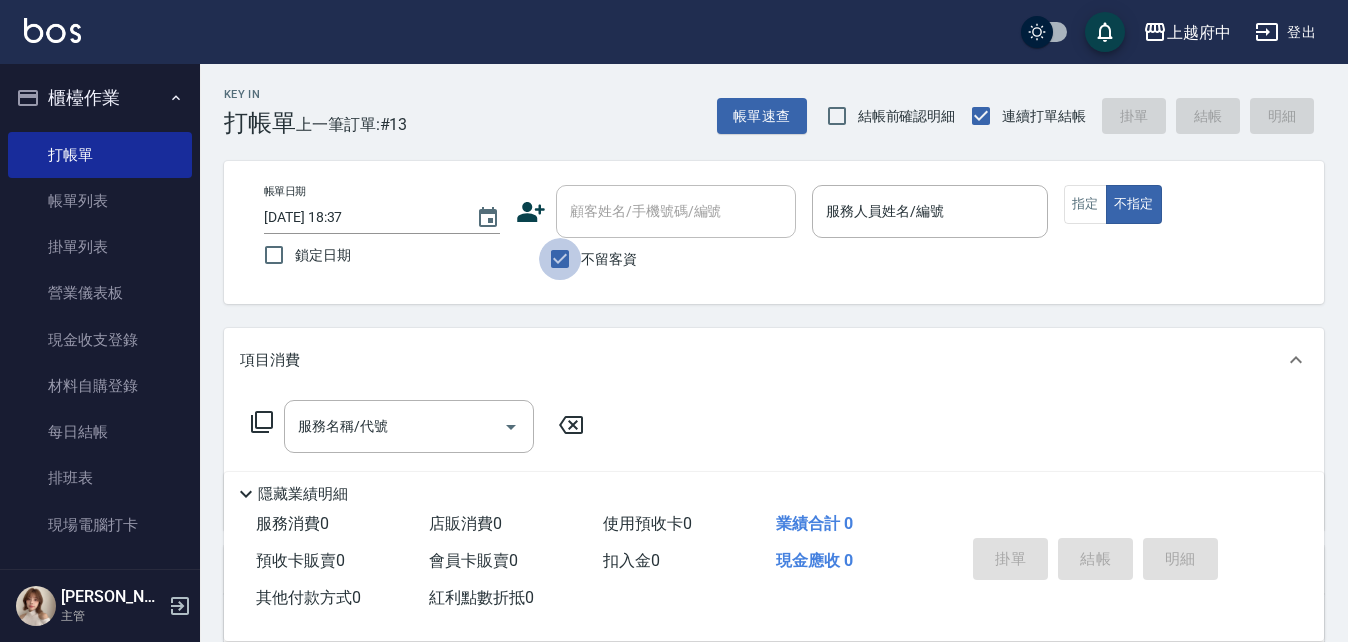 click on "不留客資" at bounding box center [560, 259] 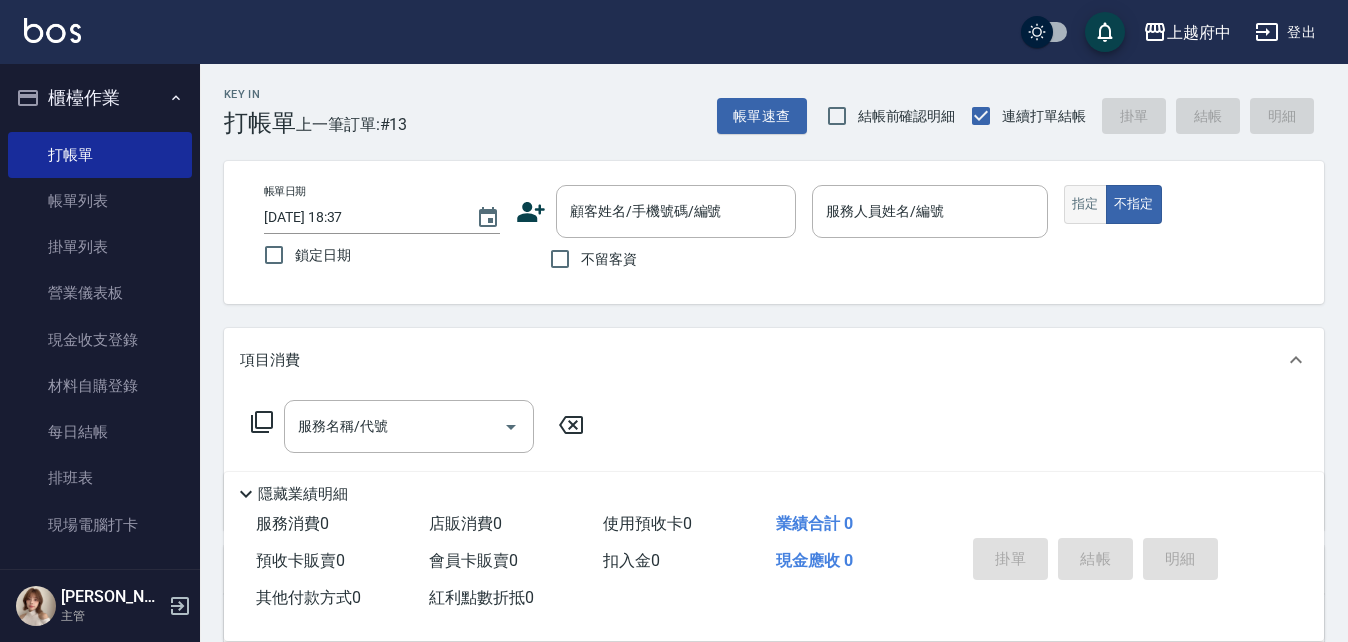 click on "指定" at bounding box center (1085, 204) 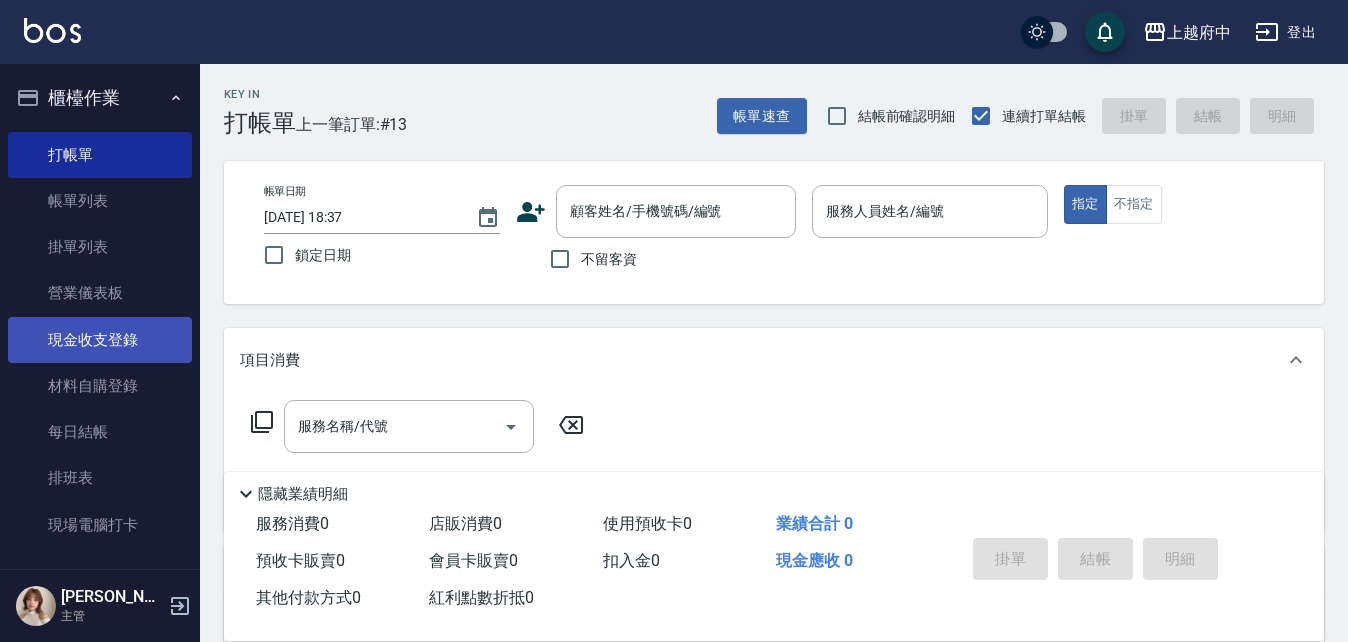 click on "現金收支登錄" at bounding box center [100, 340] 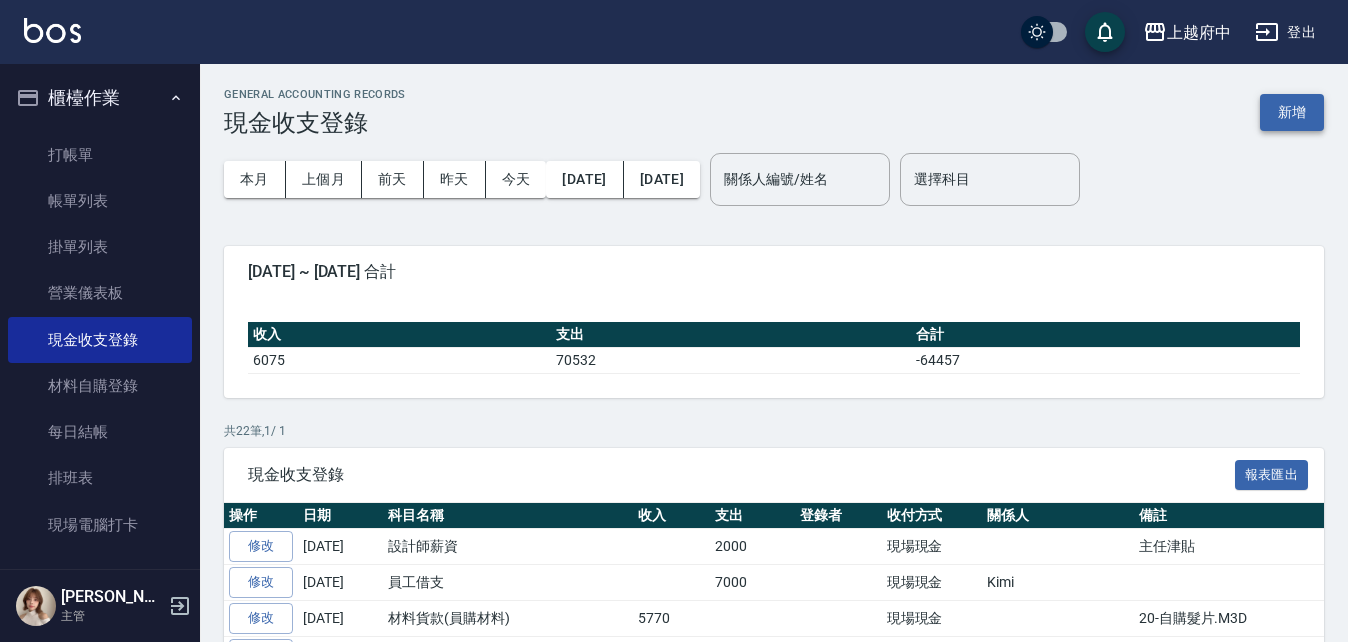 click on "新增" at bounding box center (1292, 112) 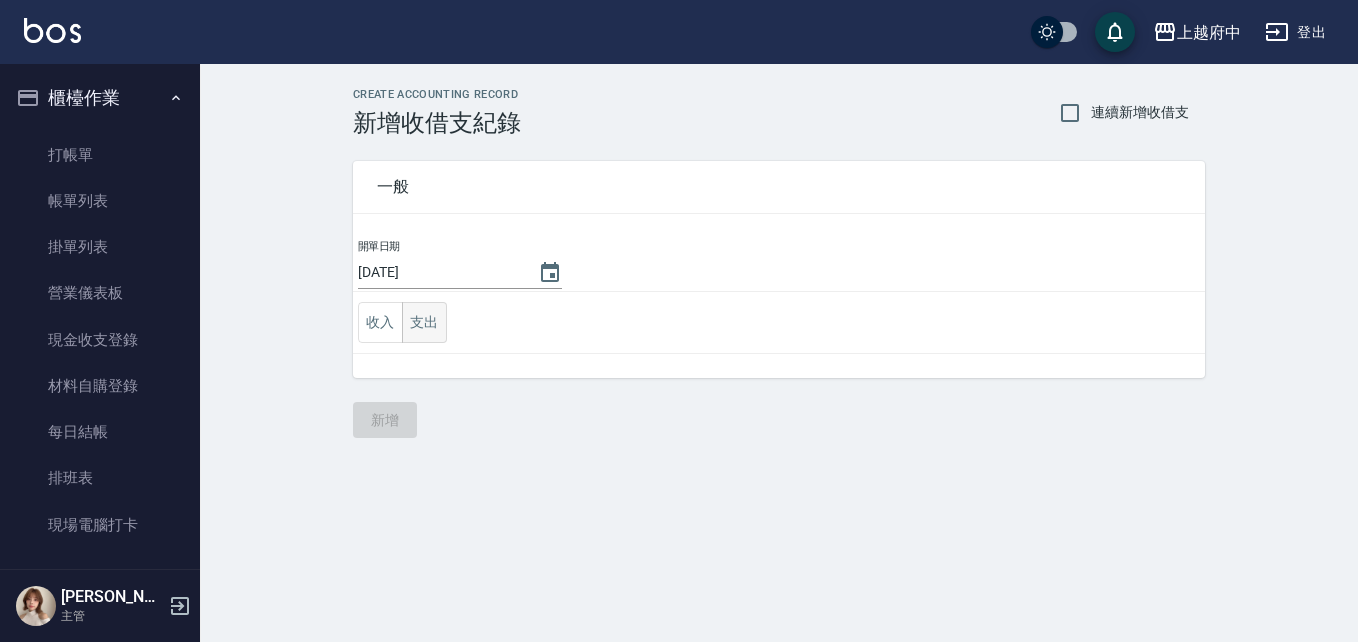 click on "支出" at bounding box center (424, 322) 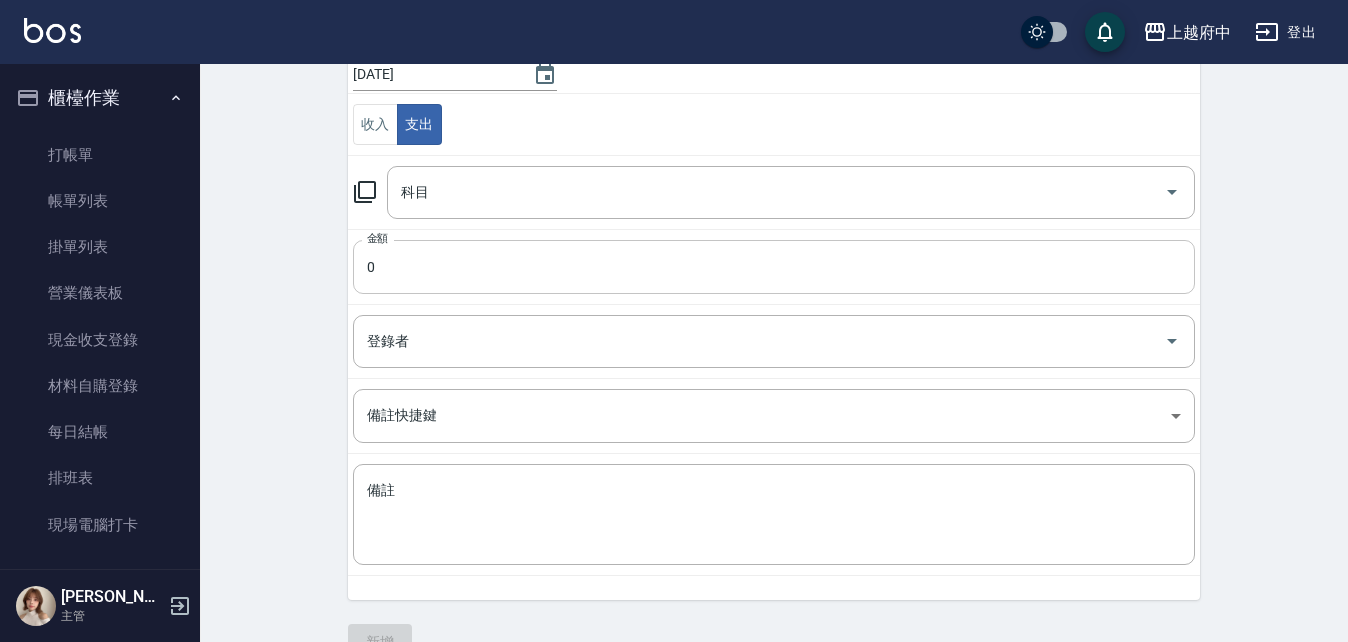 scroll, scrollTop: 200, scrollLeft: 0, axis: vertical 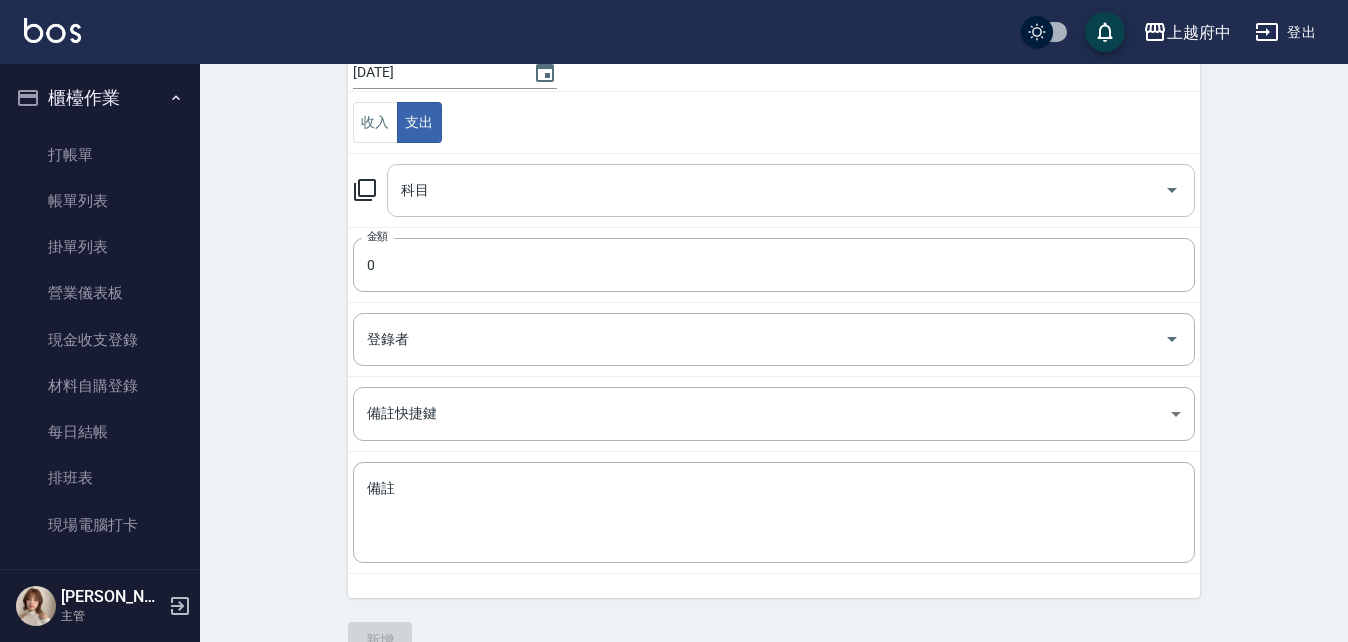 click on "科目" at bounding box center (776, 190) 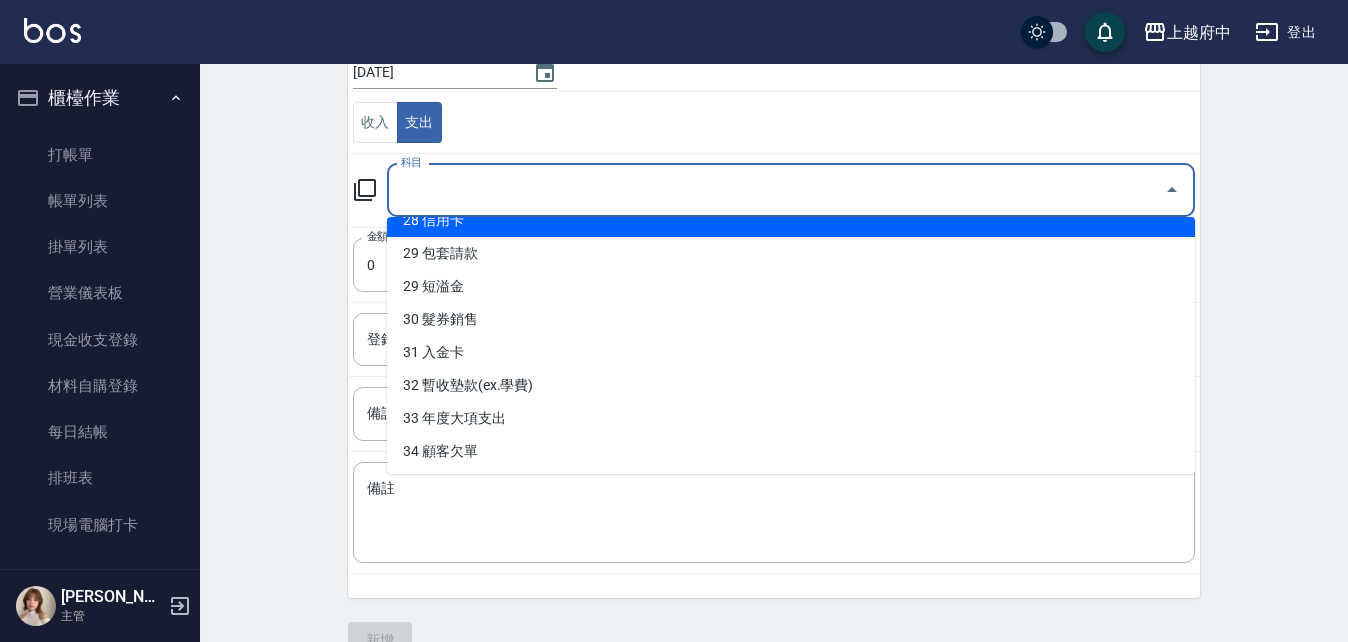 scroll, scrollTop: 1211, scrollLeft: 0, axis: vertical 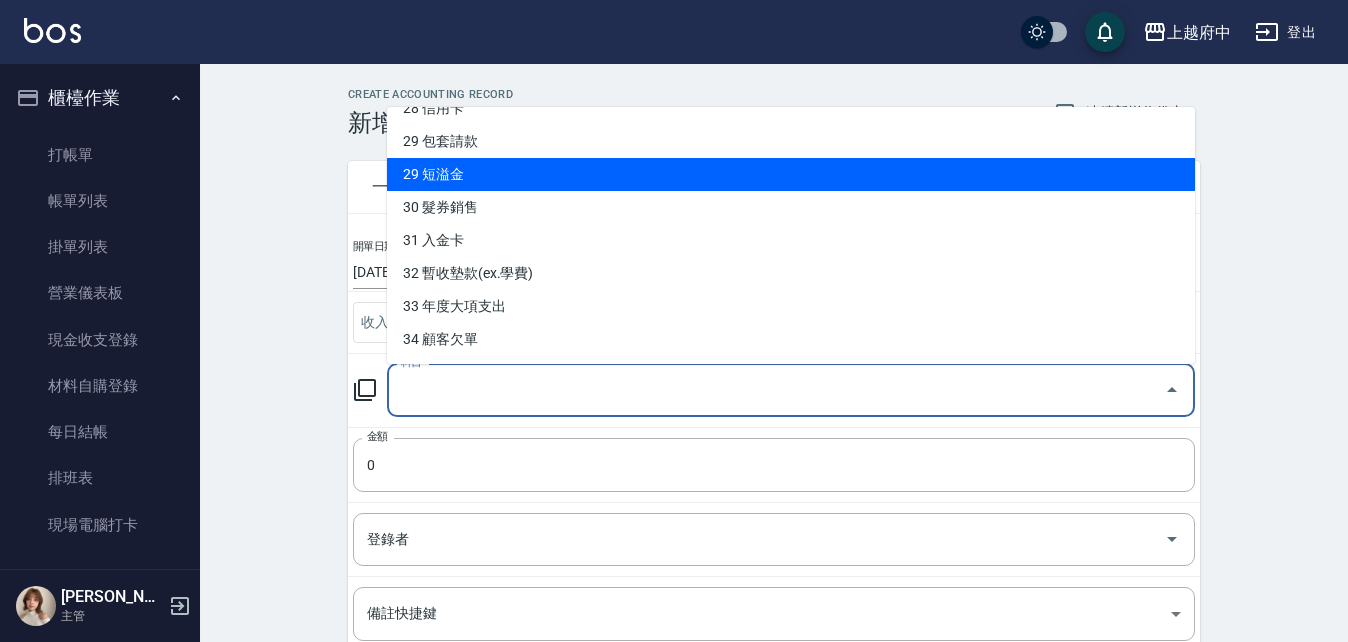 click on "CREATE ACCOUNTING RECORD 新增收借支紀錄 連續新增收借支 一般 開單日期 2025/07/14 收入 支出 科目 科目 金額 0 金額 登錄者 登錄者 備註快捷鍵 ​ 備註快捷鍵 備註 x 備註 新增" at bounding box center [774, 473] 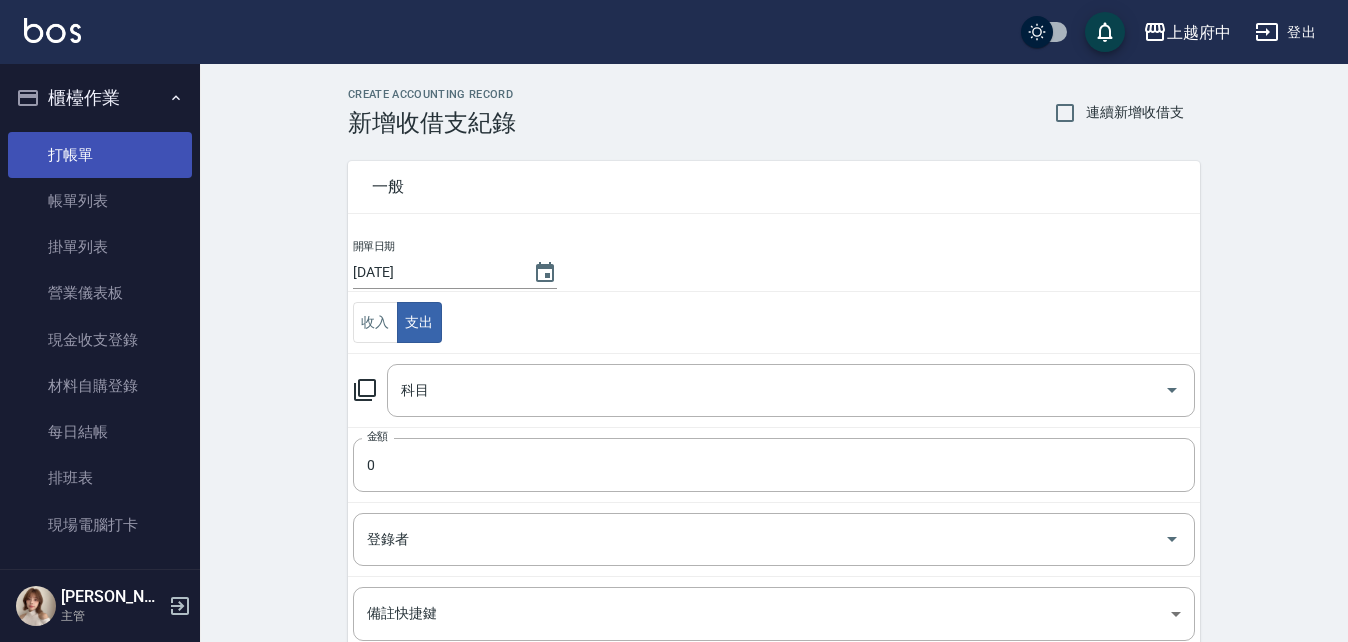 click on "打帳單" at bounding box center [100, 155] 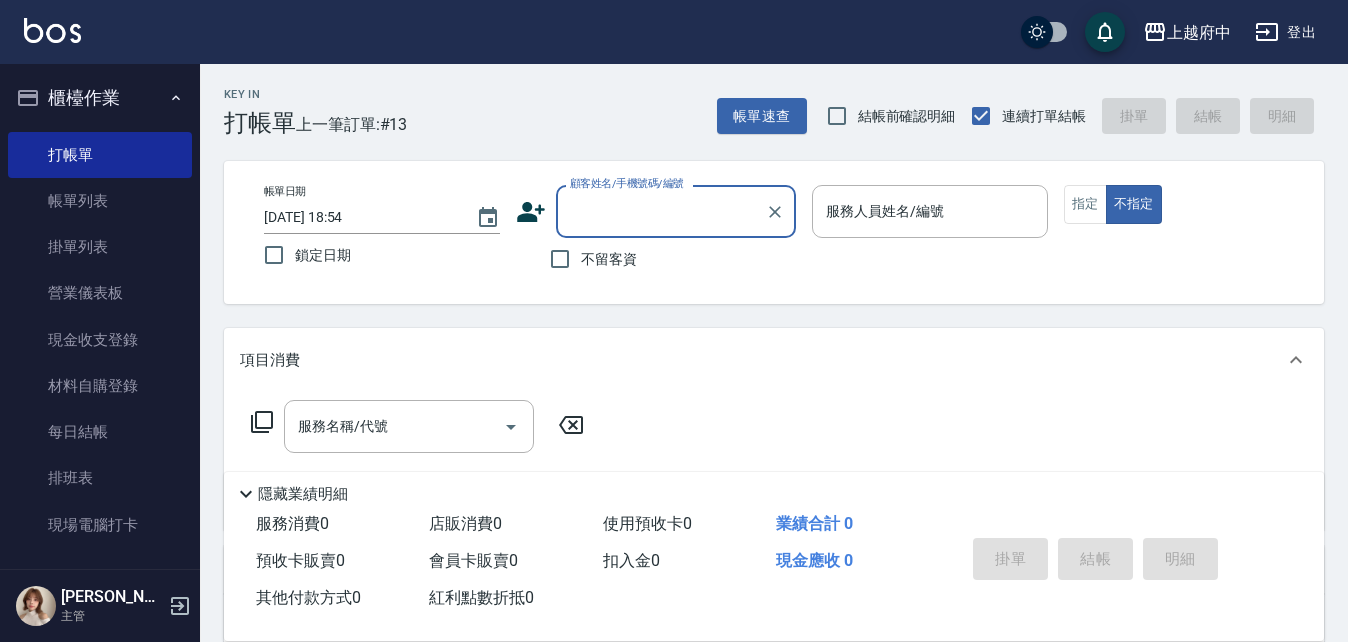 click on "顧客姓名/手機號碼/編號" at bounding box center (661, 211) 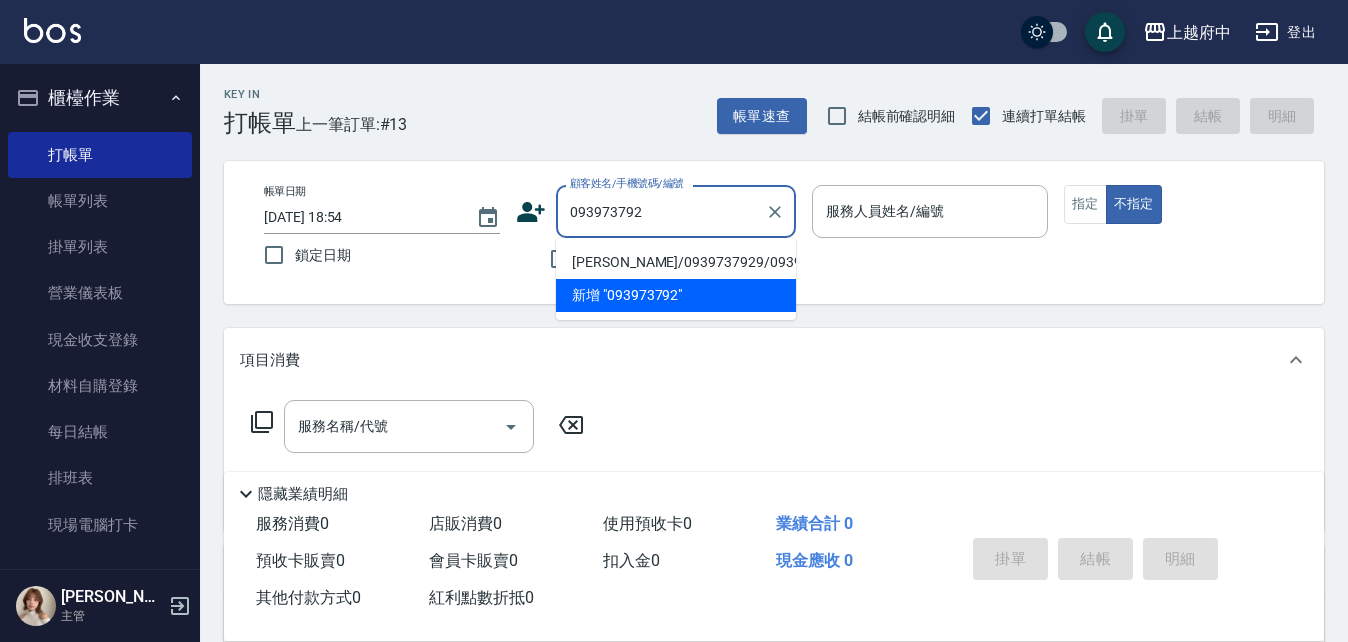 type on "0939737929" 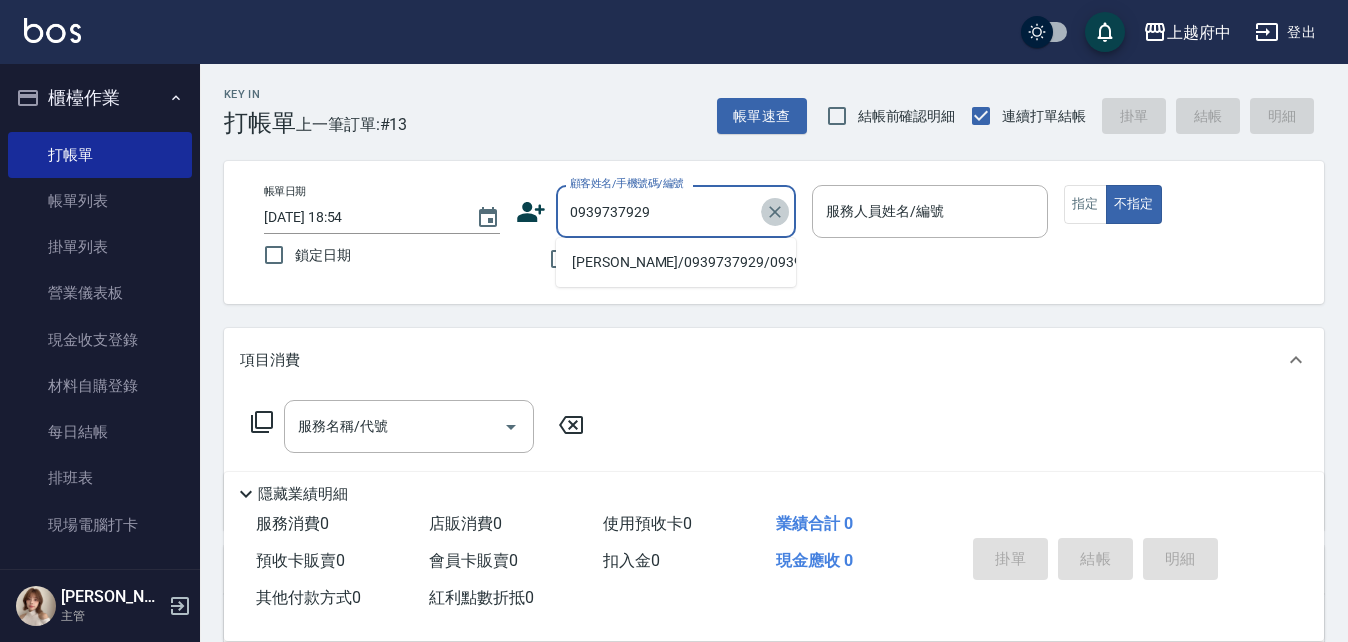 click 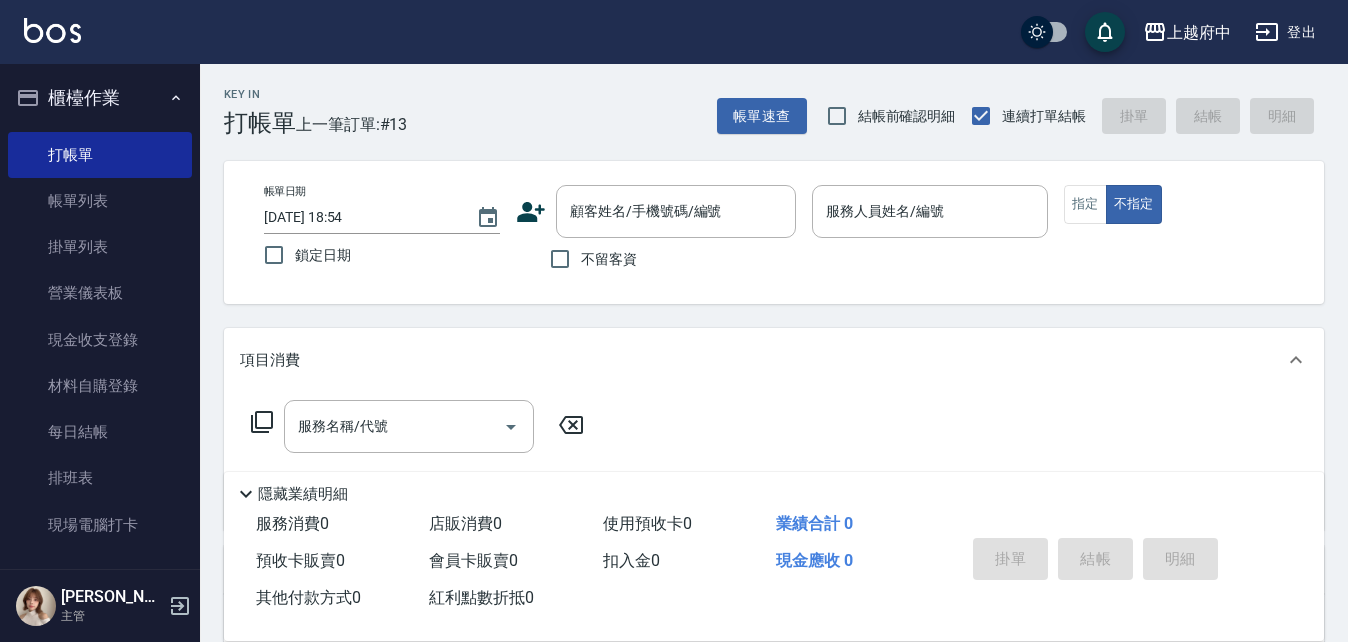 click on "帳單日期 2025/07/14 18:54 鎖定日期 顧客姓名/手機號碼/編號 顧客姓名/手機號碼/編號 不留客資 服務人員姓名/編號 服務人員姓名/編號 指定 不指定" at bounding box center [774, 232] 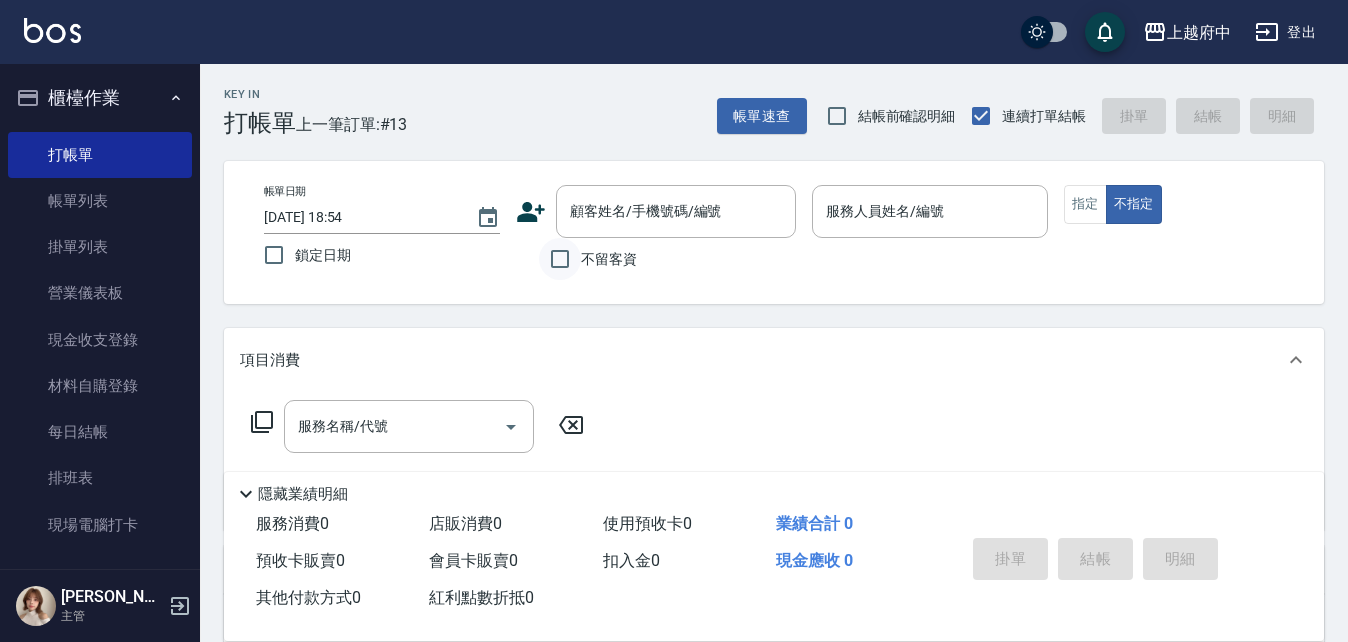 click on "不留客資" at bounding box center (560, 259) 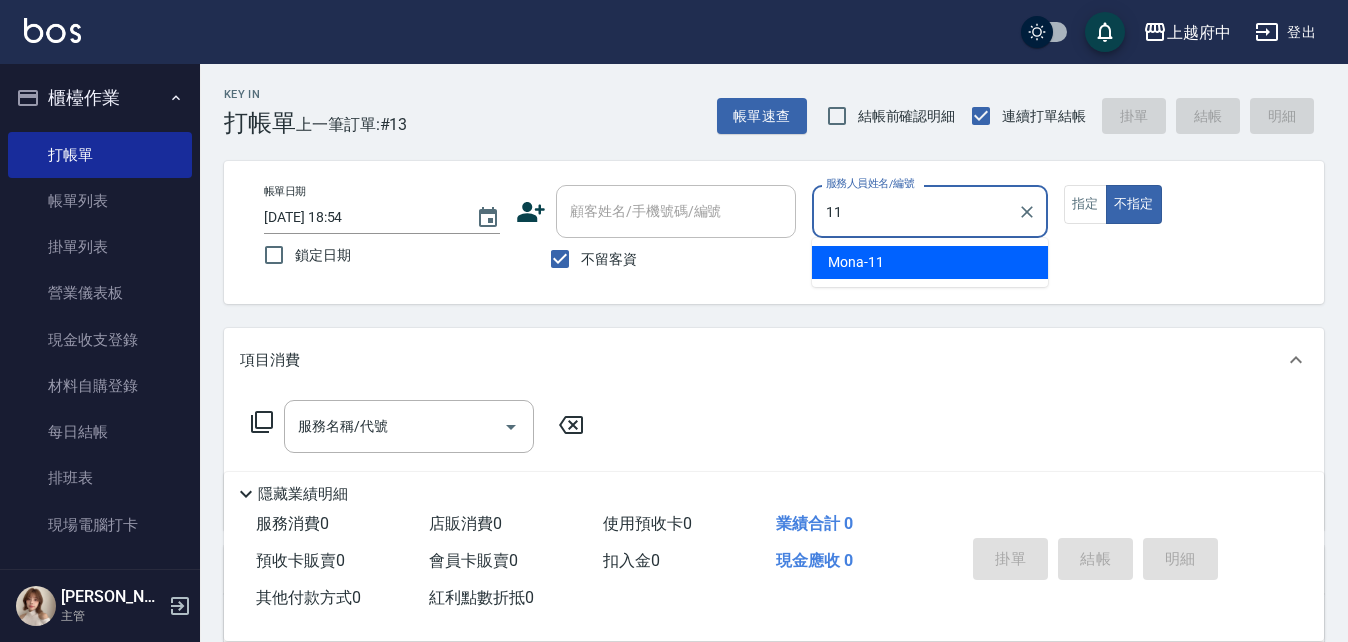 type on "Mona-11" 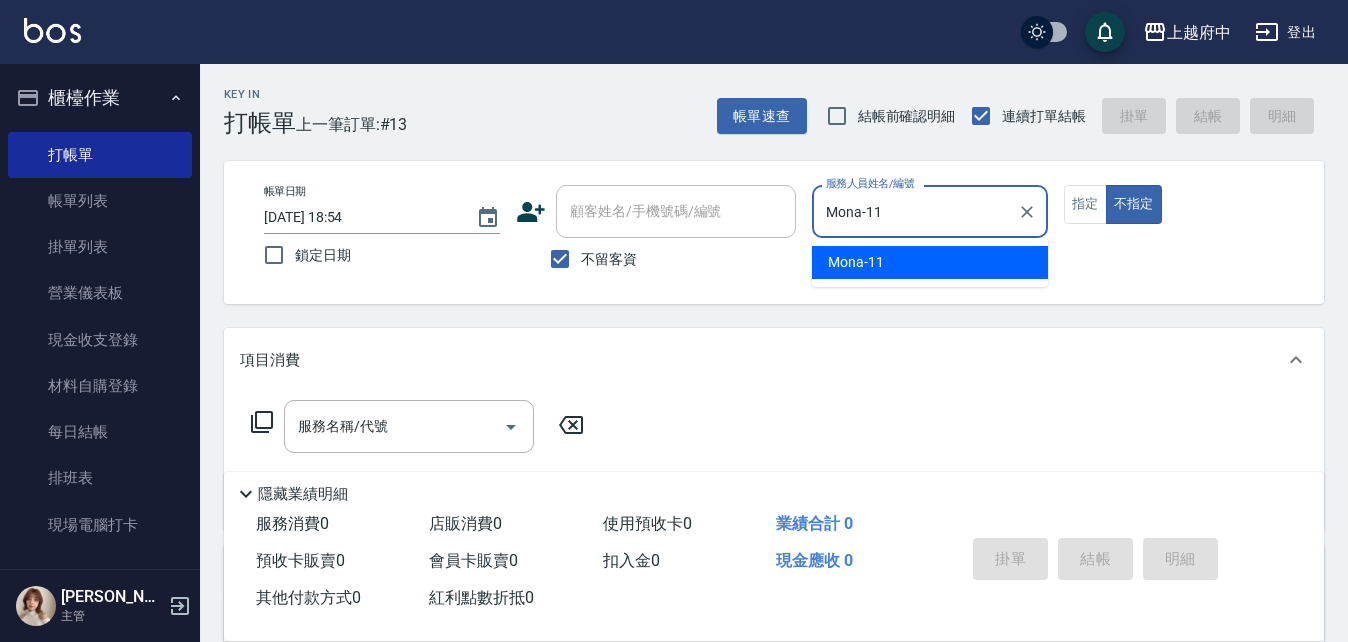 type on "false" 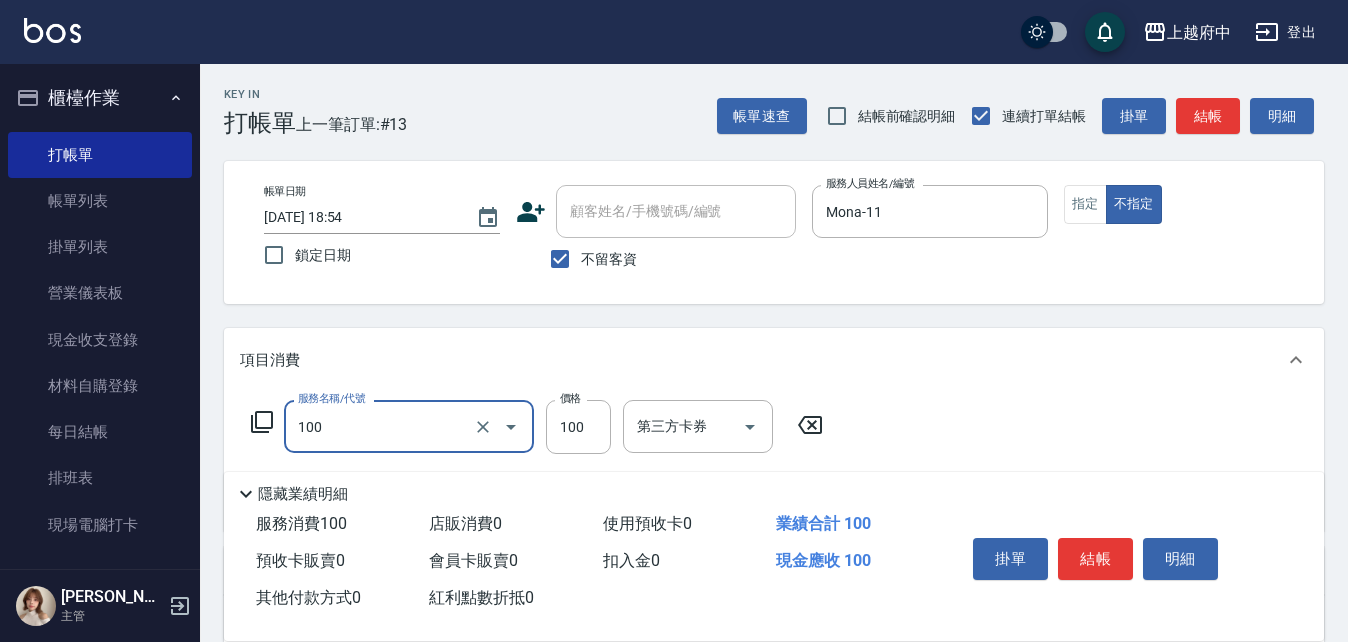 type on "造型/修劉海(100)" 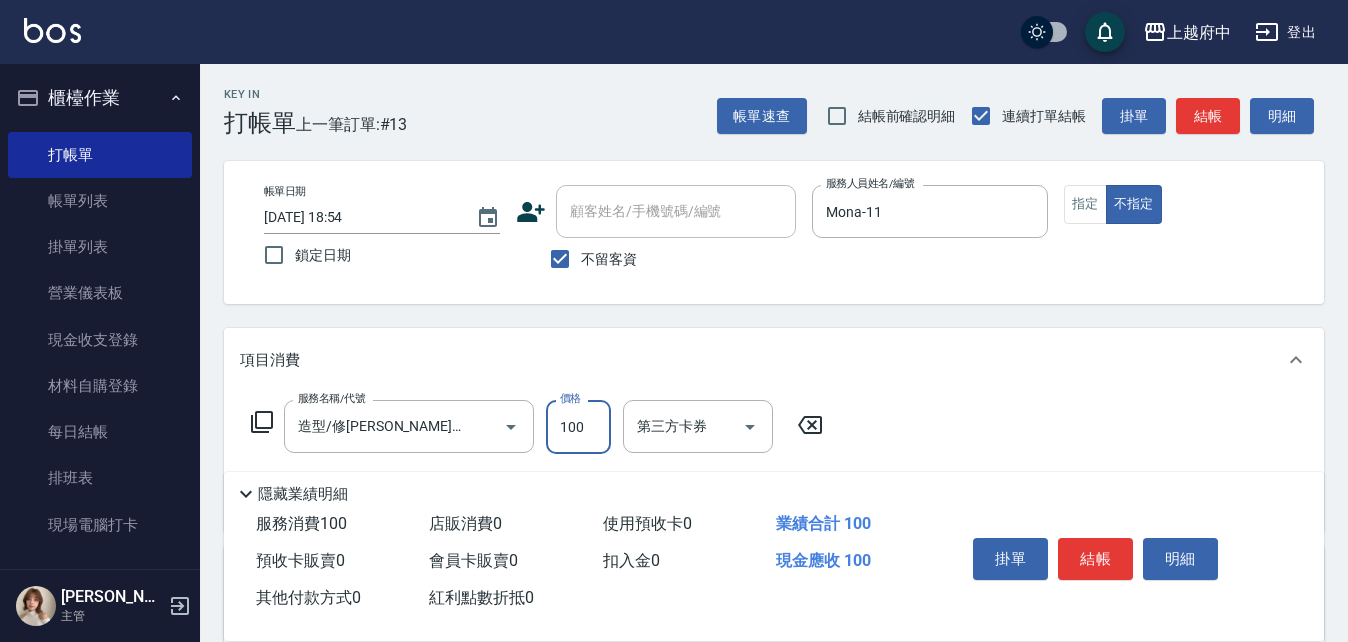 click on "項目消費" at bounding box center (762, 360) 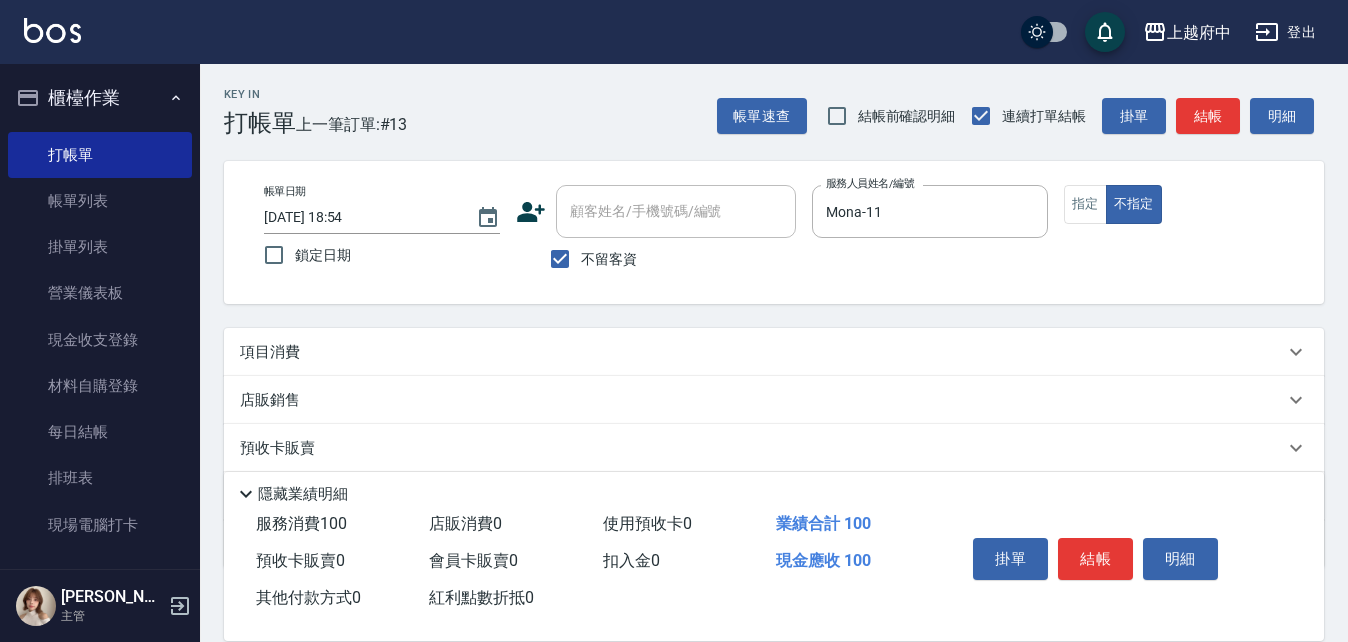 click on "項目消費" at bounding box center [774, 352] 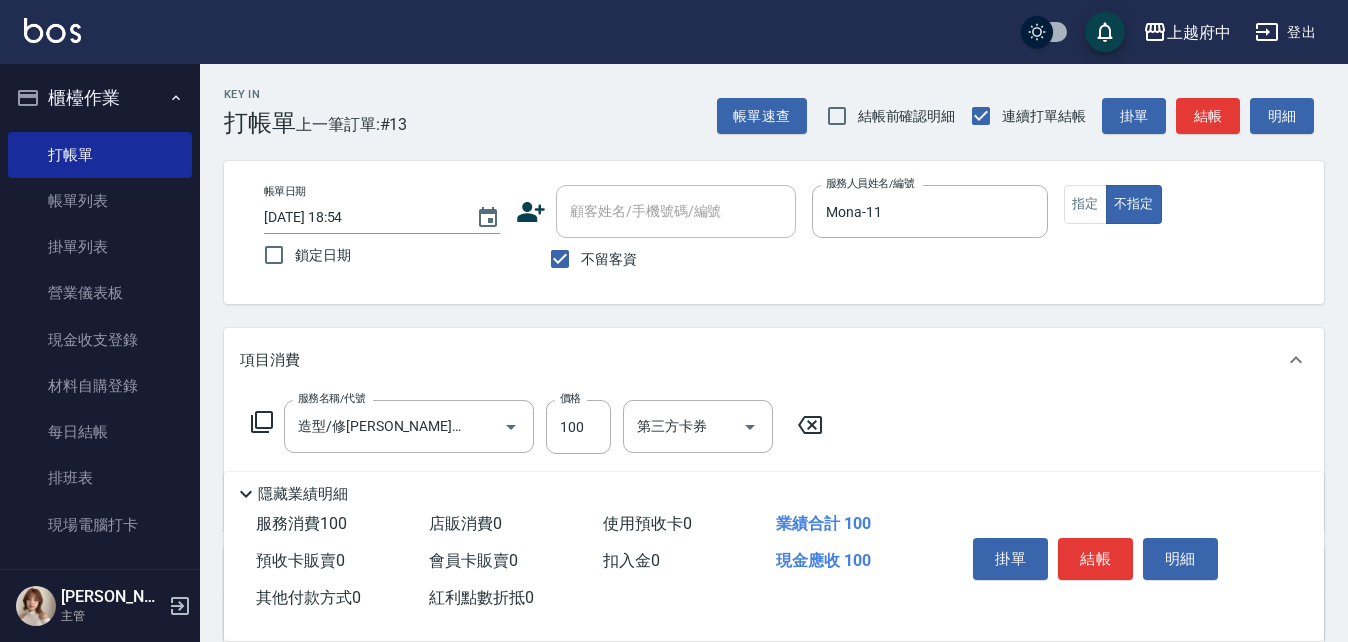 scroll, scrollTop: 100, scrollLeft: 0, axis: vertical 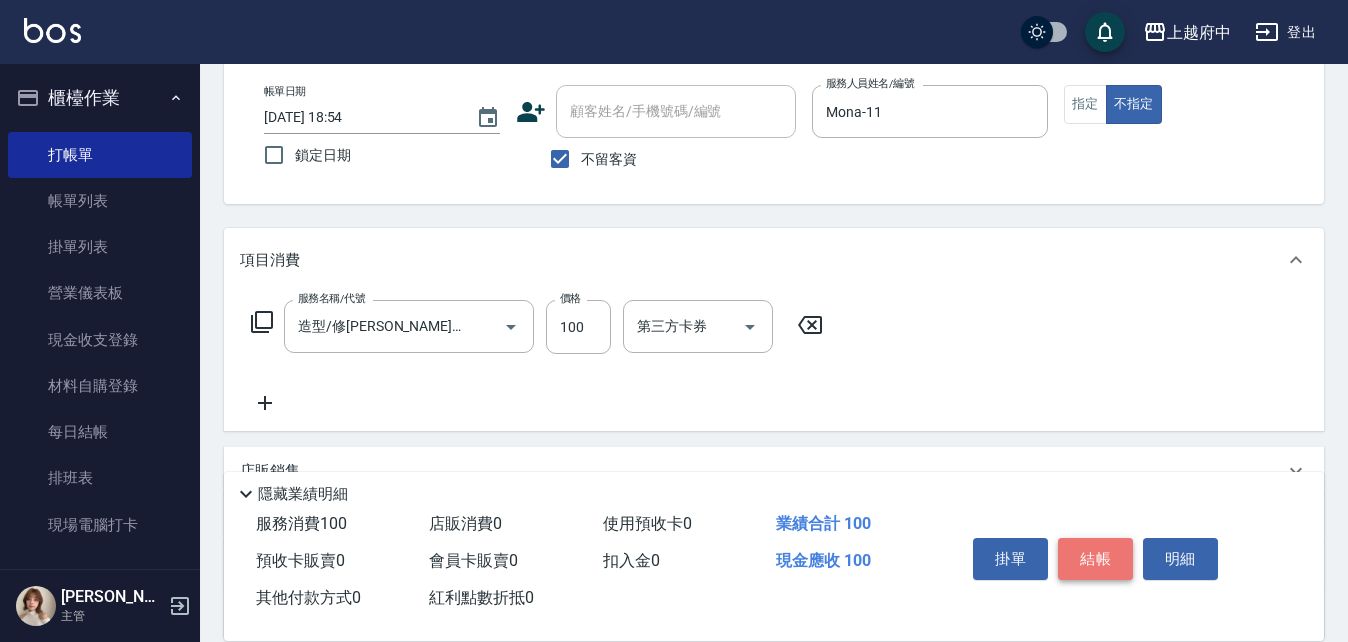click on "結帳" at bounding box center (1095, 559) 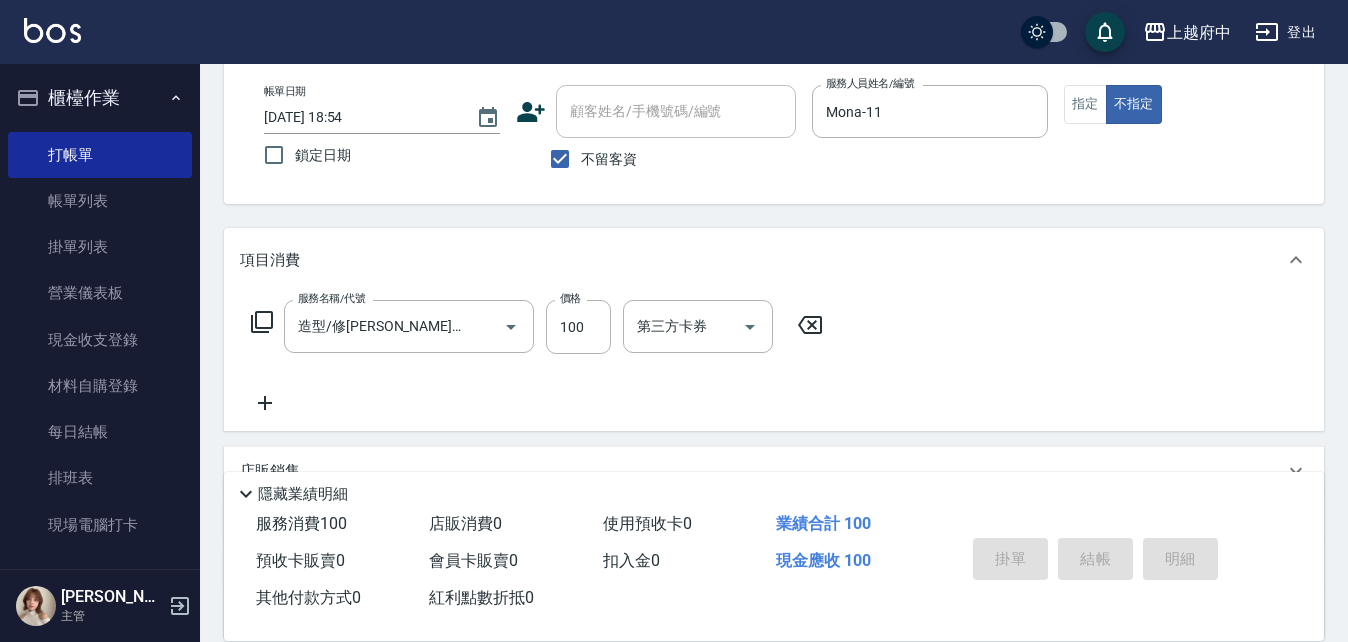 type on "2025/07/14 19:20" 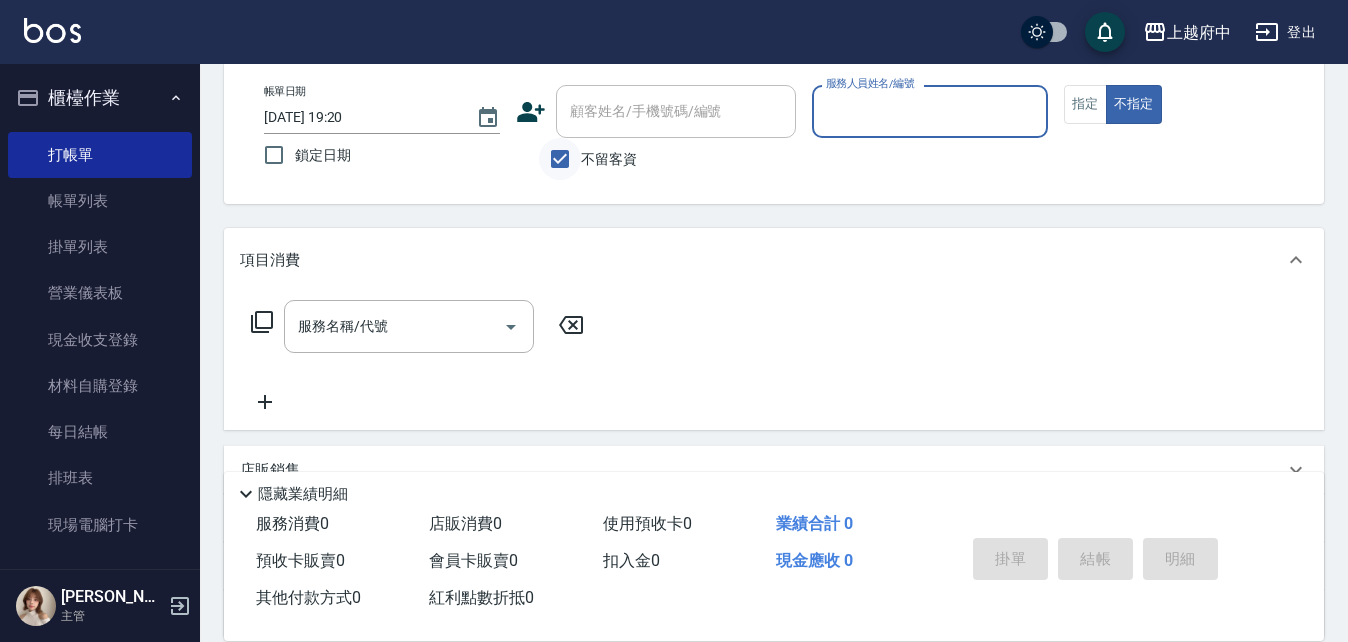 click on "不留客資" at bounding box center (560, 159) 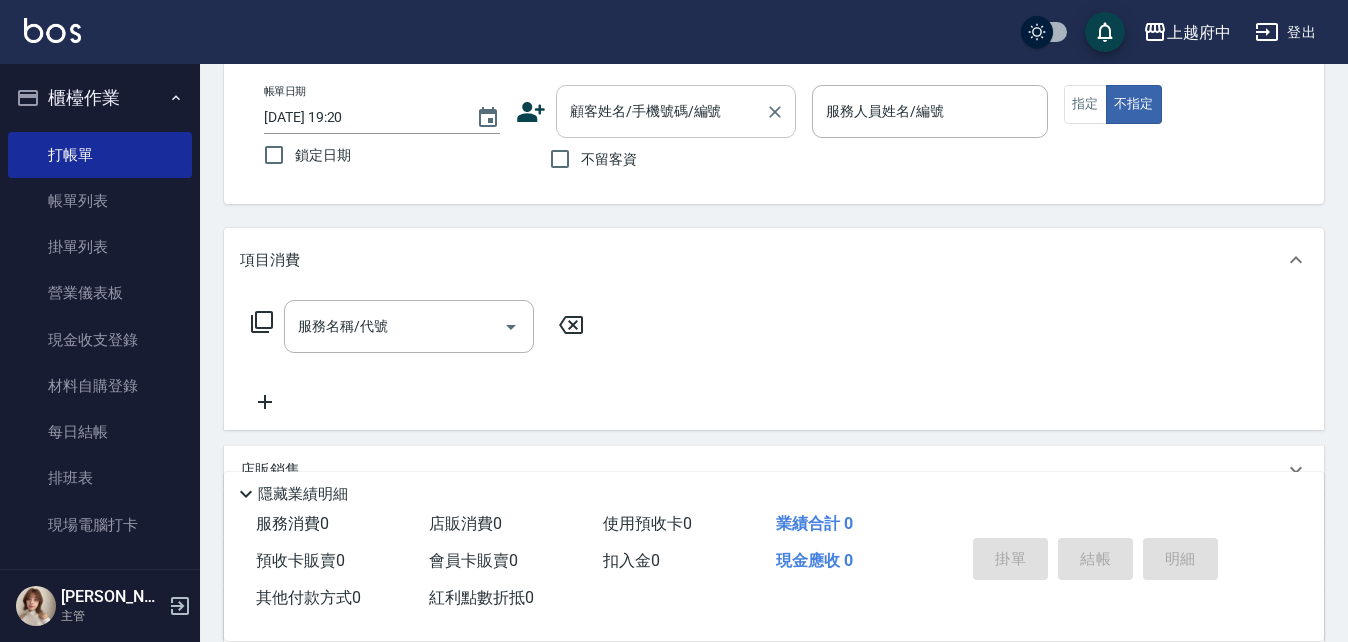 click on "顧客姓名/手機號碼/編號 顧客姓名/手機號碼/編號" at bounding box center (676, 111) 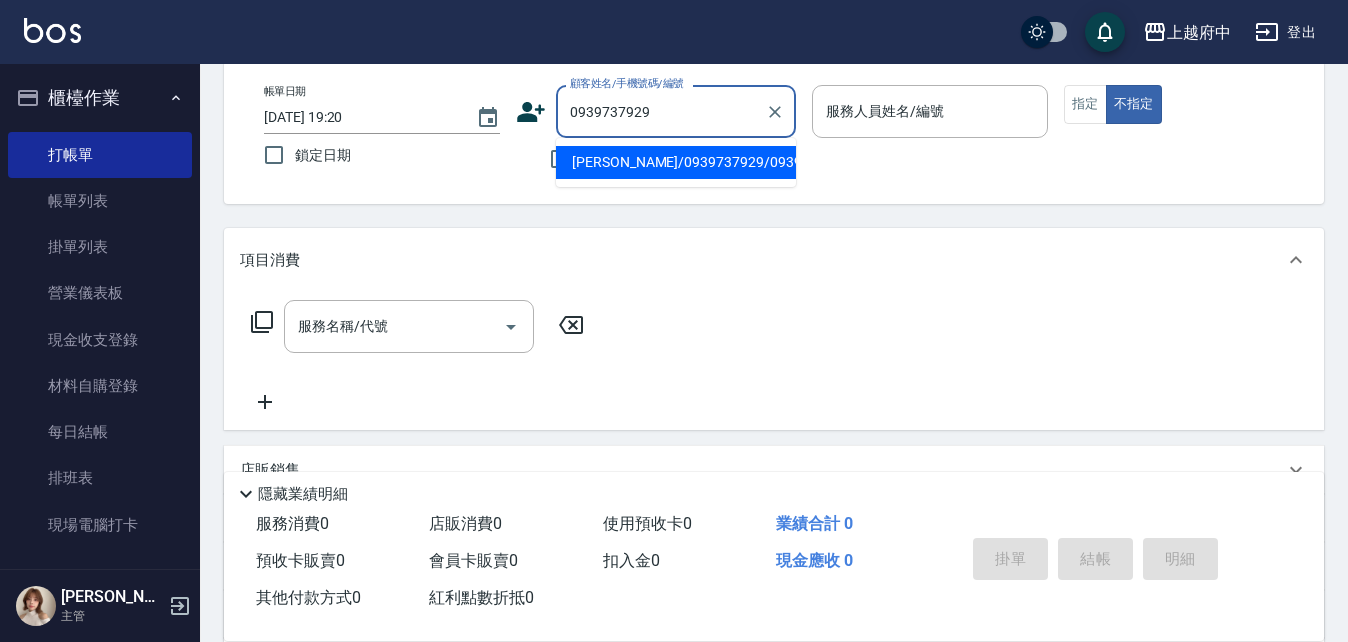 click on "廖哲民/0939737929/0939737929" at bounding box center [676, 162] 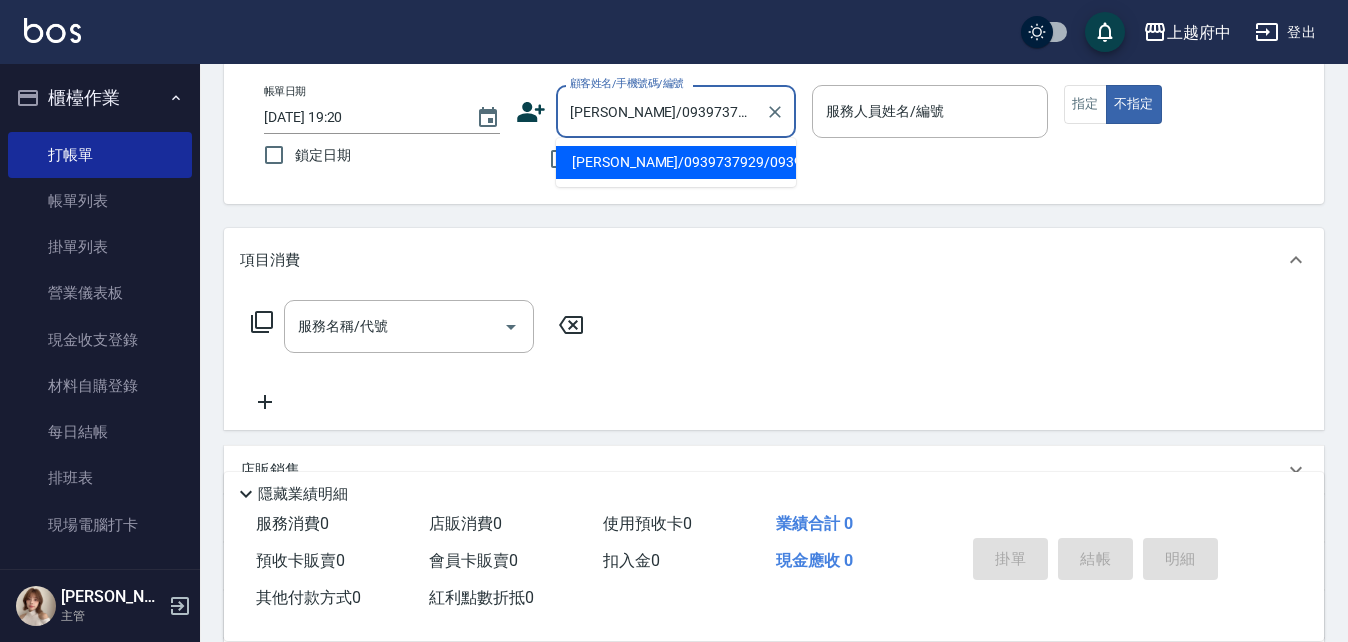 type on "Gary-5" 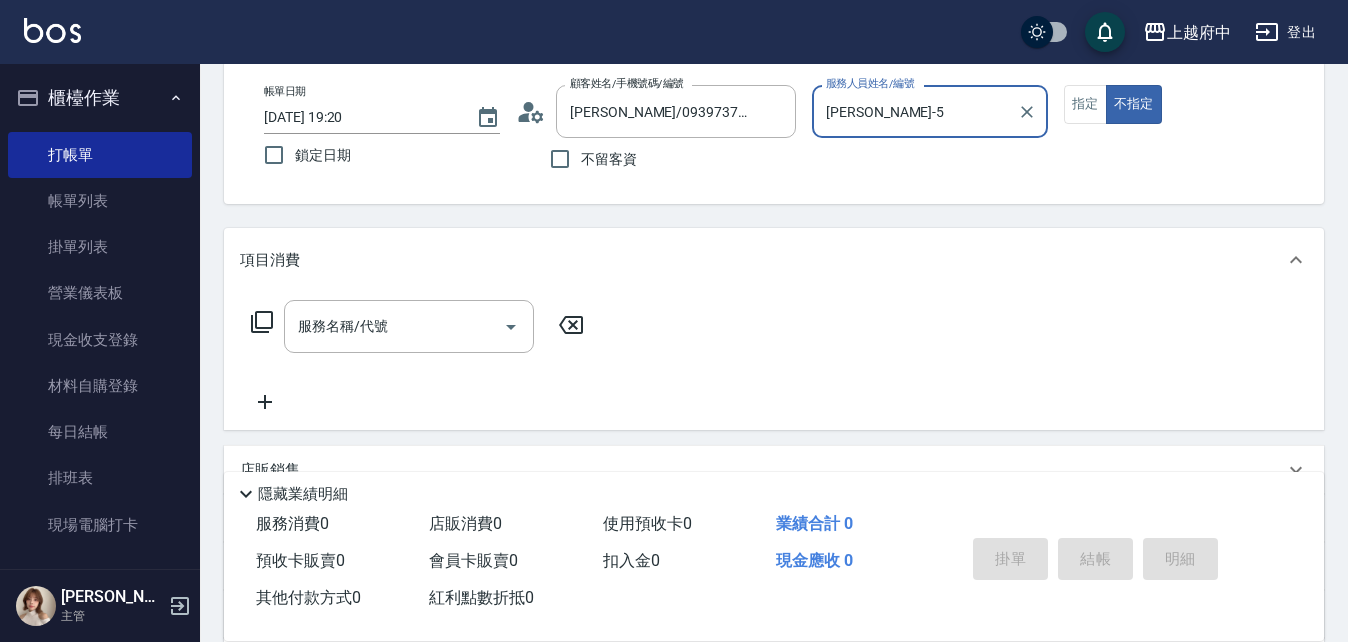 click 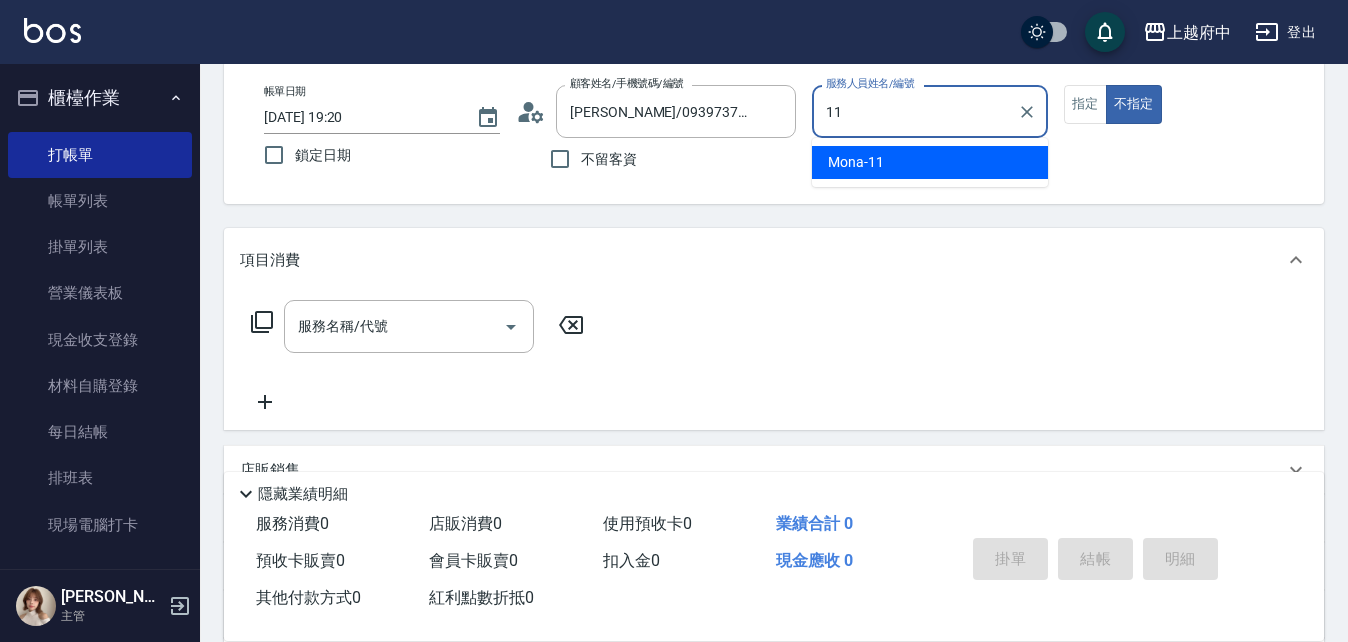 type on "Mona-11" 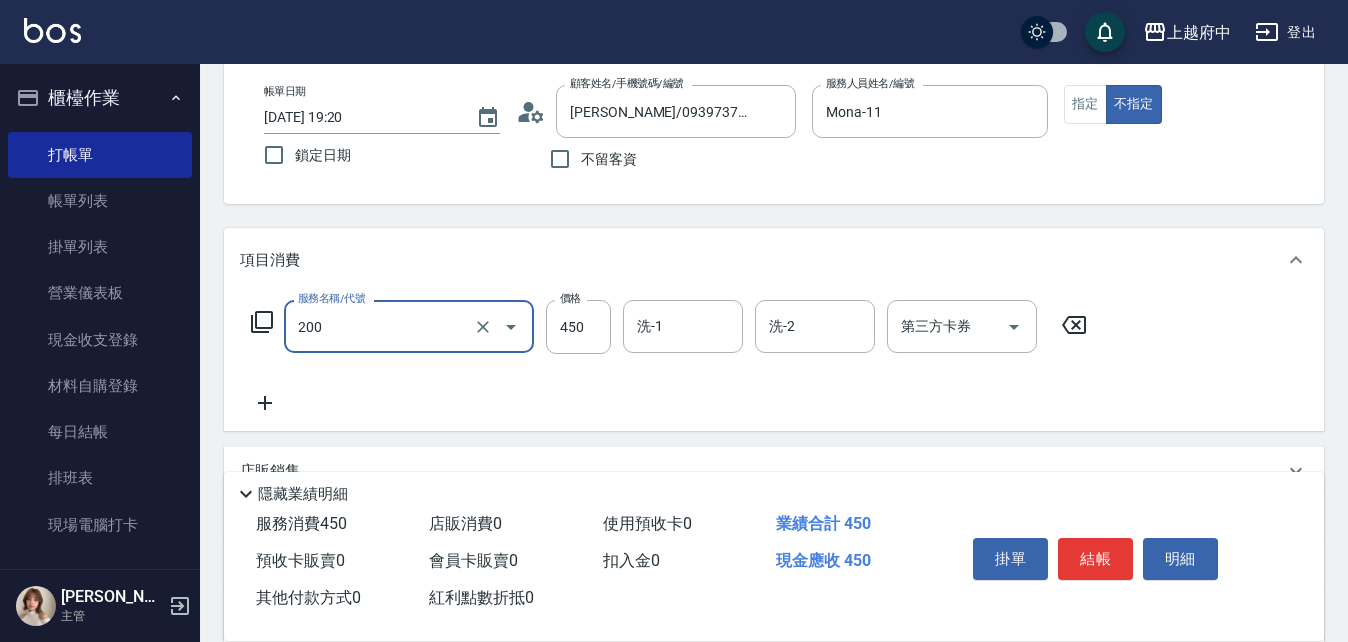 type on "有機洗髮(200)" 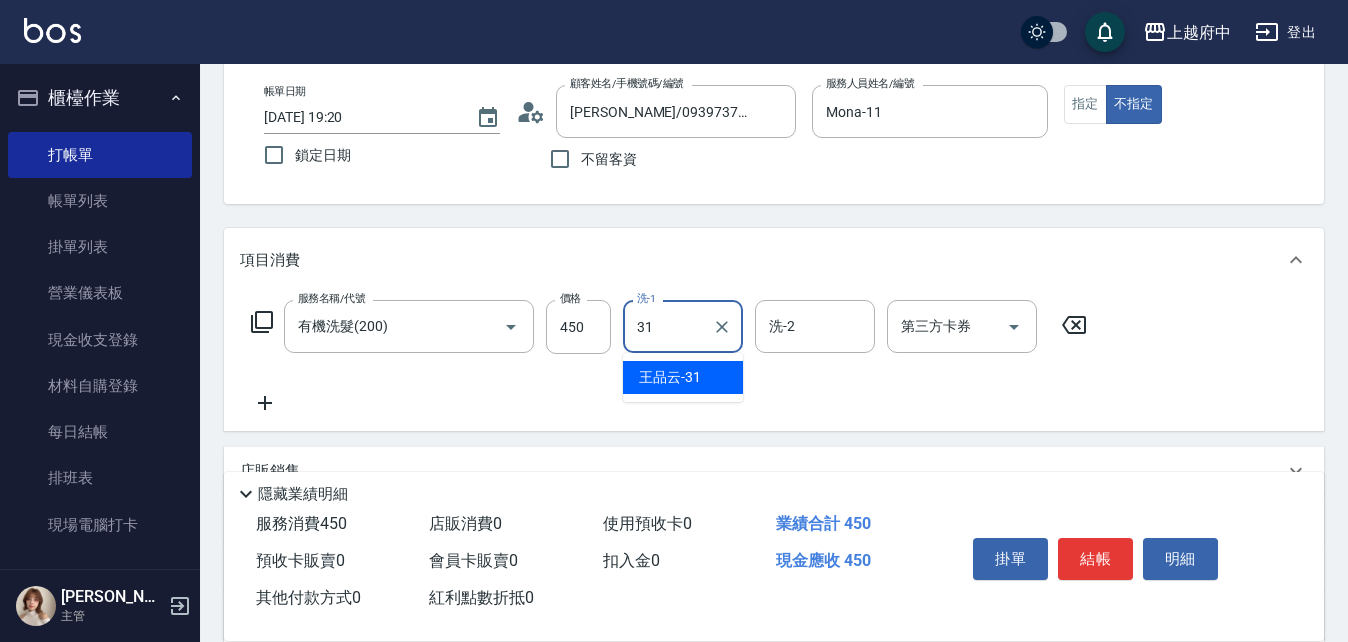 type on "王品云-31" 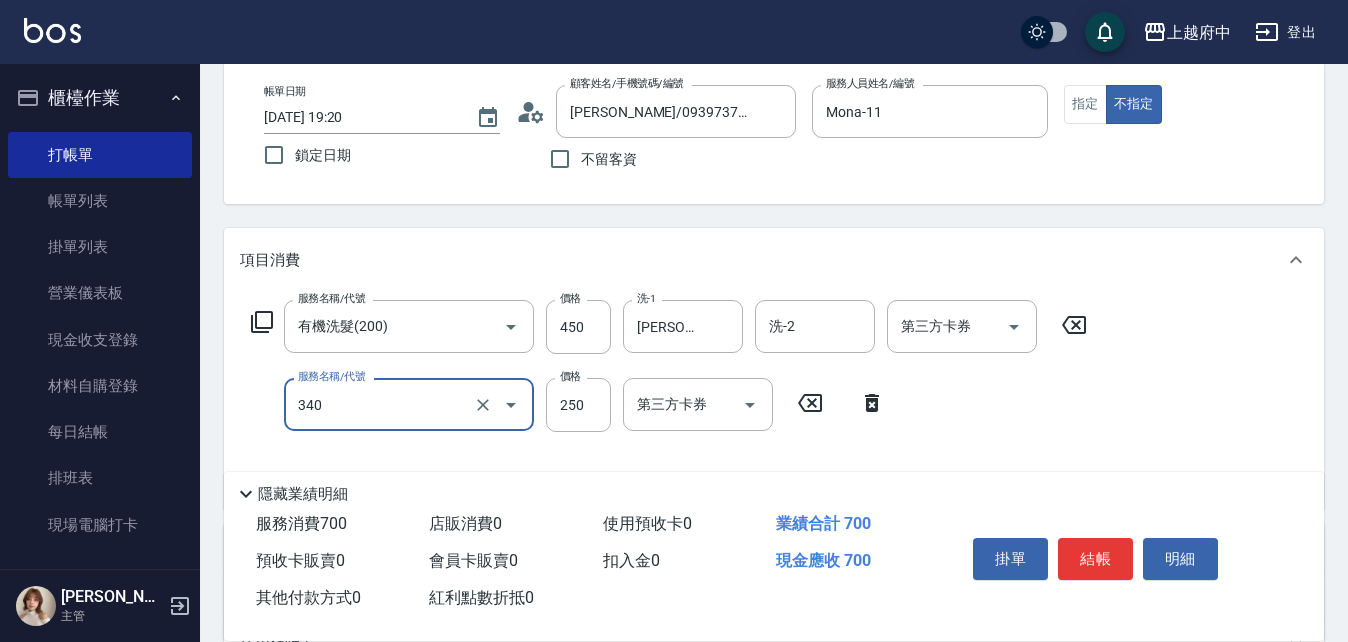 type on "剪髮(340)" 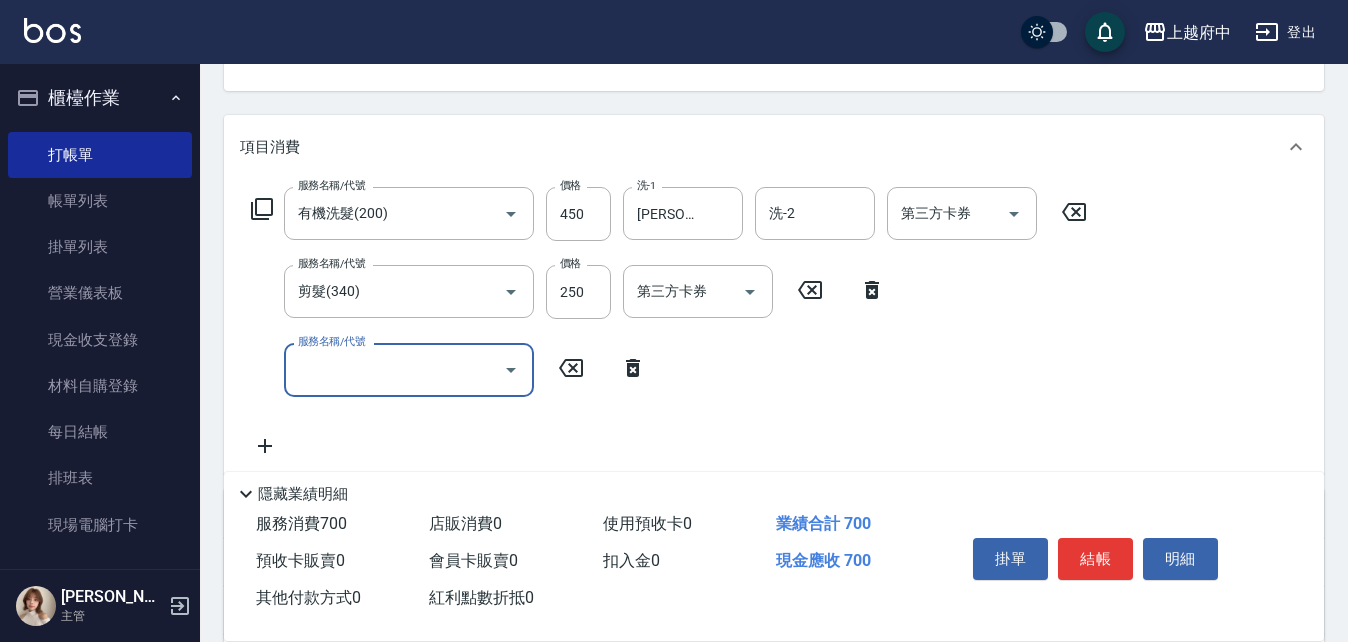 scroll, scrollTop: 300, scrollLeft: 0, axis: vertical 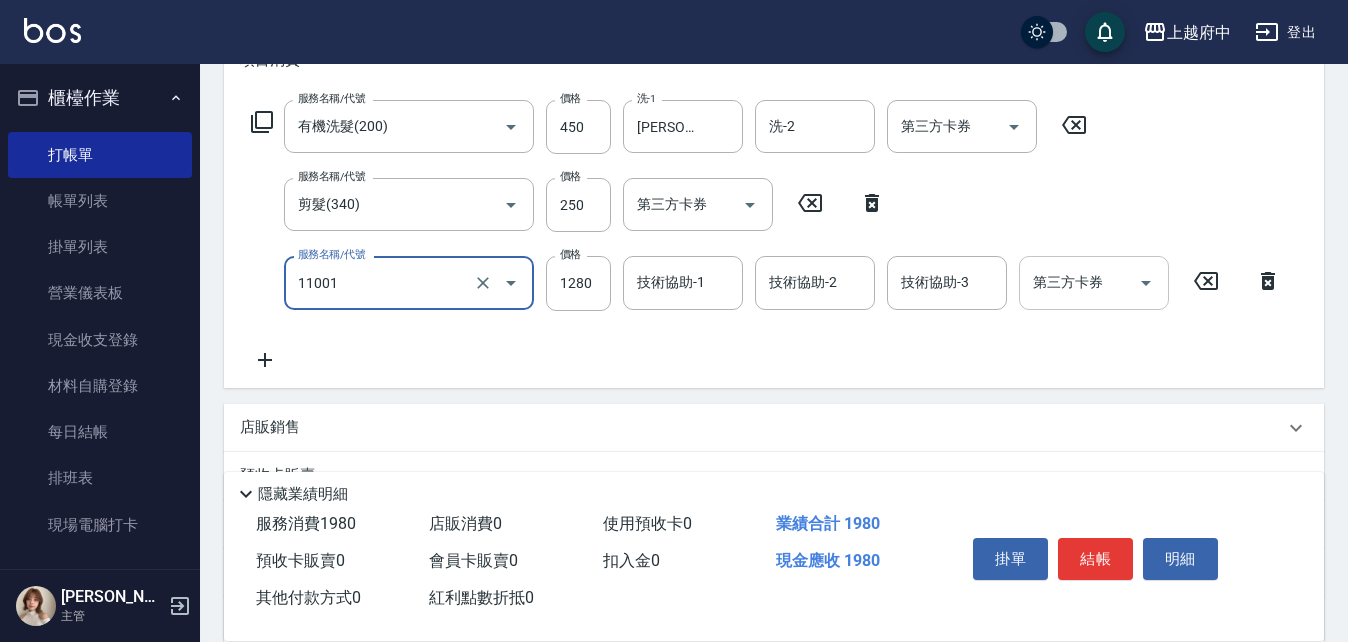 type on "燙髮S(11001)" 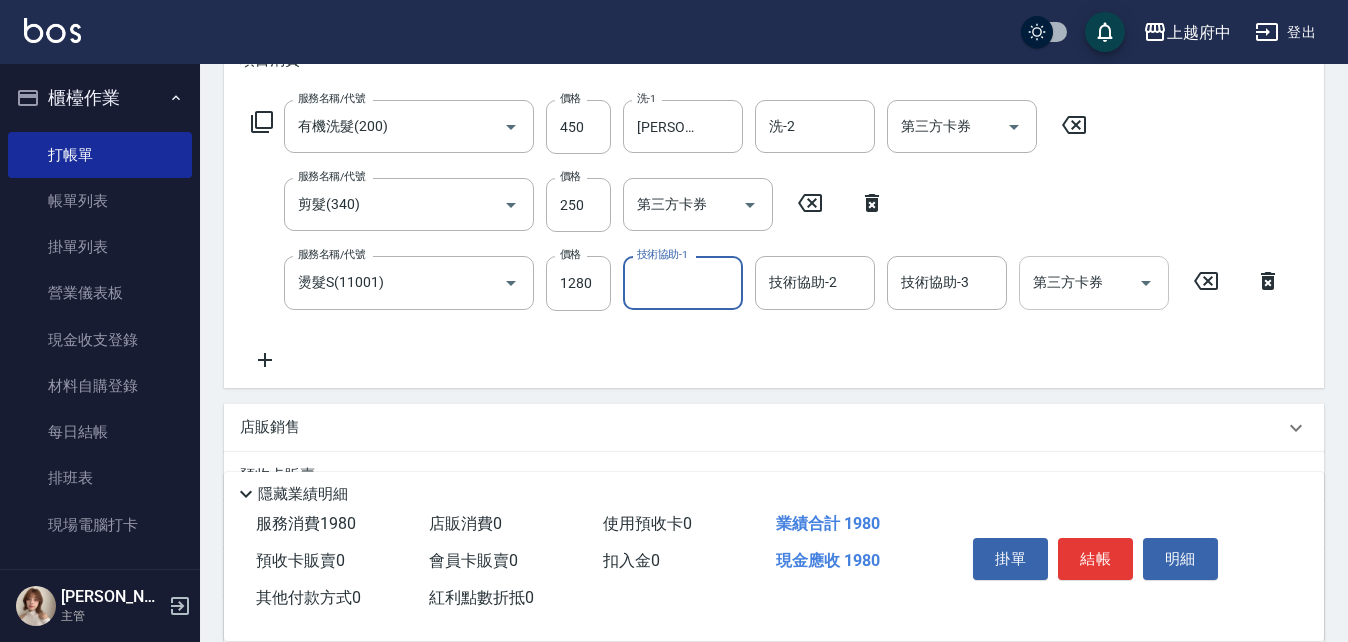 type on "1" 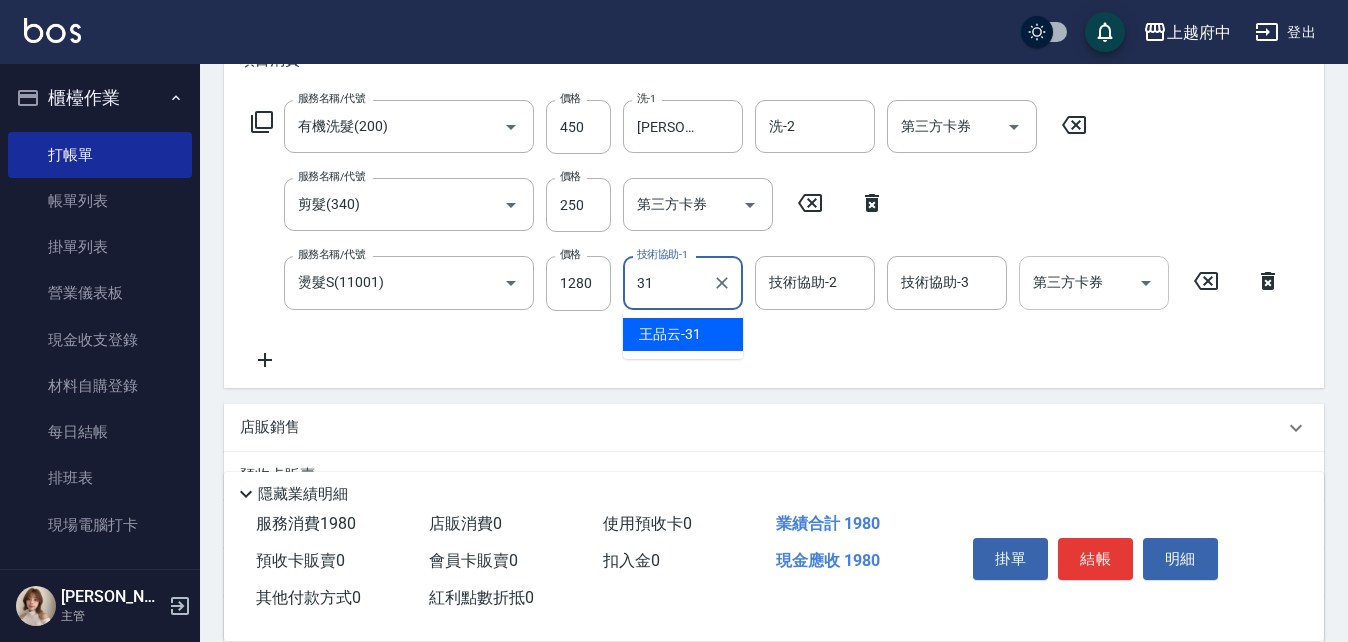 type on "王品云-31" 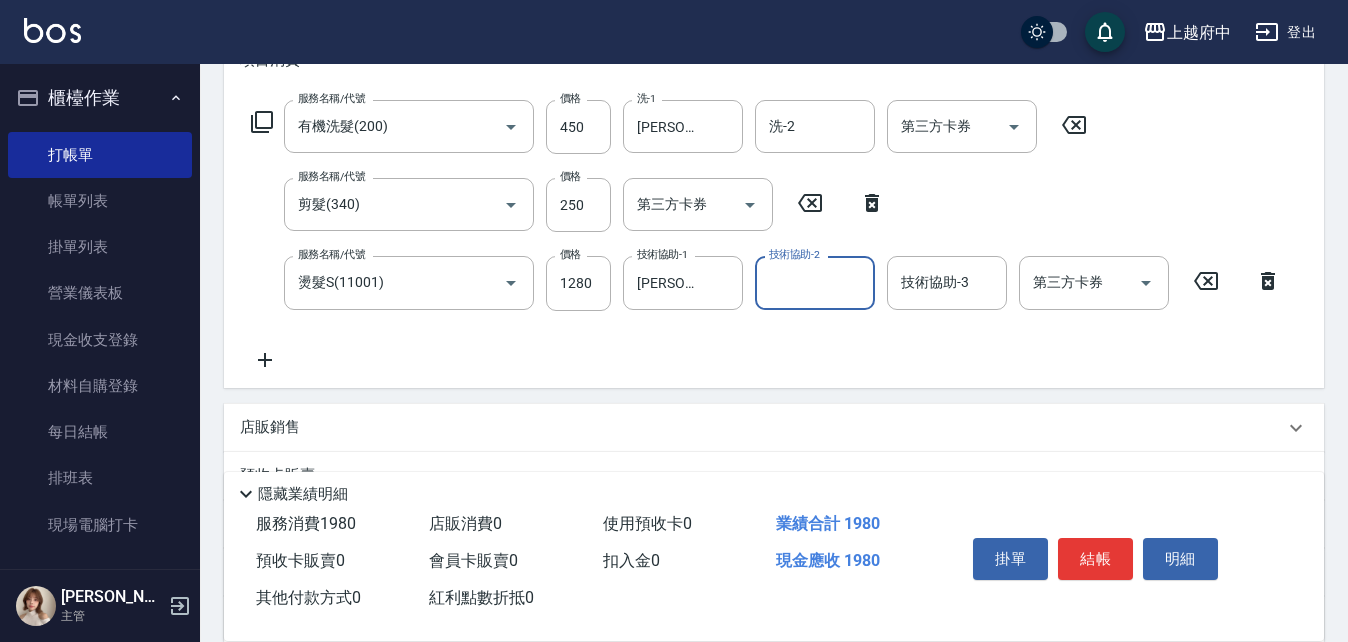 click on "服務名稱/代號 有機洗髮(200) 服務名稱/代號 價格 450 價格 洗-1 王品云-31 洗-1 洗-2 洗-2 第三方卡券 第三方卡券 服務名稱/代號 剪髮(340) 服務名稱/代號 價格 250 價格 第三方卡券 第三方卡券 服務名稱/代號 燙髮S(11001) 服務名稱/代號 價格 1280 價格 技術協助-1 王品云-31 技術協助-1 技術協助-2 技術協助-2 技術協助-3 技術協助-3 第三方卡券 第三方卡券" at bounding box center (766, 235) 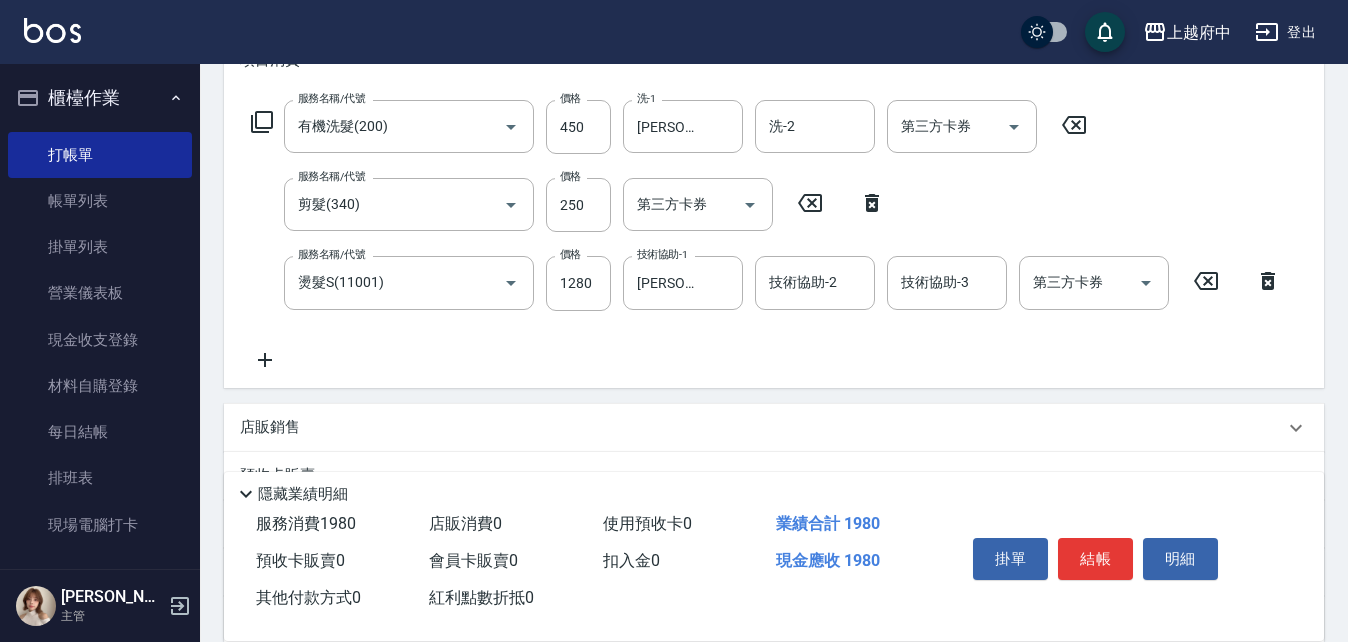 click 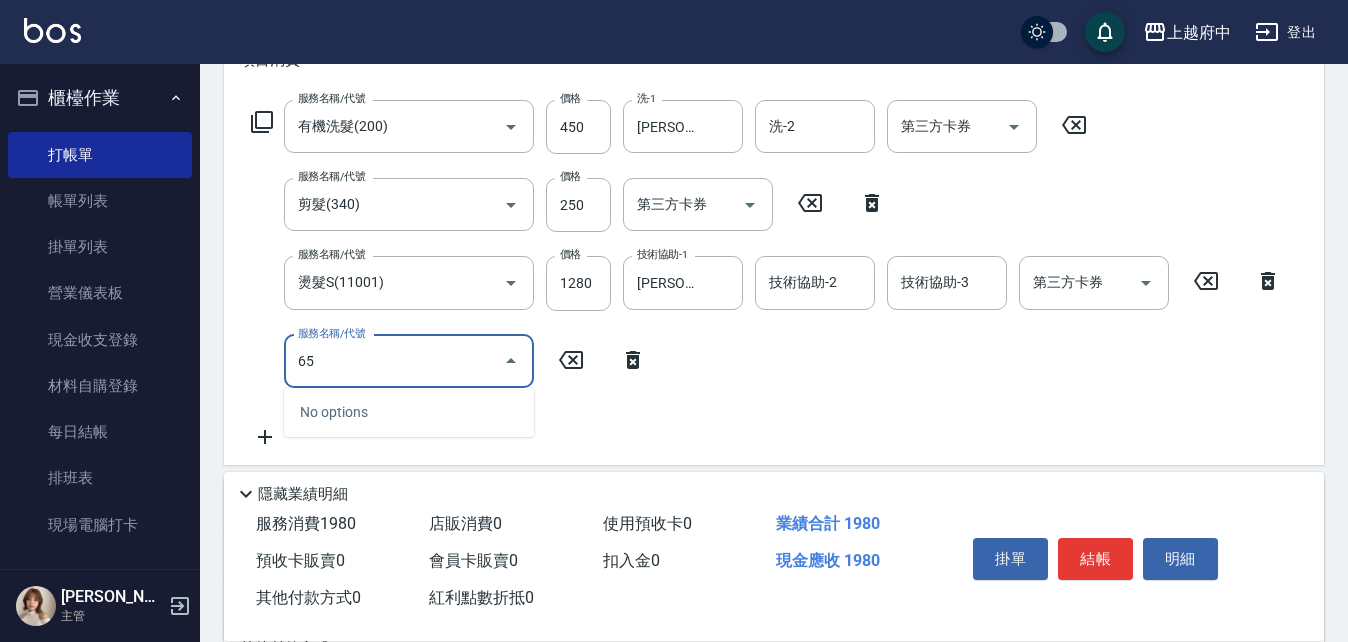 type on "6" 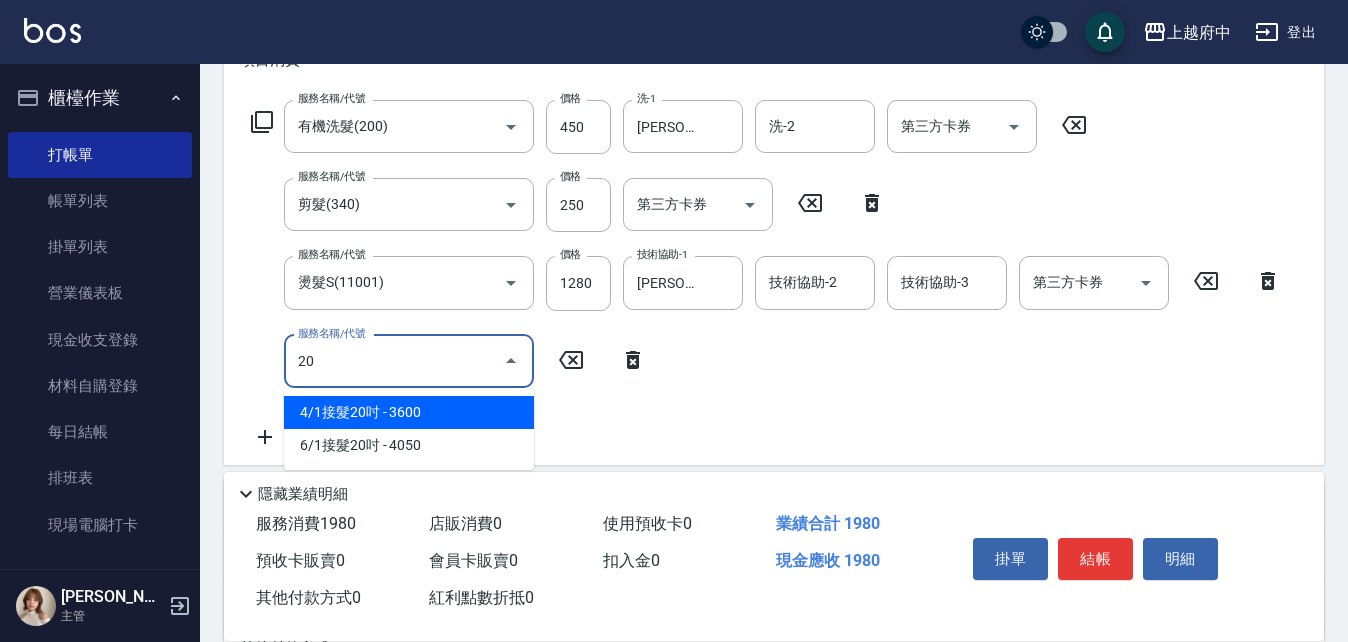 type on "2" 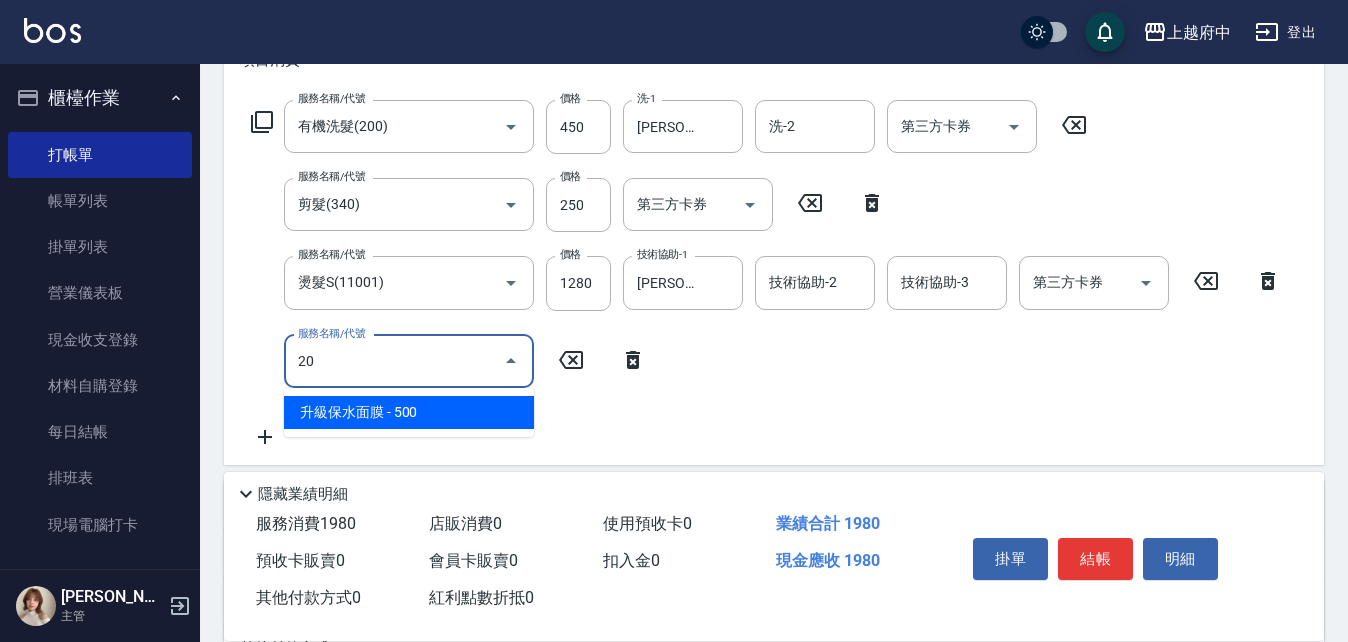 type on "2" 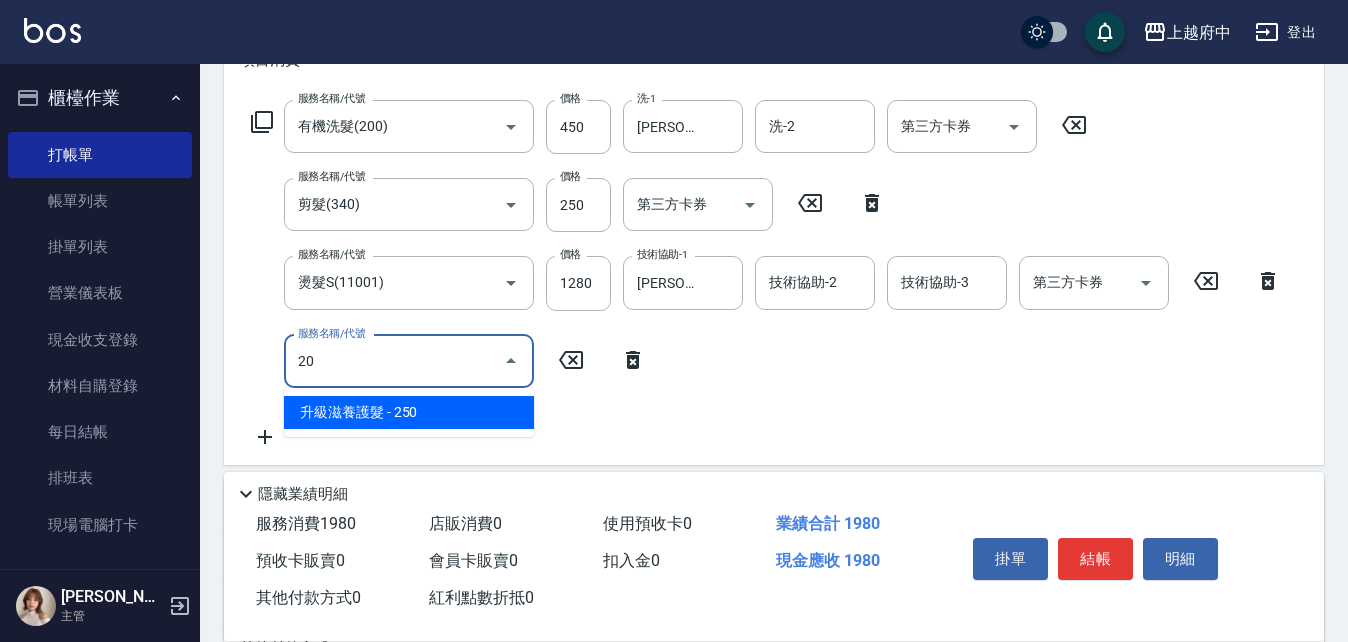 type on "2" 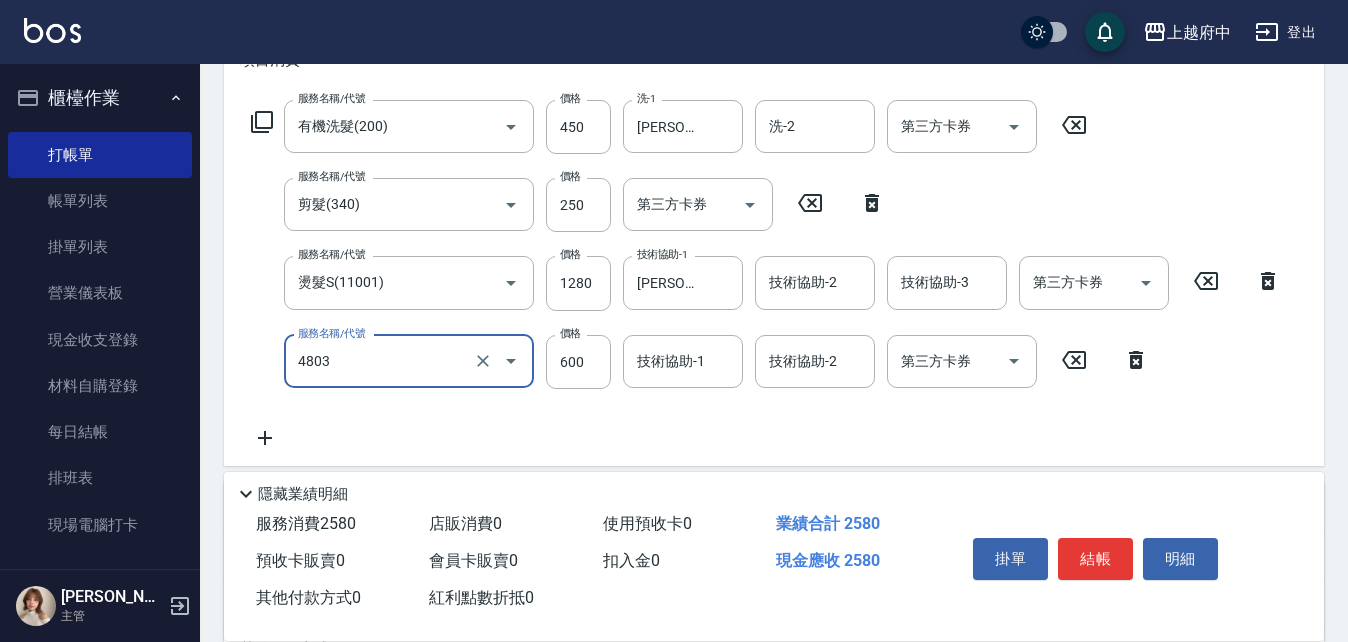 type on "潤澤修護(4803)" 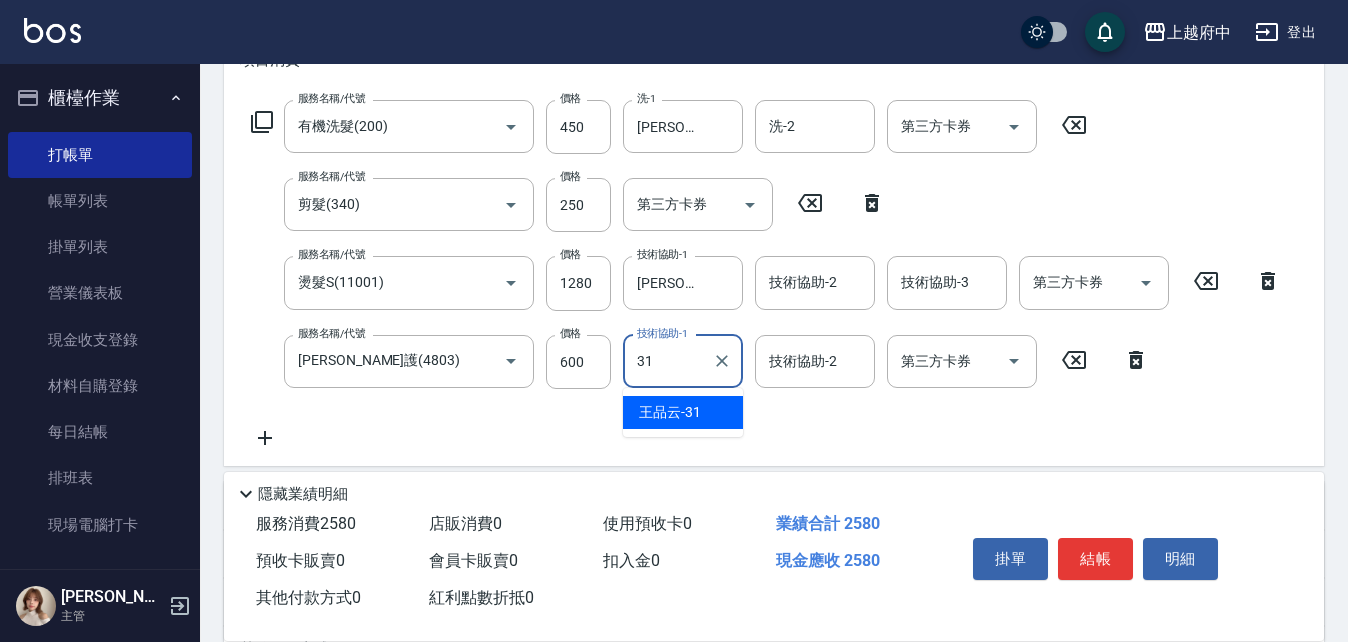 type on "王品云-31" 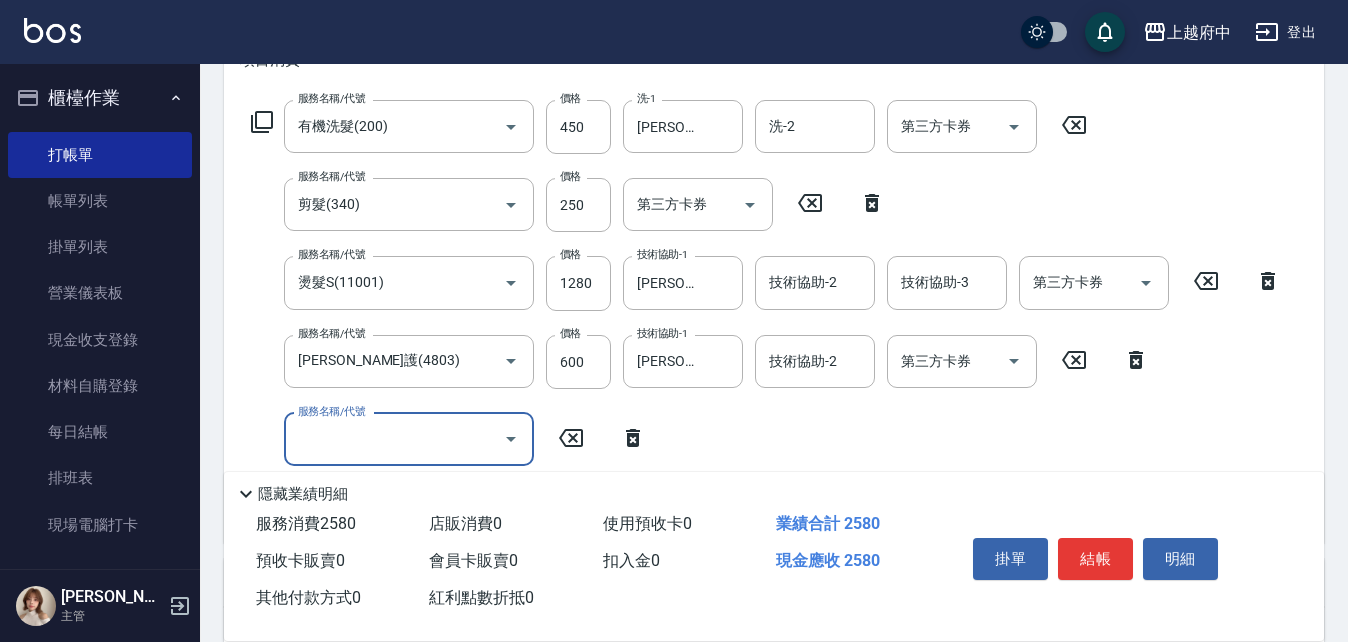 click 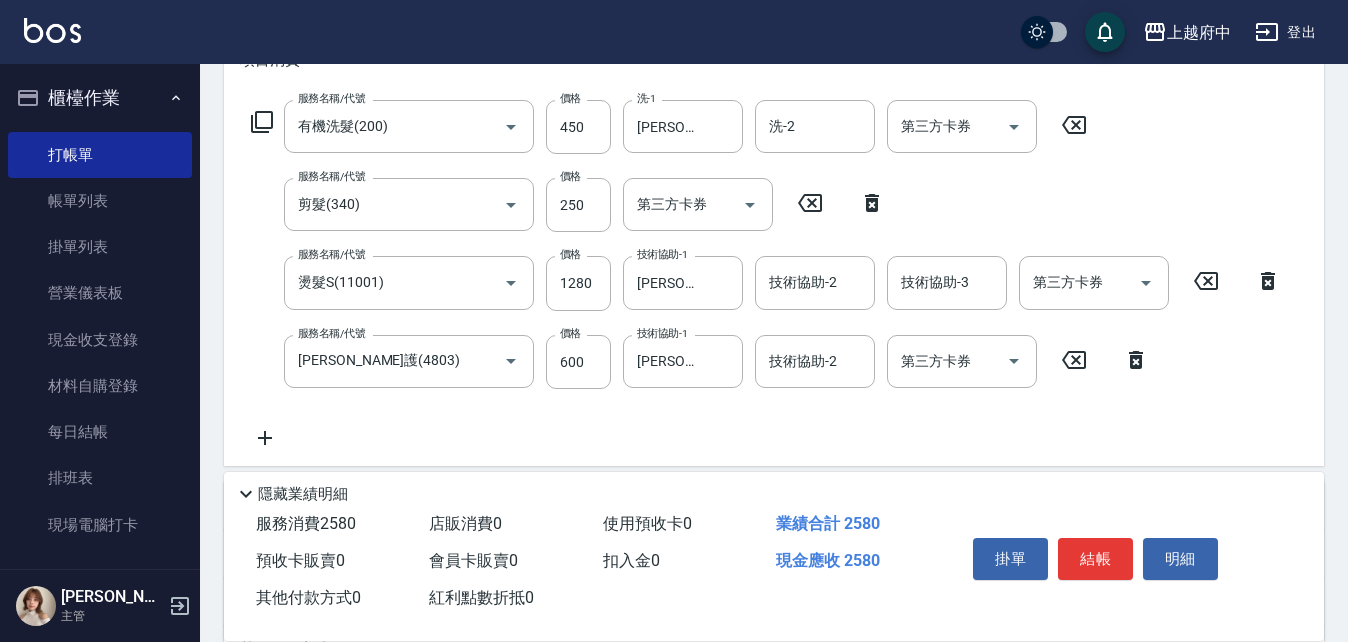 scroll, scrollTop: 400, scrollLeft: 0, axis: vertical 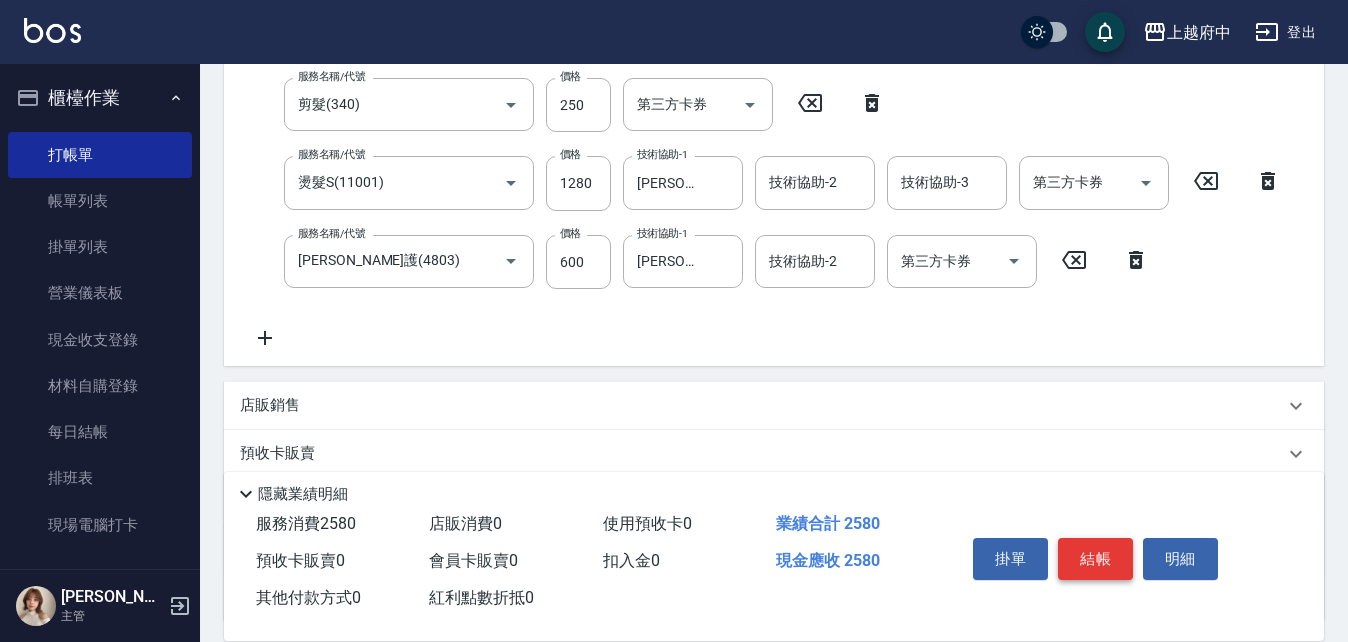 click on "結帳" at bounding box center (1095, 559) 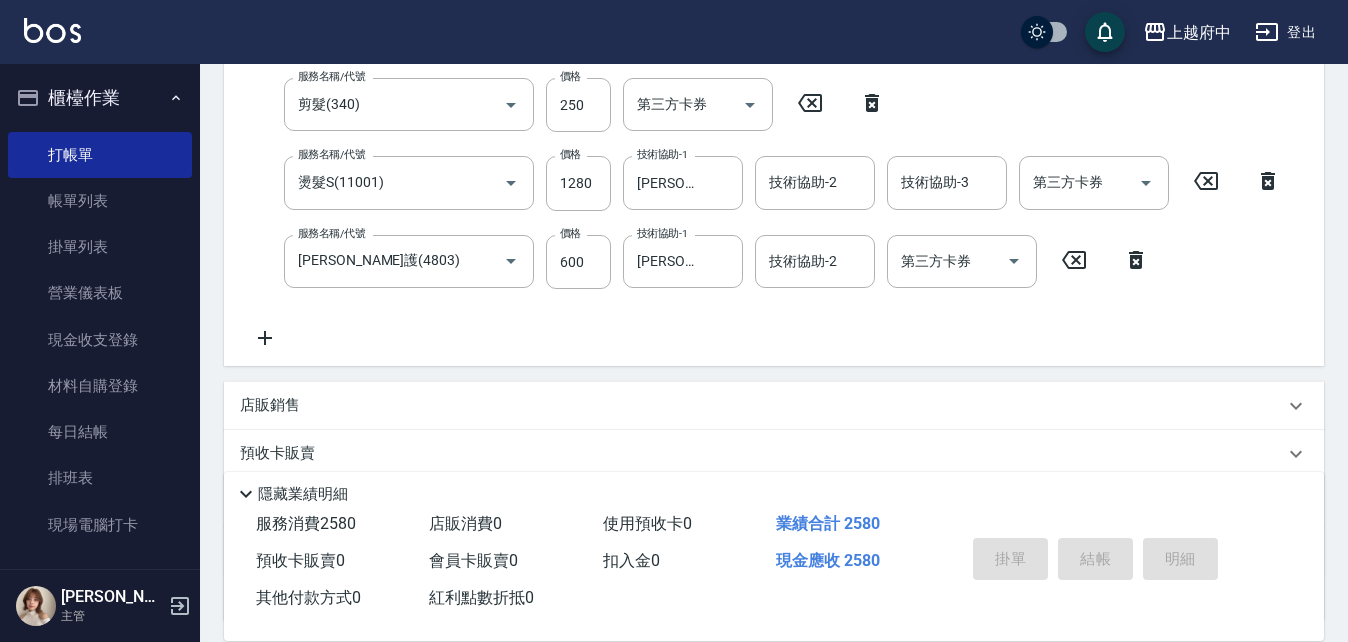 type on "2025/07/14 19:28" 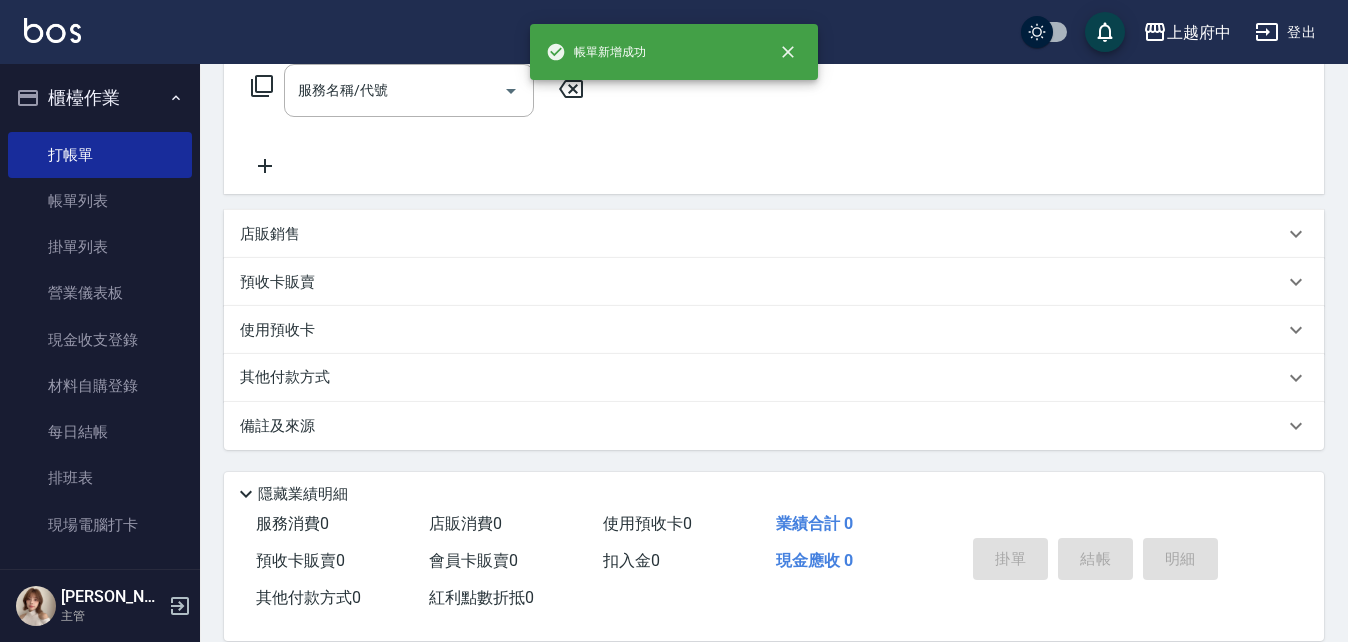 scroll, scrollTop: 0, scrollLeft: 0, axis: both 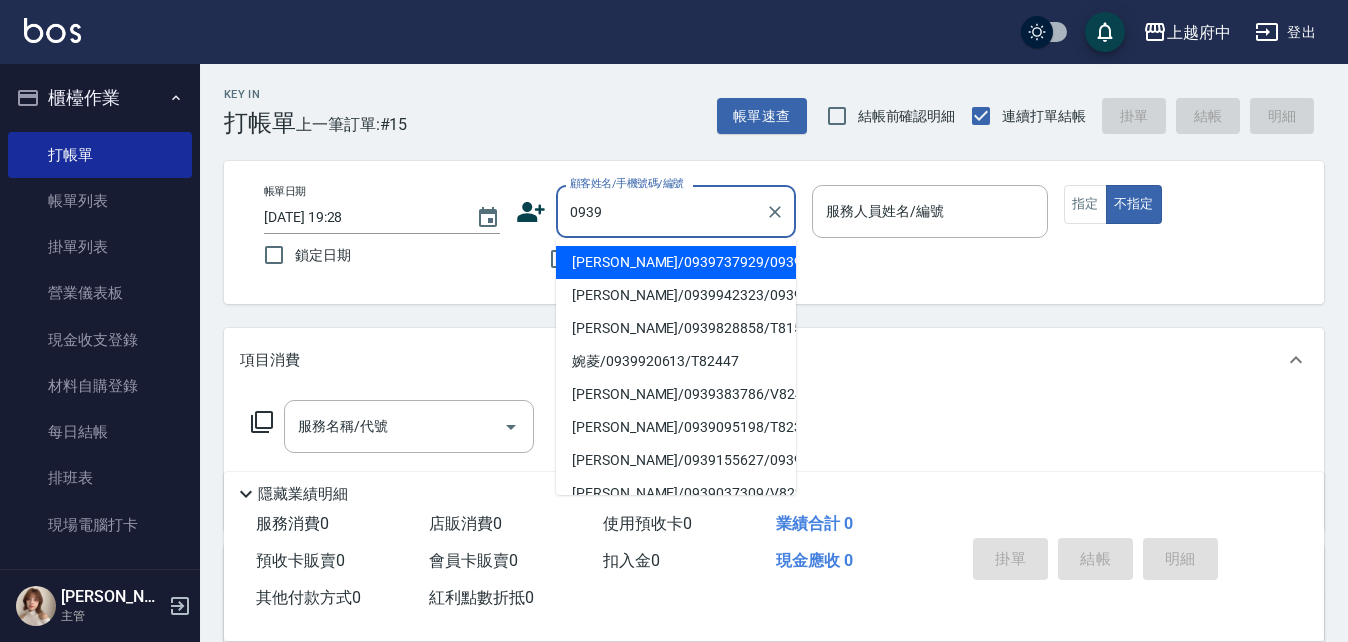 click on "廖哲民/0939737929/0939737929" at bounding box center (676, 262) 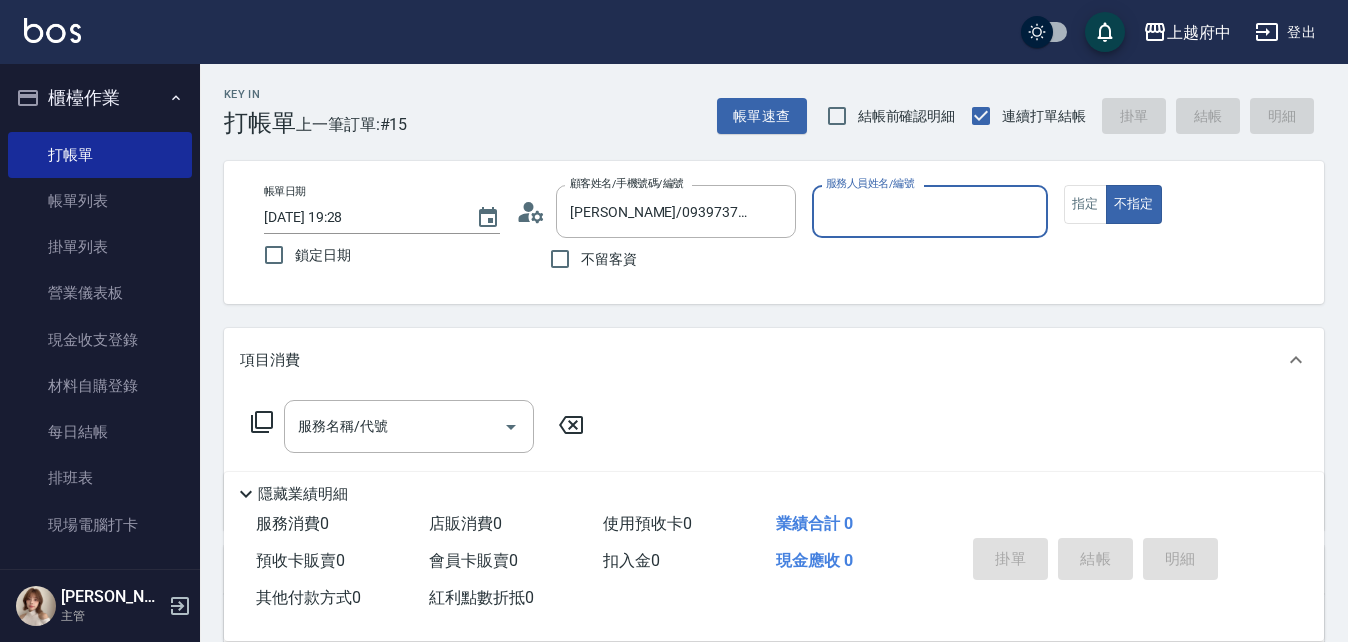 type on "Gary-5" 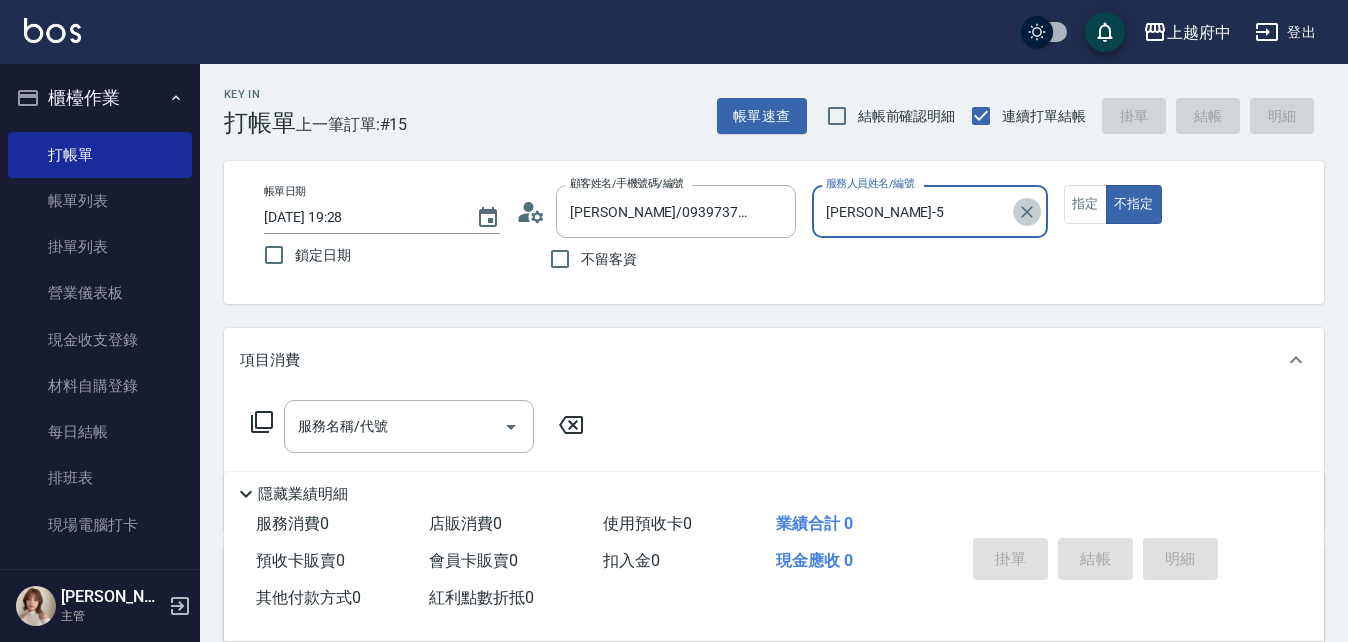 click 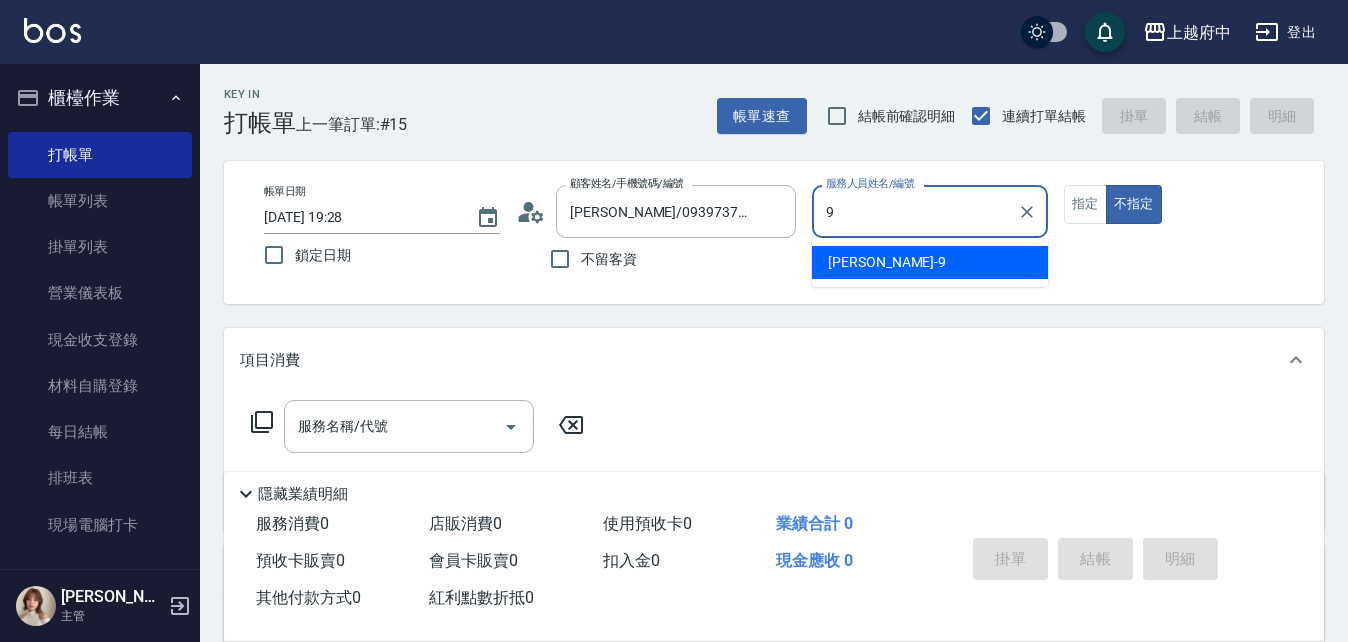 type on "David-9" 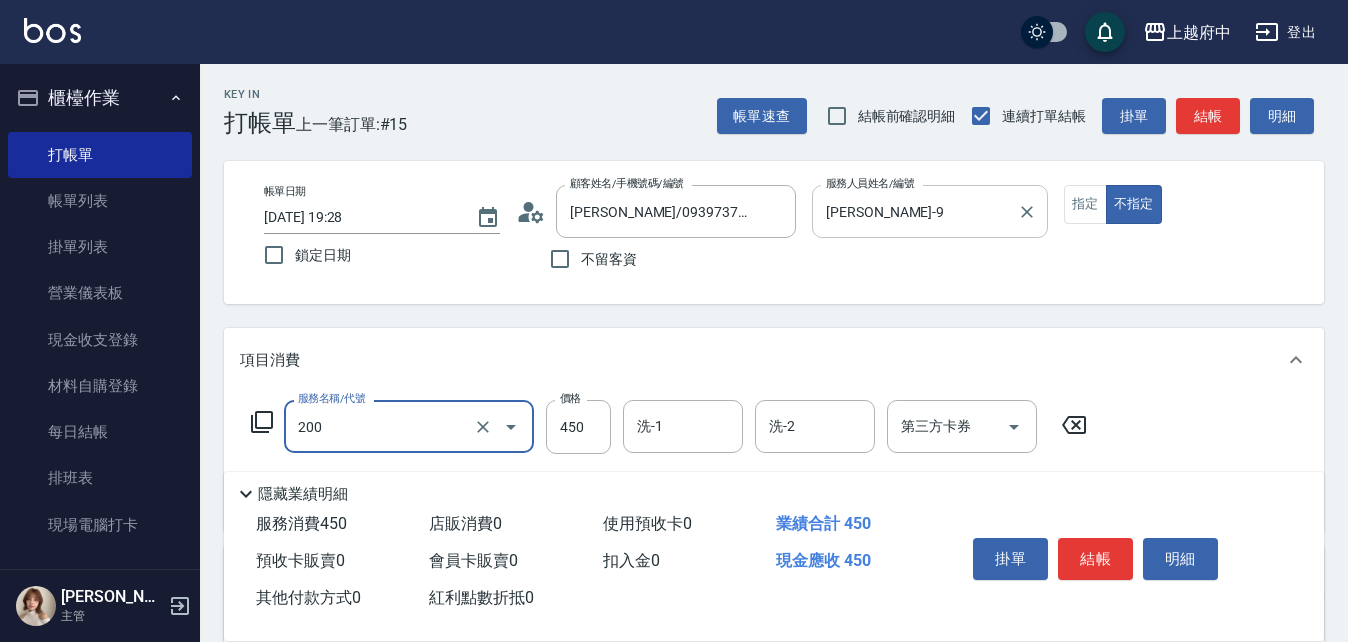 type on "有機洗髮(200)" 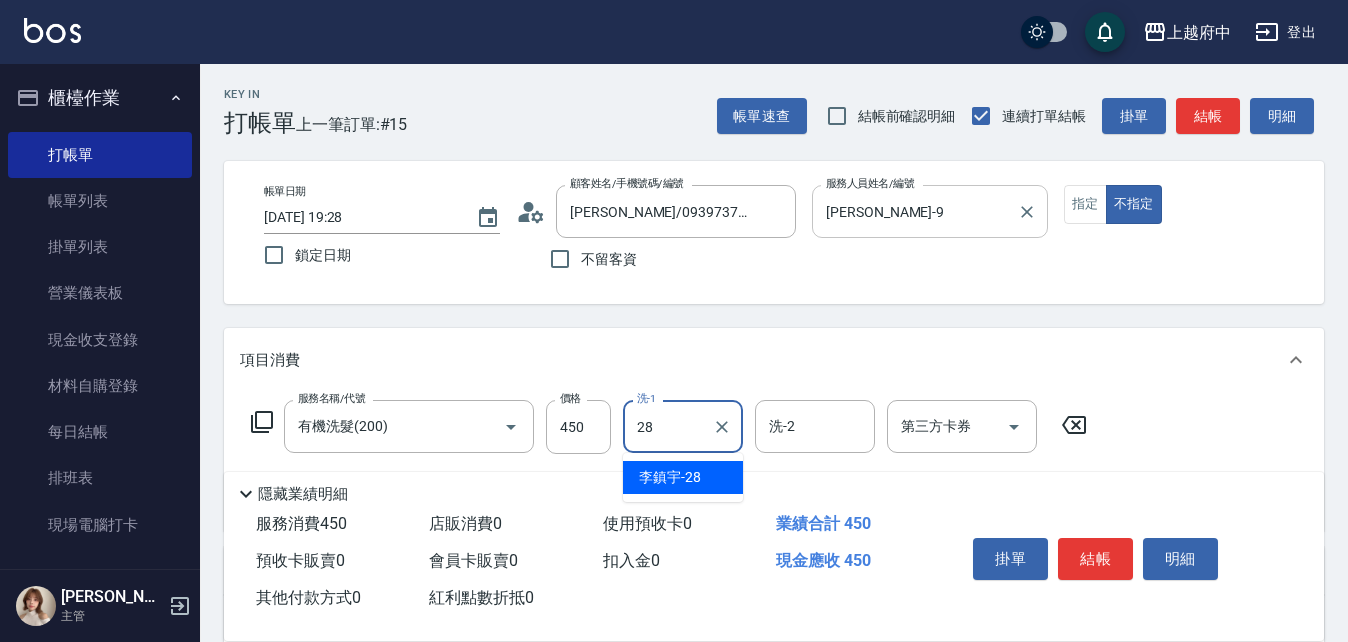 type on "李鎮宇-28" 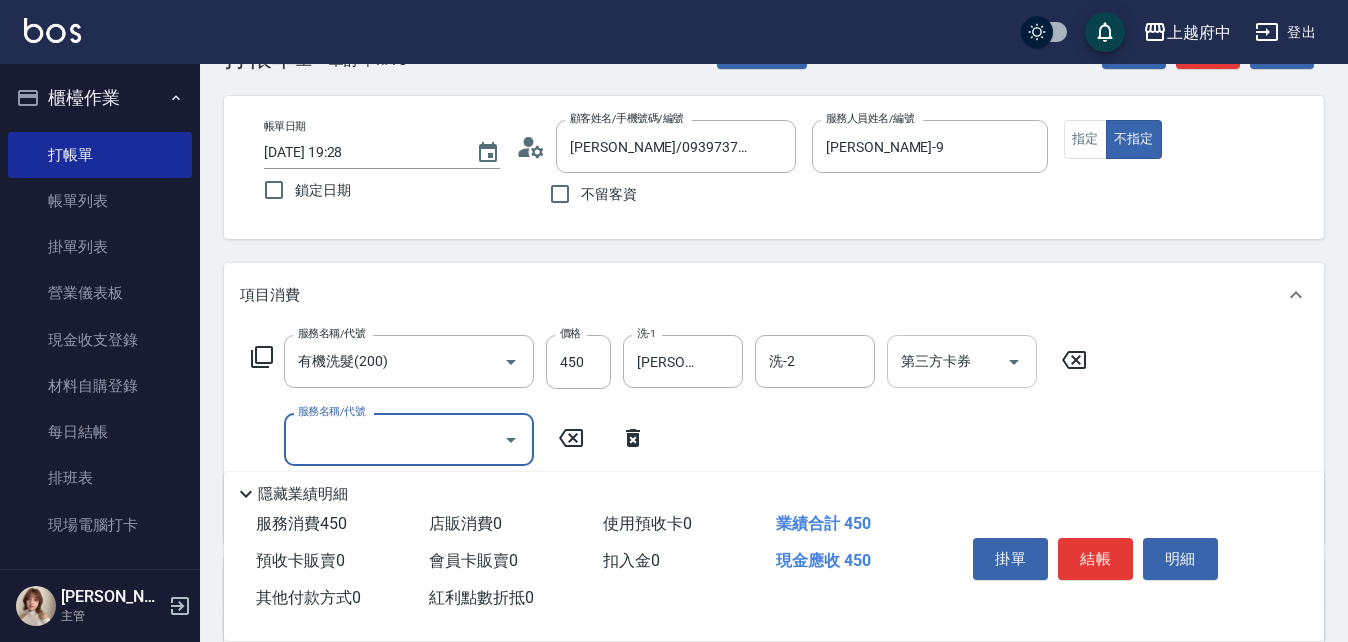 scroll, scrollTop: 100, scrollLeft: 0, axis: vertical 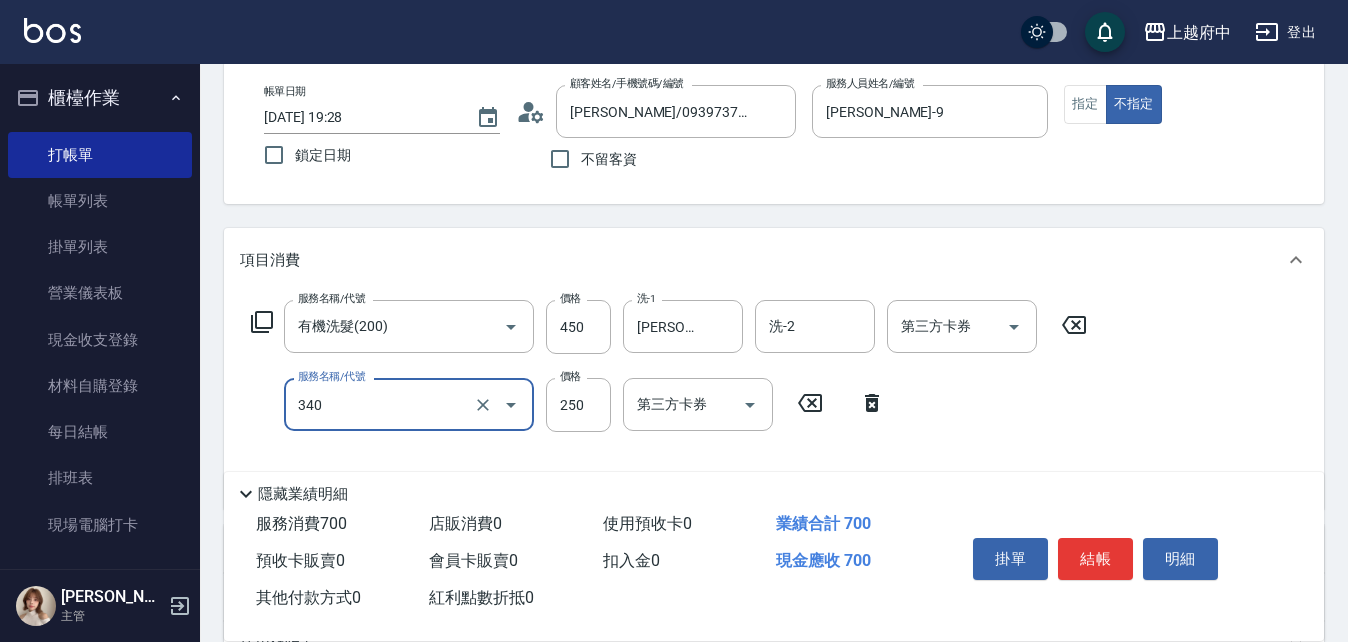 type on "剪髮(340)" 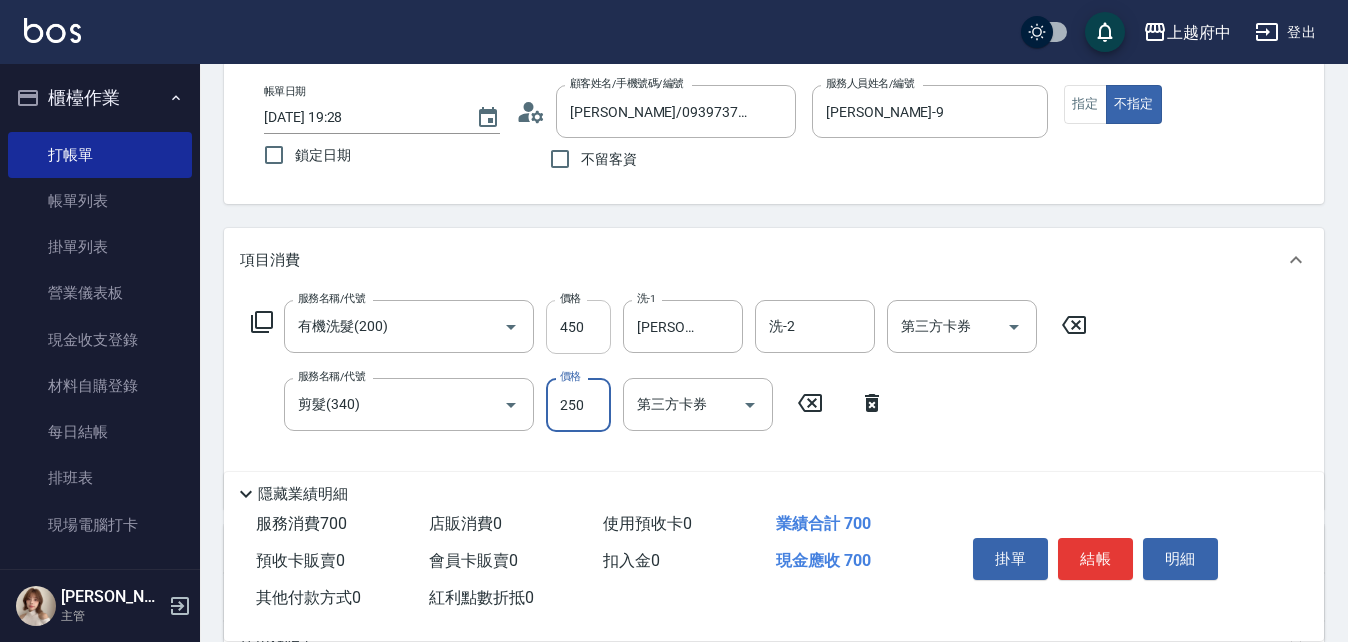 click on "450" at bounding box center (578, 327) 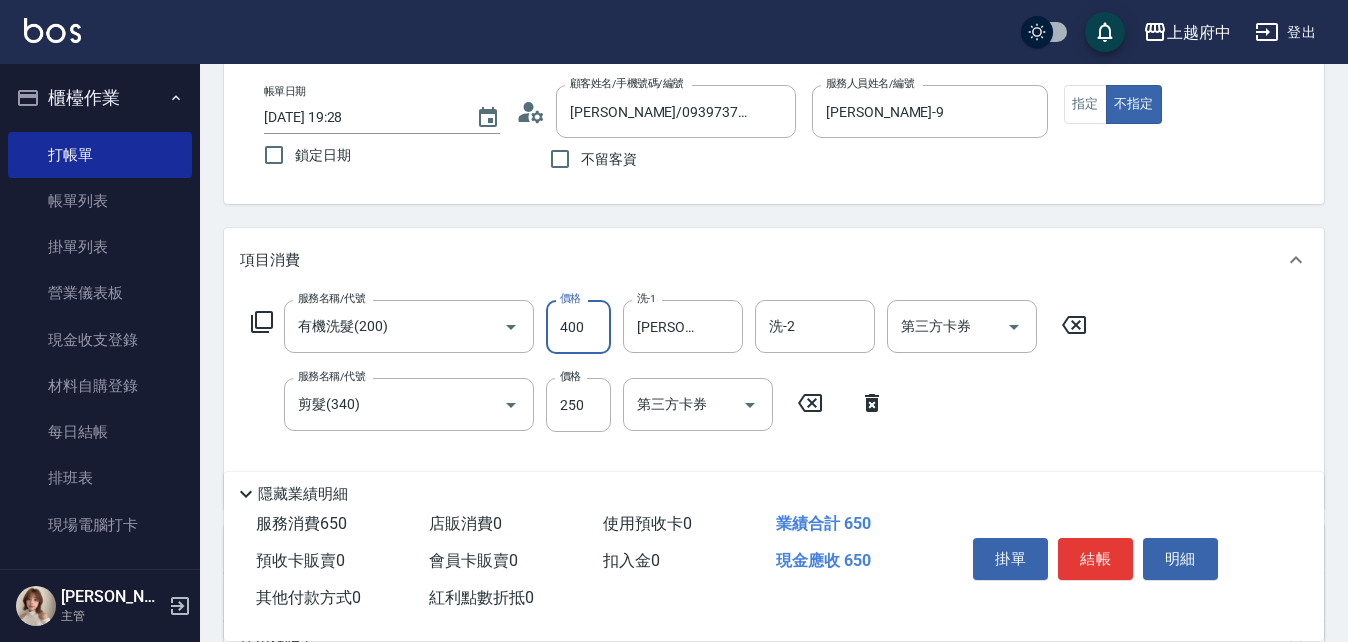 type on "400" 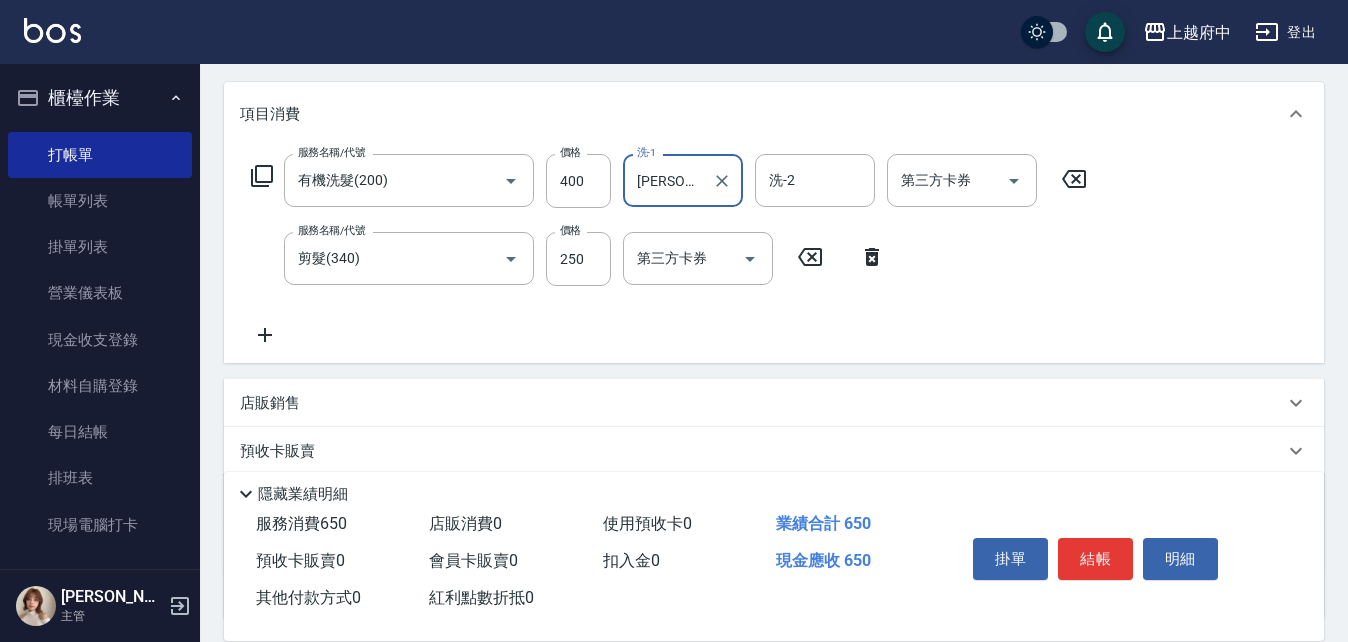 scroll, scrollTop: 300, scrollLeft: 0, axis: vertical 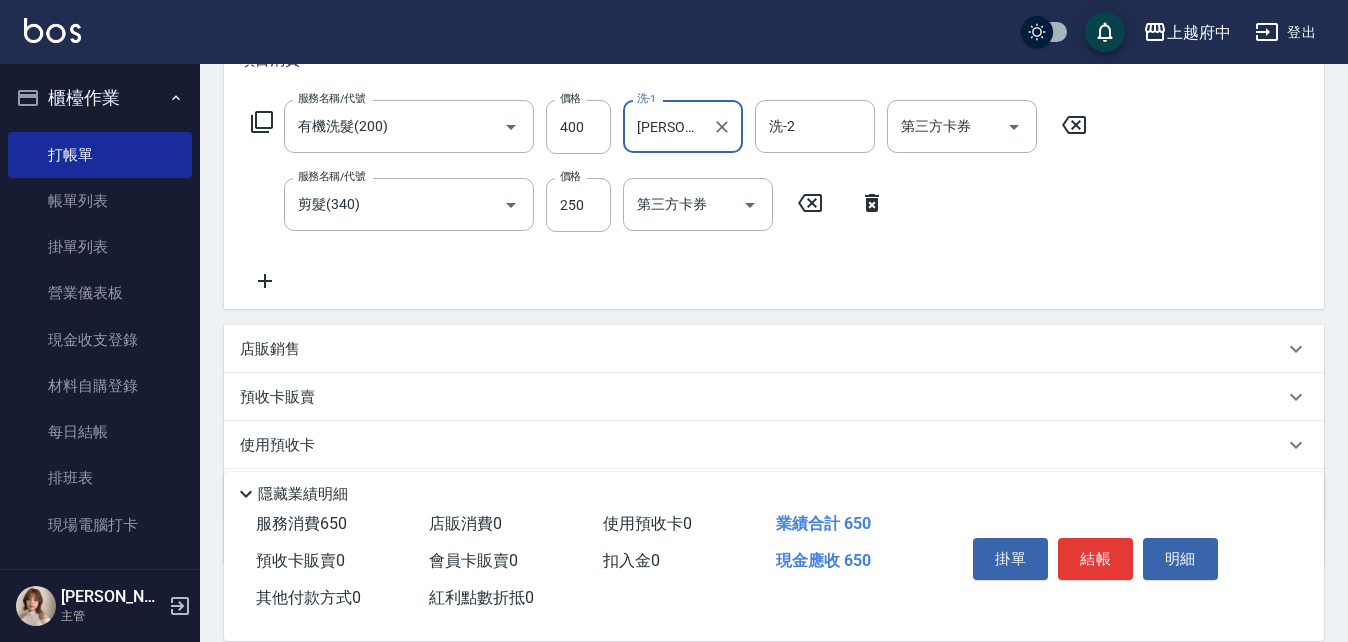 click 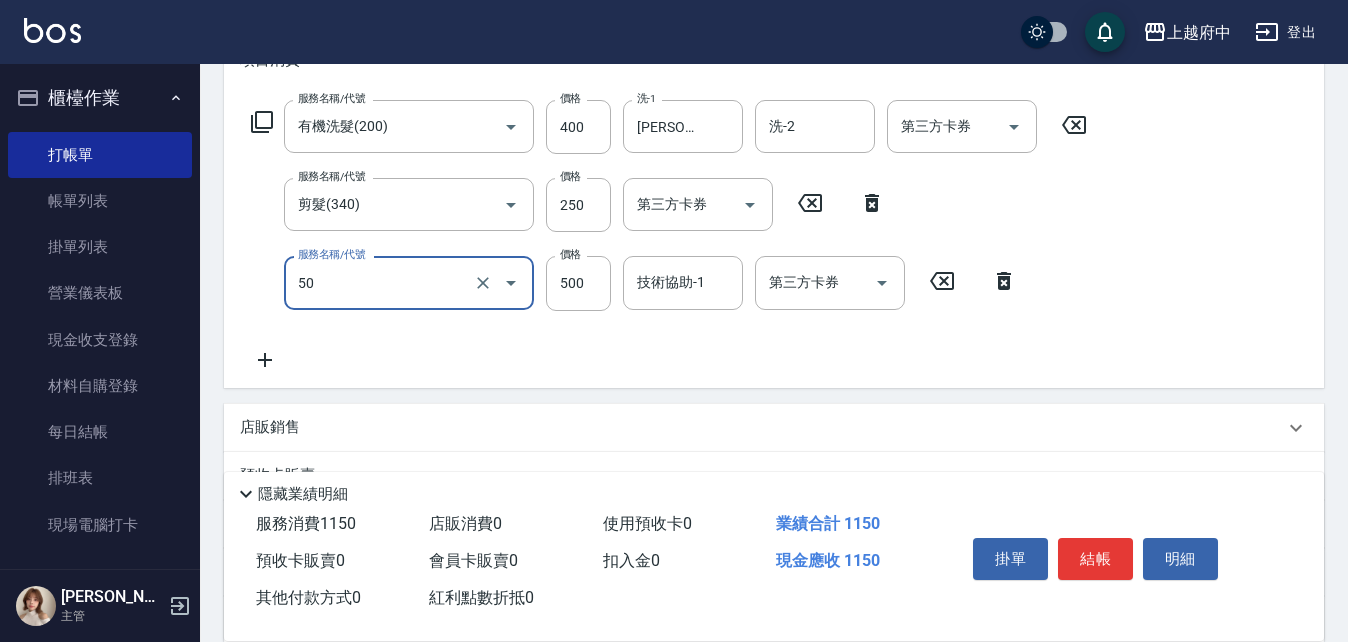 type on "燙瀏海(50)" 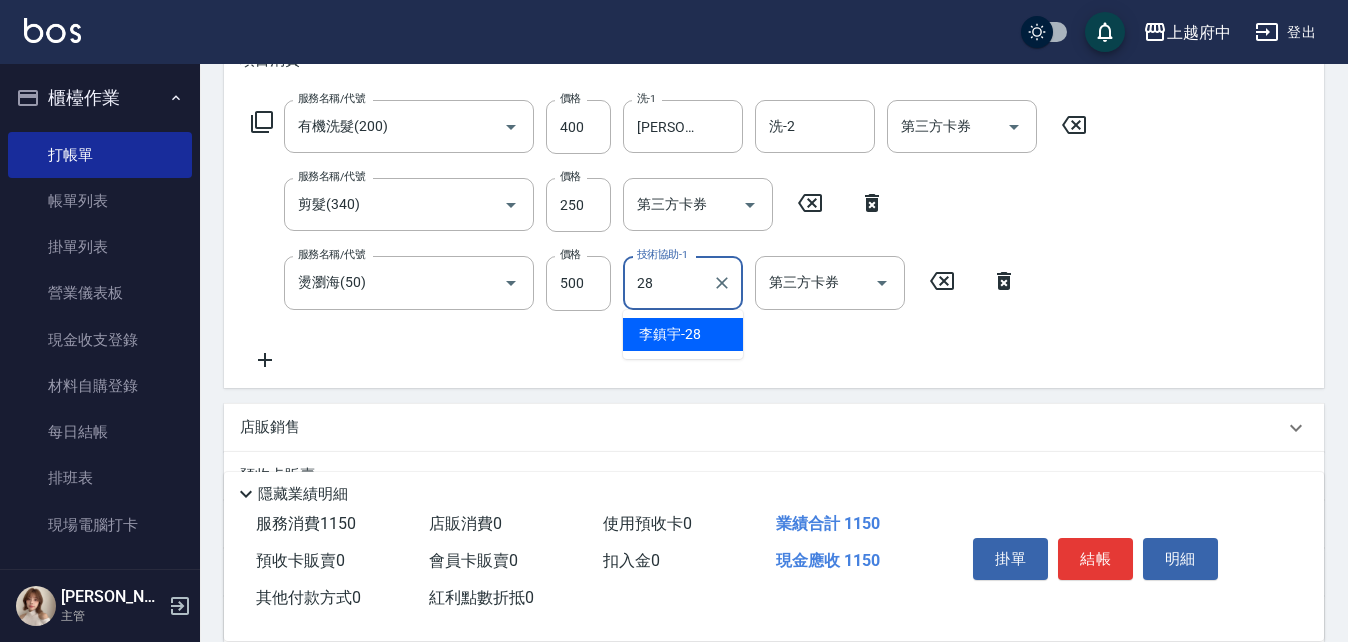 type on "李鎮宇-28" 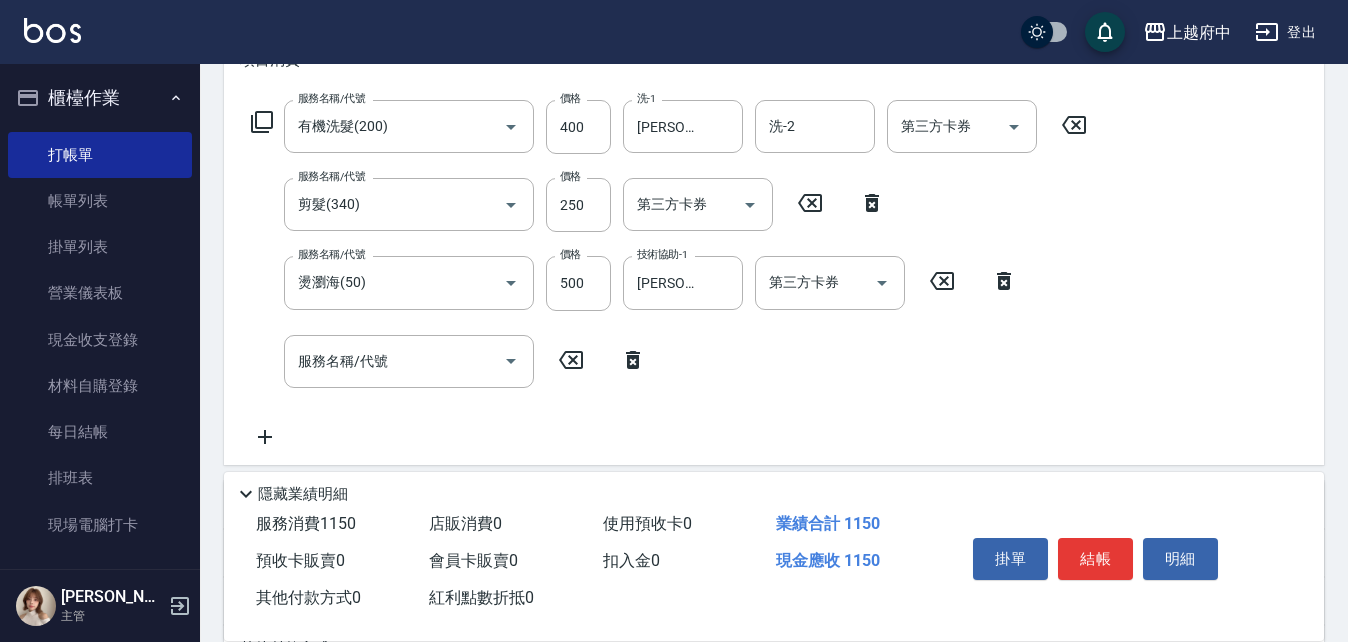 click 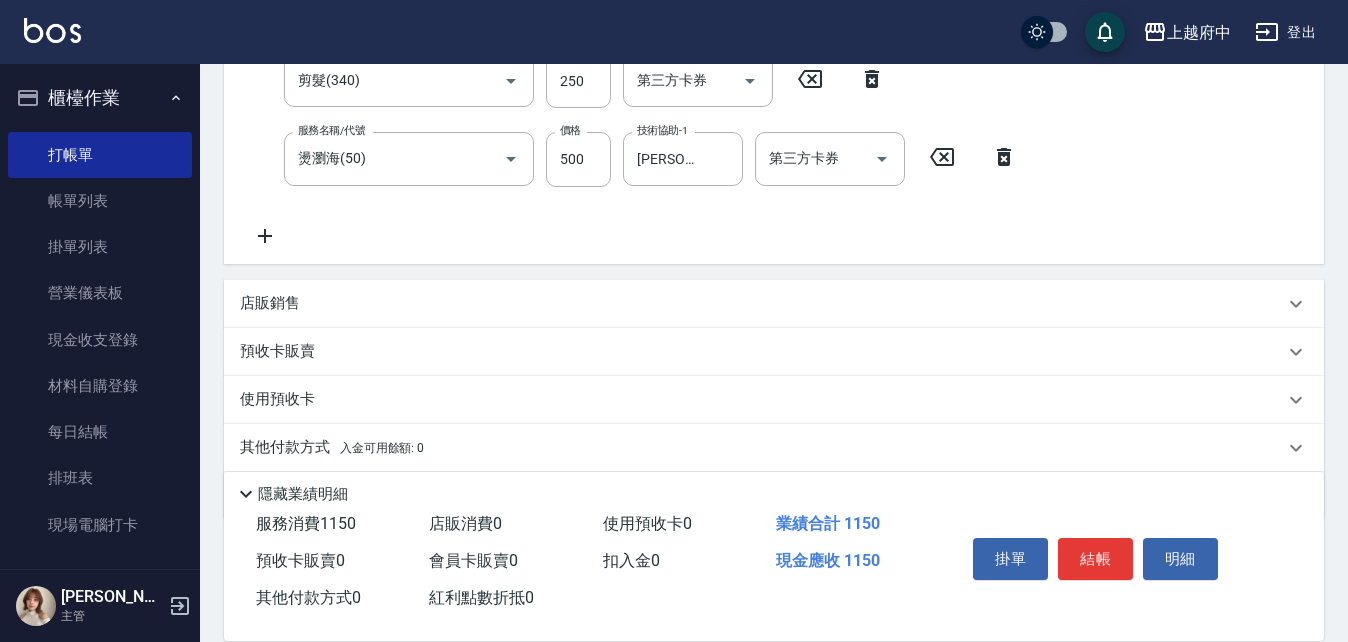 scroll, scrollTop: 494, scrollLeft: 0, axis: vertical 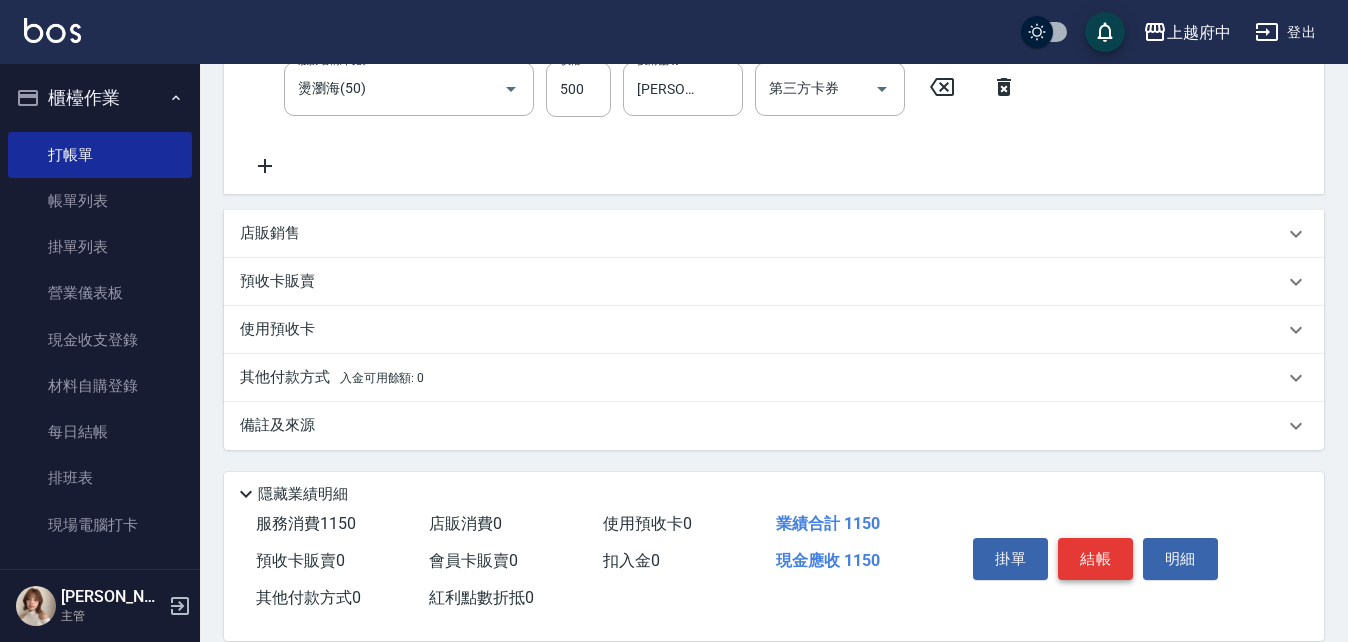 click on "結帳" at bounding box center [1095, 559] 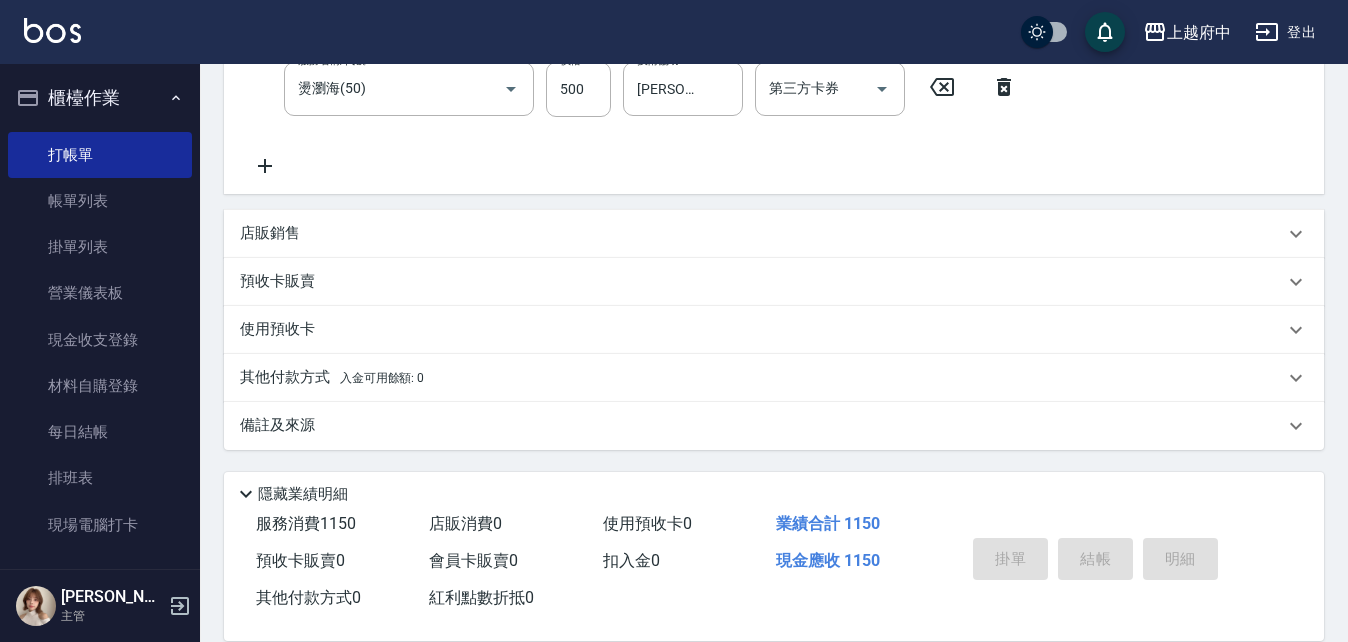 type on "2025/07/14 19:29" 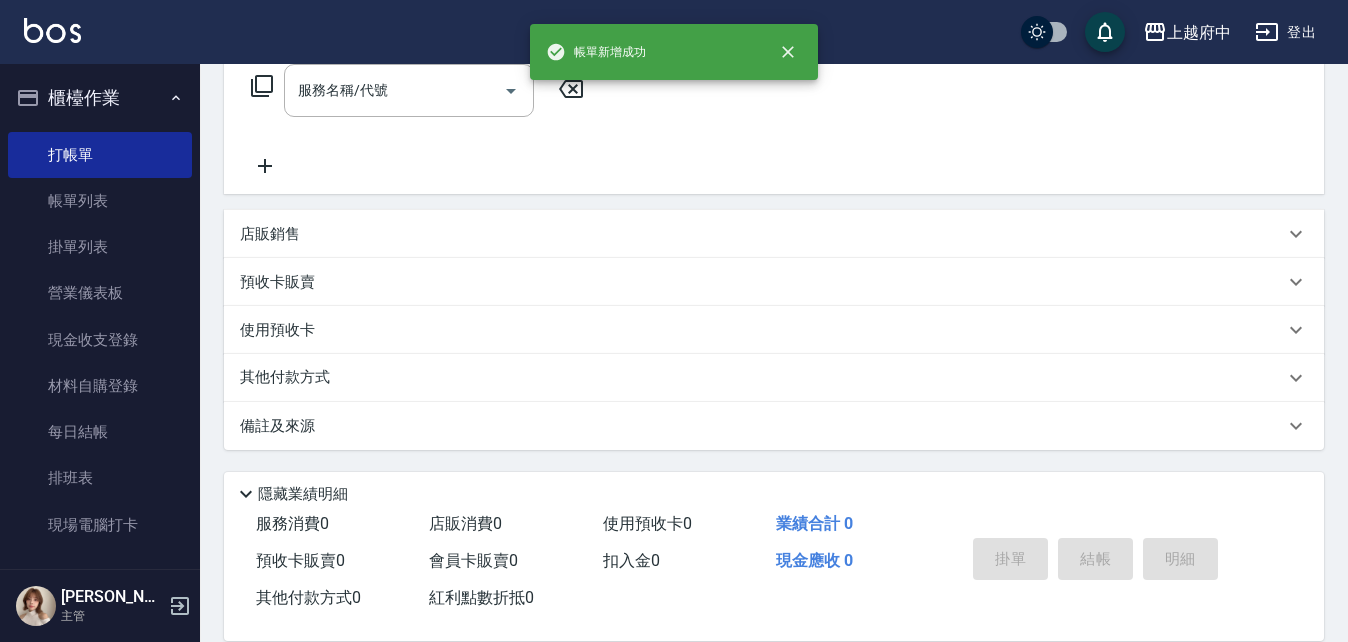 scroll, scrollTop: 0, scrollLeft: 0, axis: both 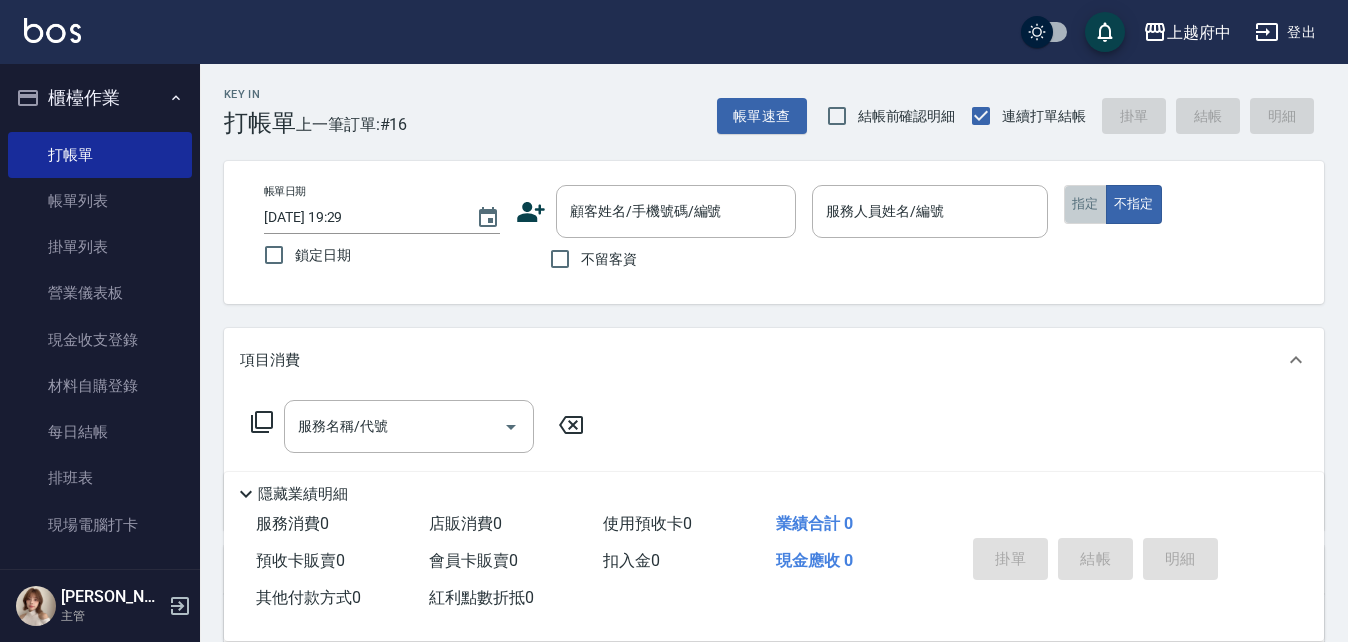 click on "指定" at bounding box center [1085, 204] 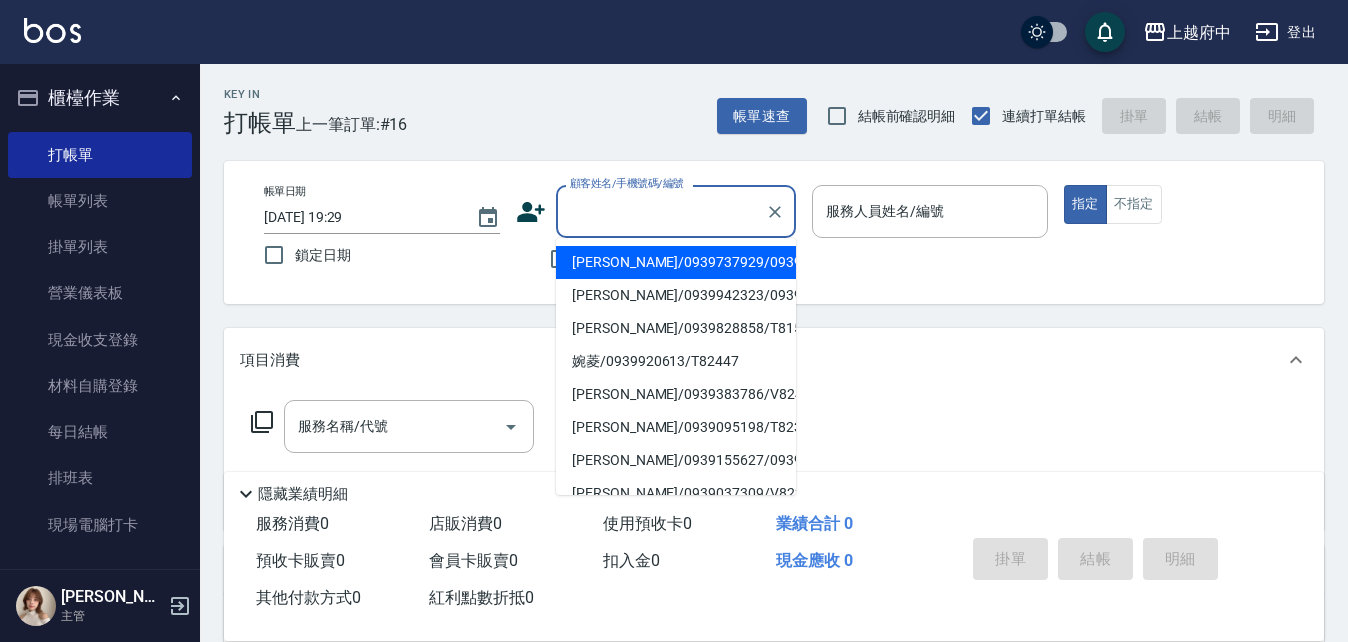 click on "顧客姓名/手機號碼/編號" at bounding box center (661, 211) 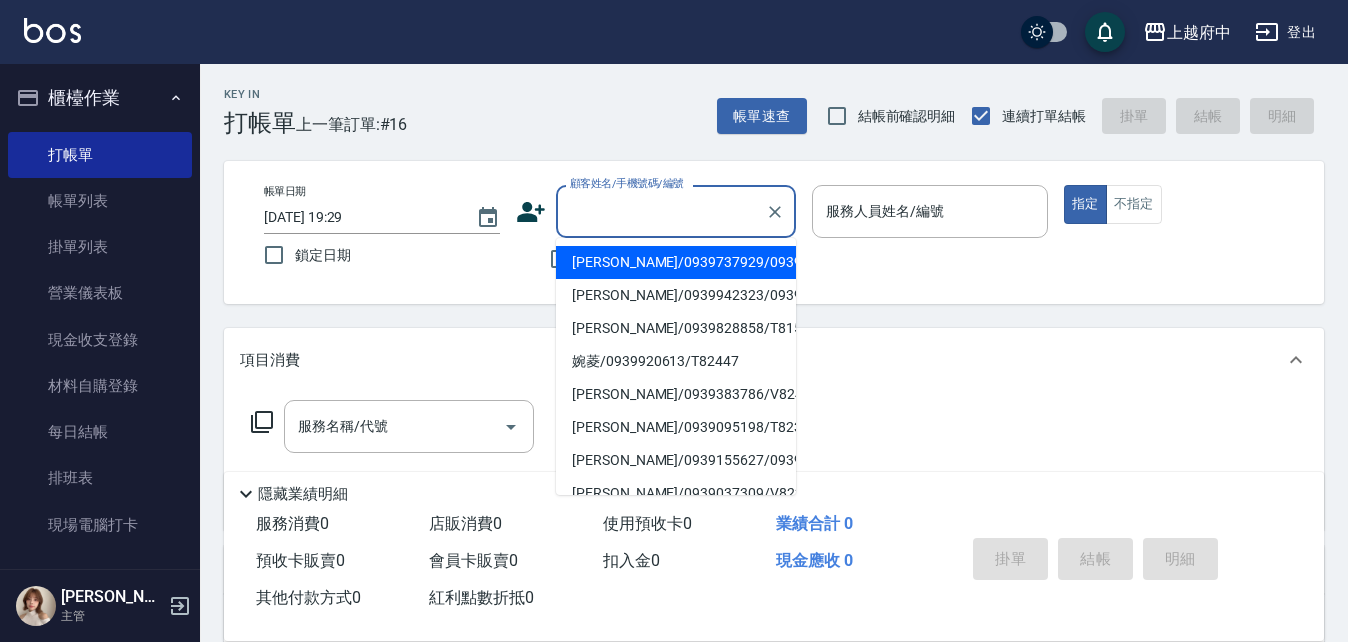 type on "ㄔ" 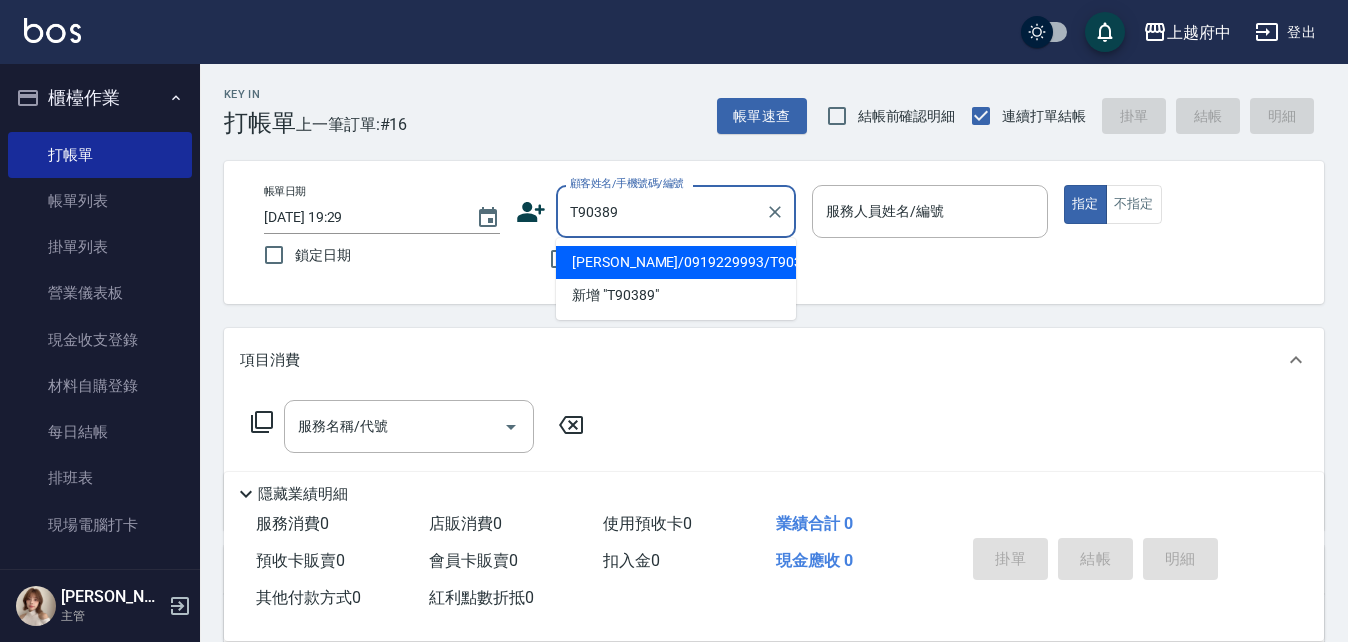 click on "蔡明諺/0919229993/T90389" at bounding box center (676, 262) 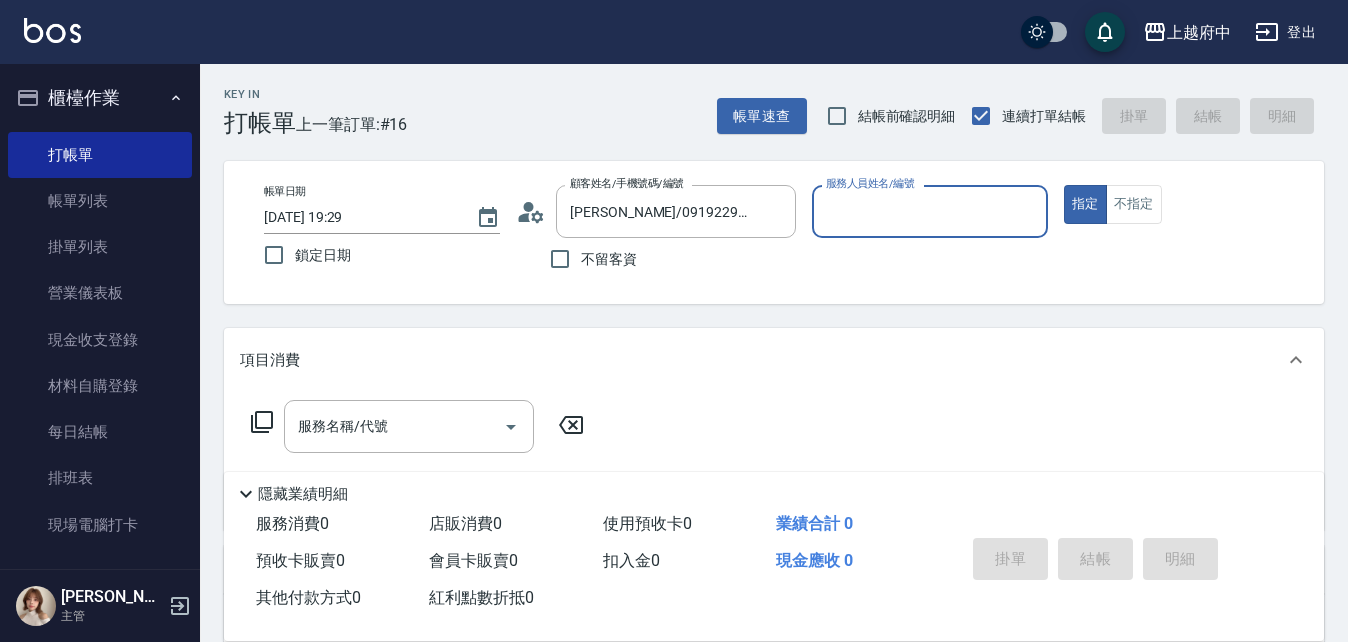 type on "Annie -1" 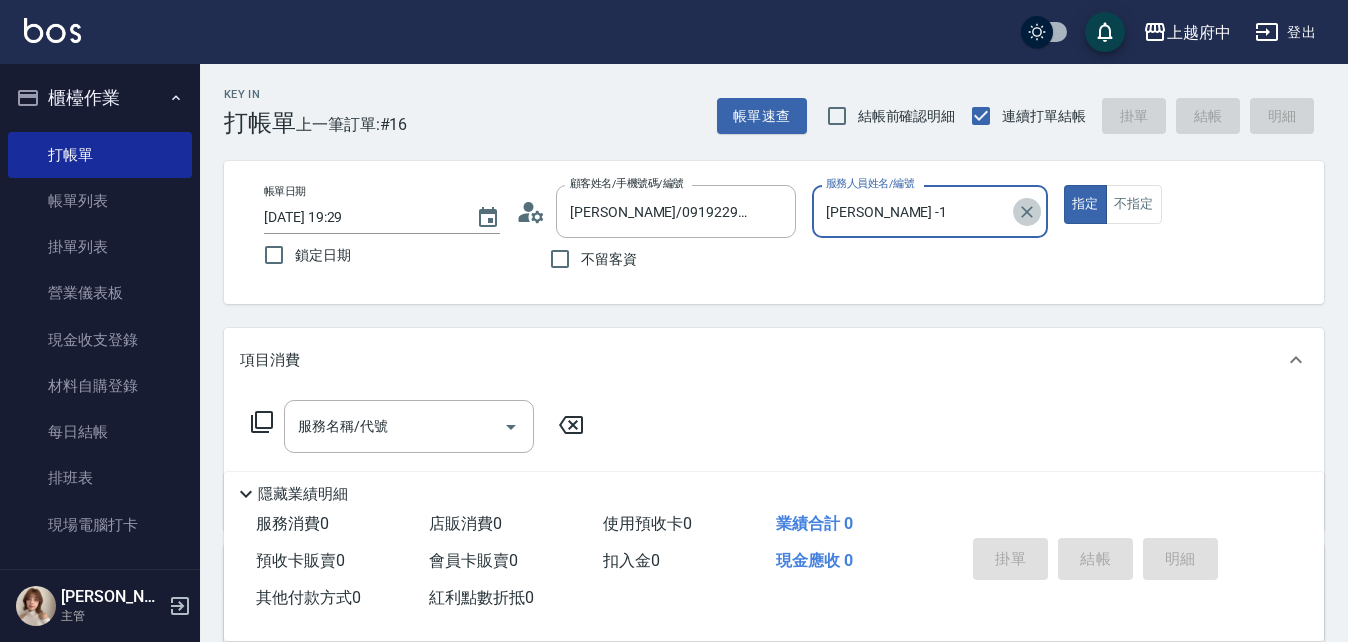 click 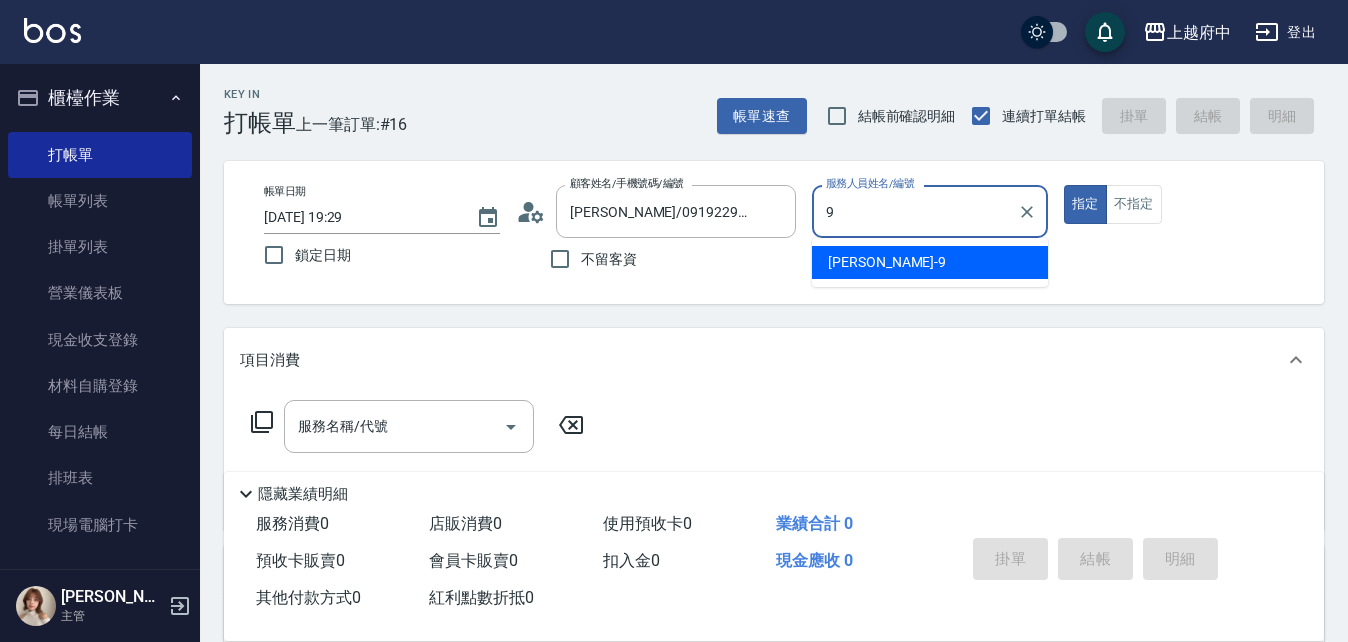 type on "David-9" 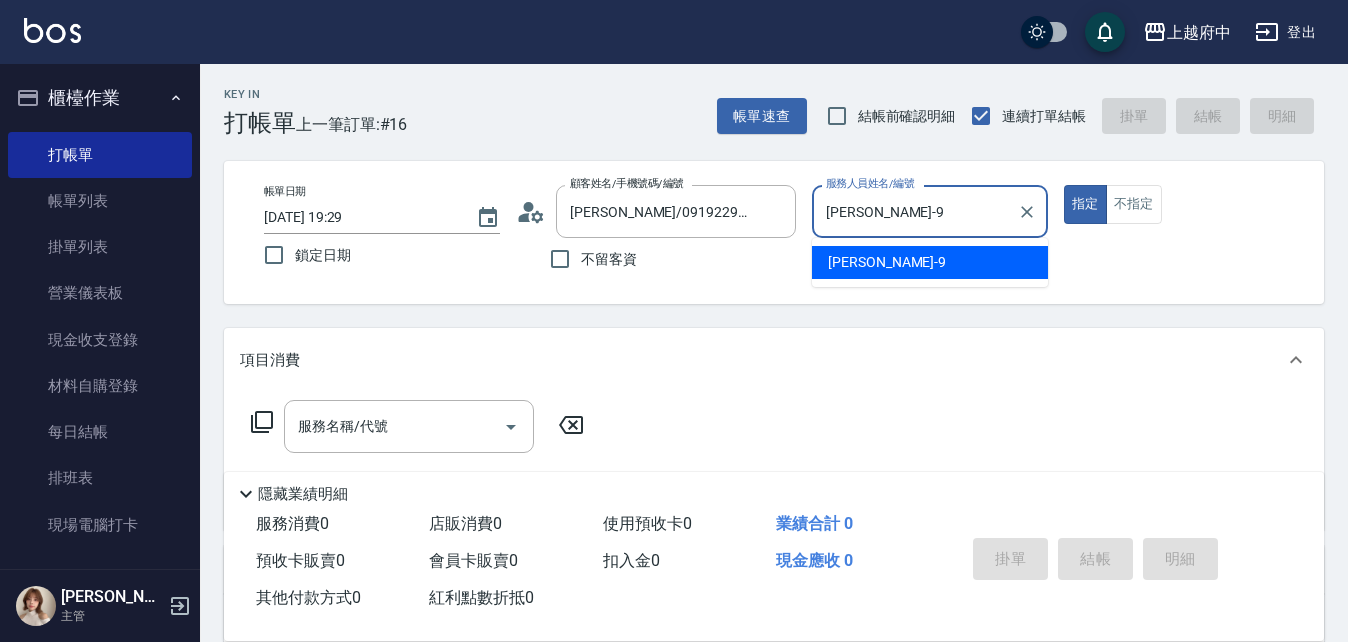type on "true" 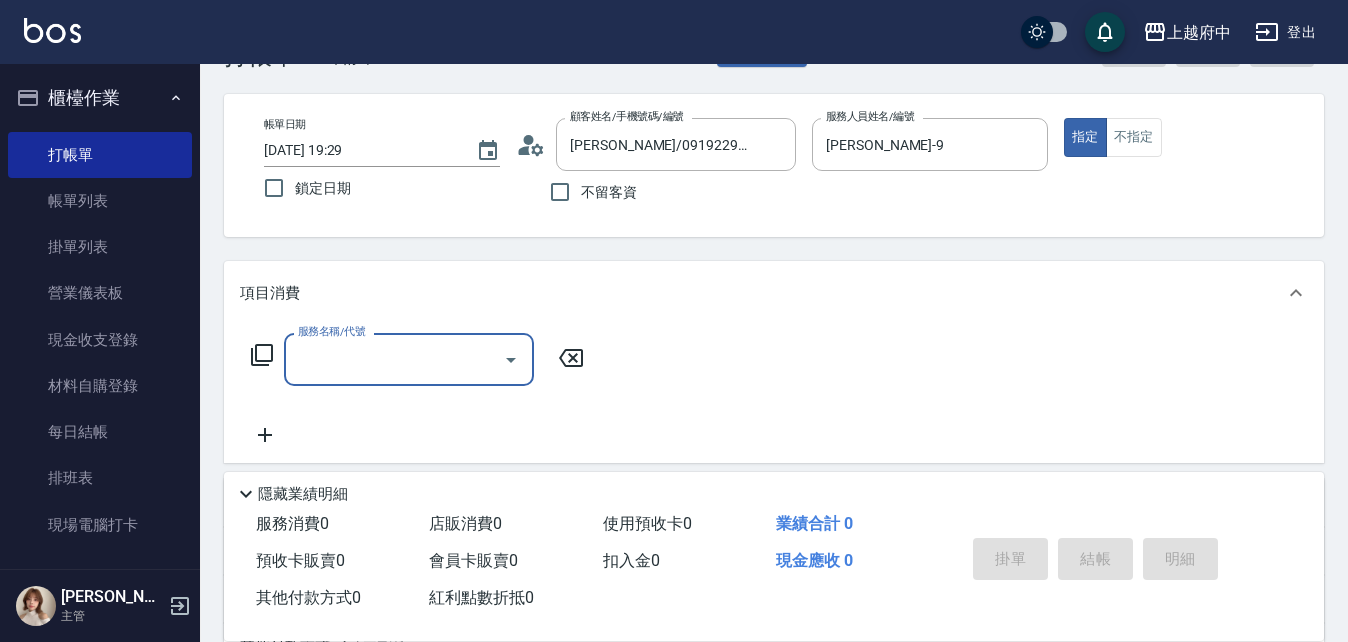 scroll, scrollTop: 100, scrollLeft: 0, axis: vertical 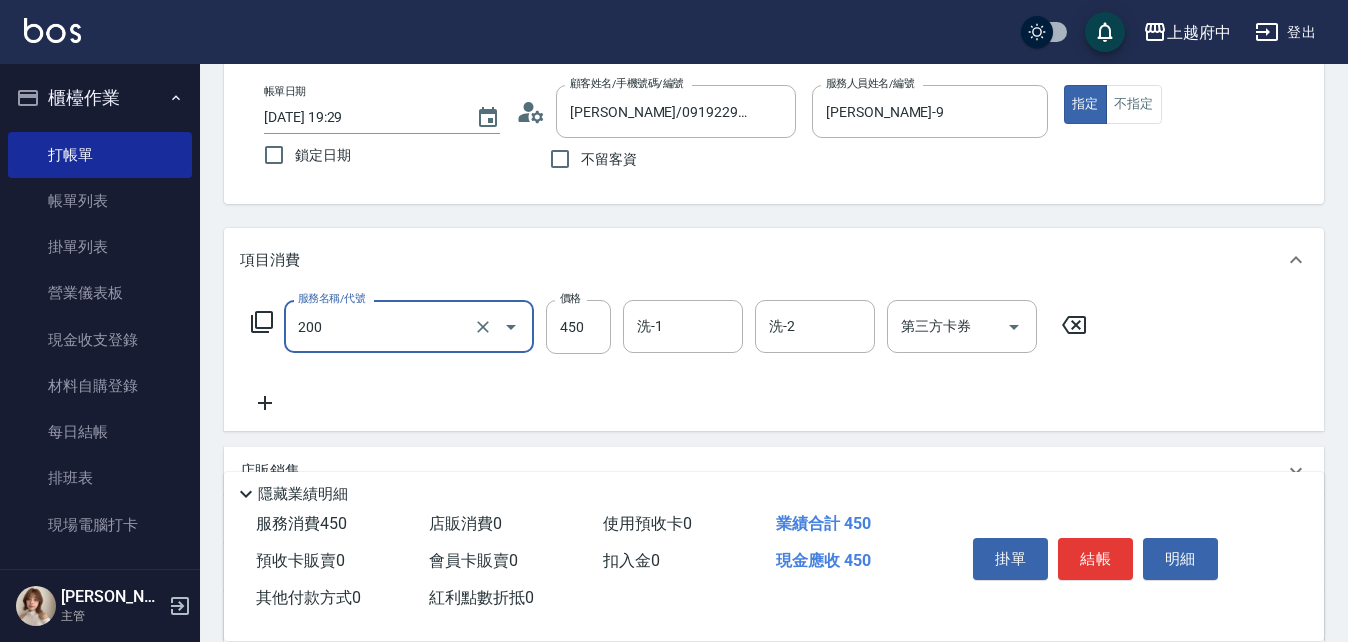 type on "有機洗髮(200)" 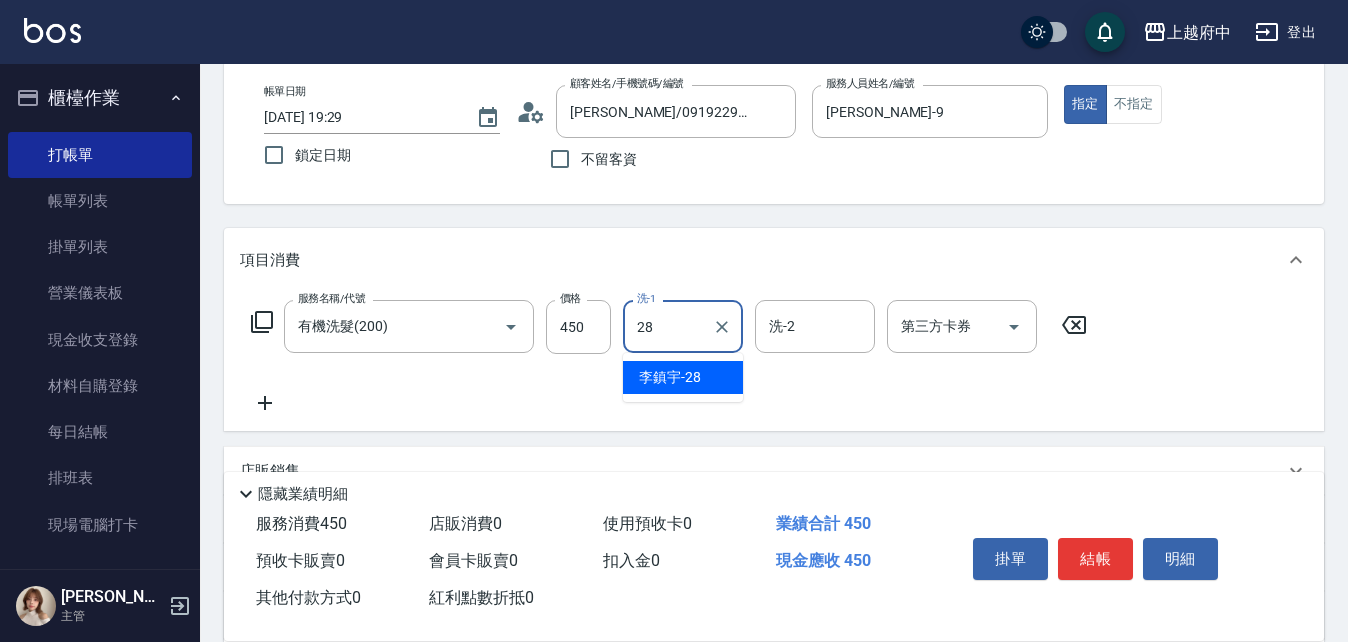 type on "李鎮宇-28" 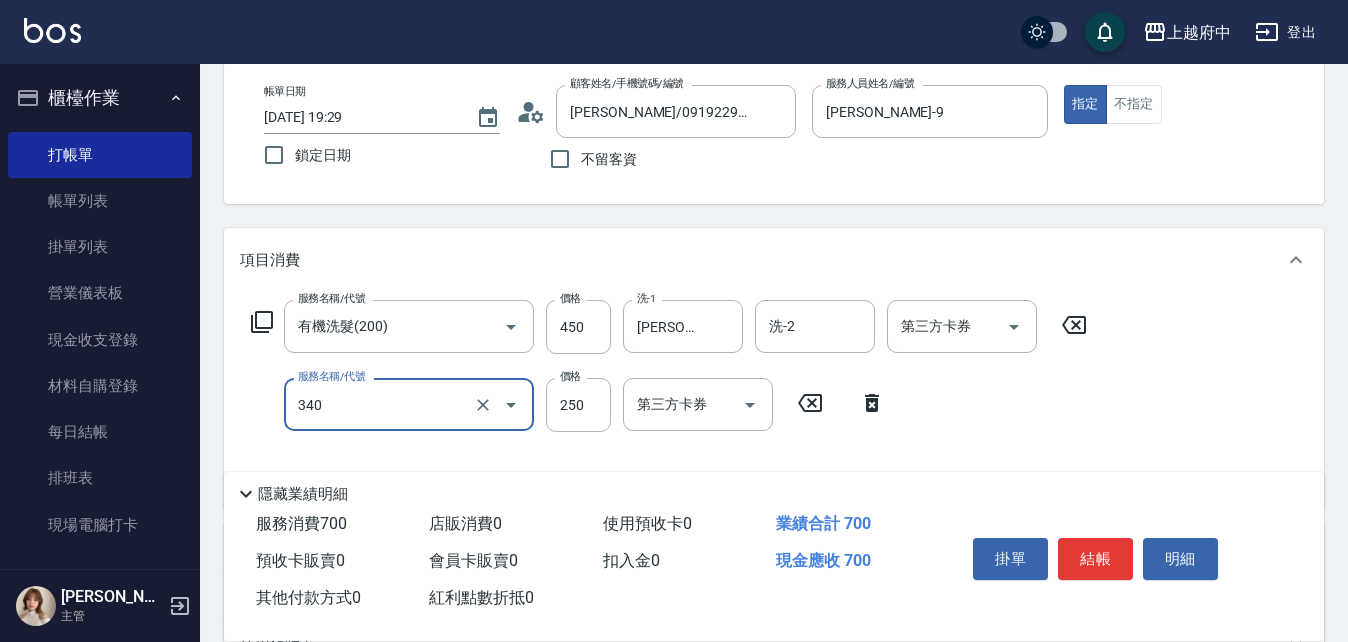 type on "剪髮(340)" 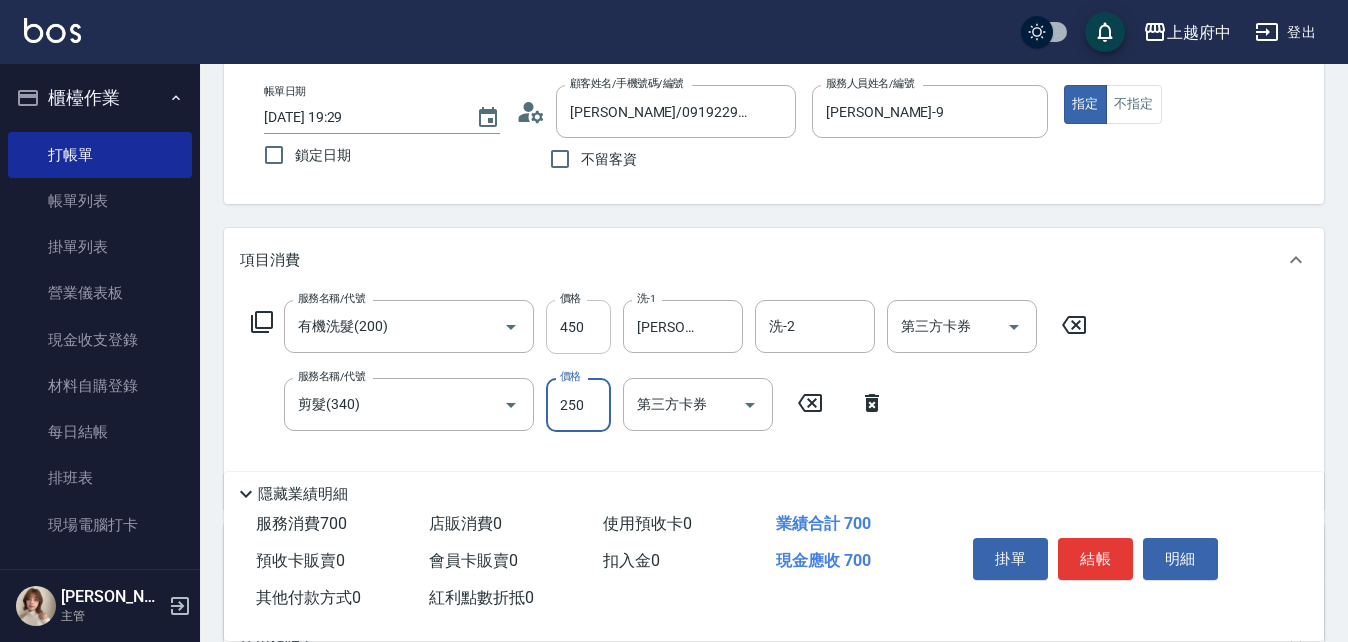 click on "450" at bounding box center (578, 327) 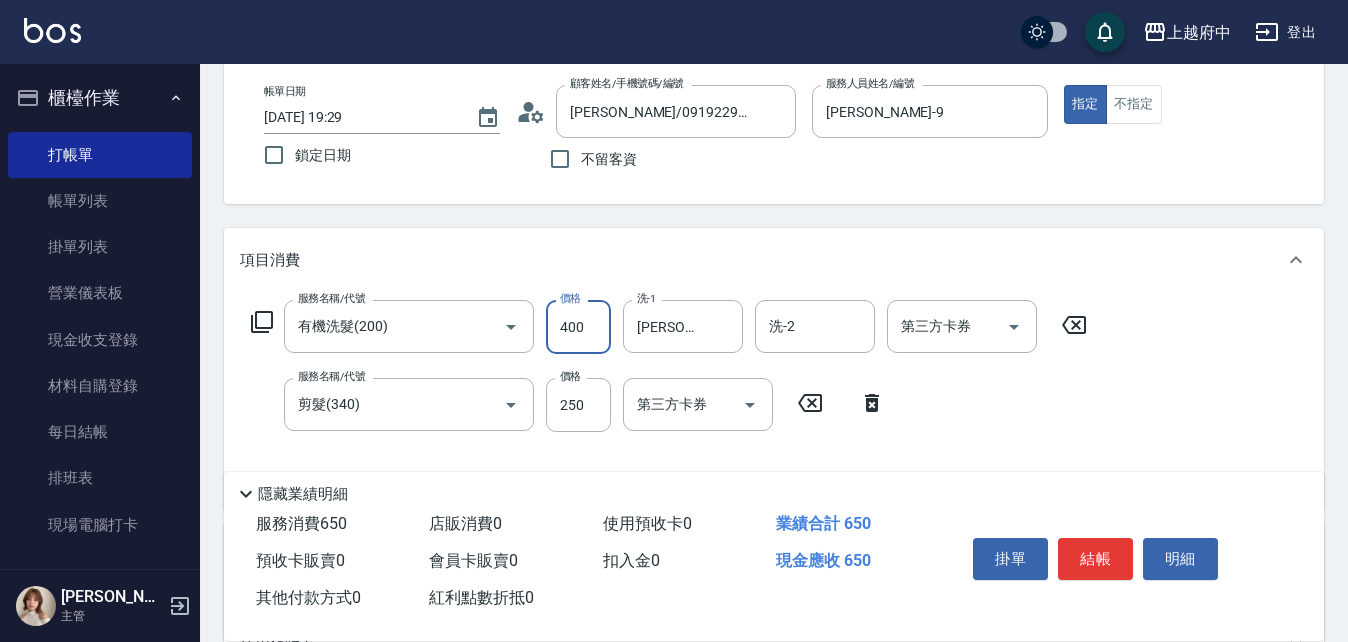 type on "400" 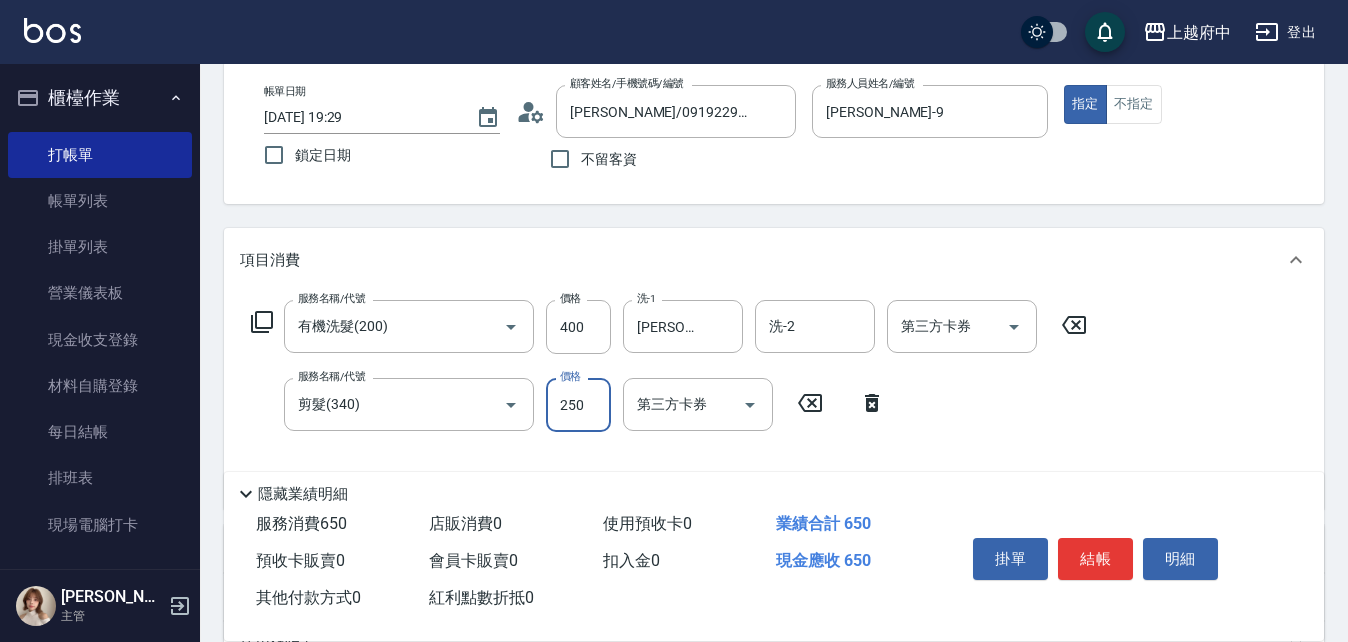 click on "250" at bounding box center [578, 405] 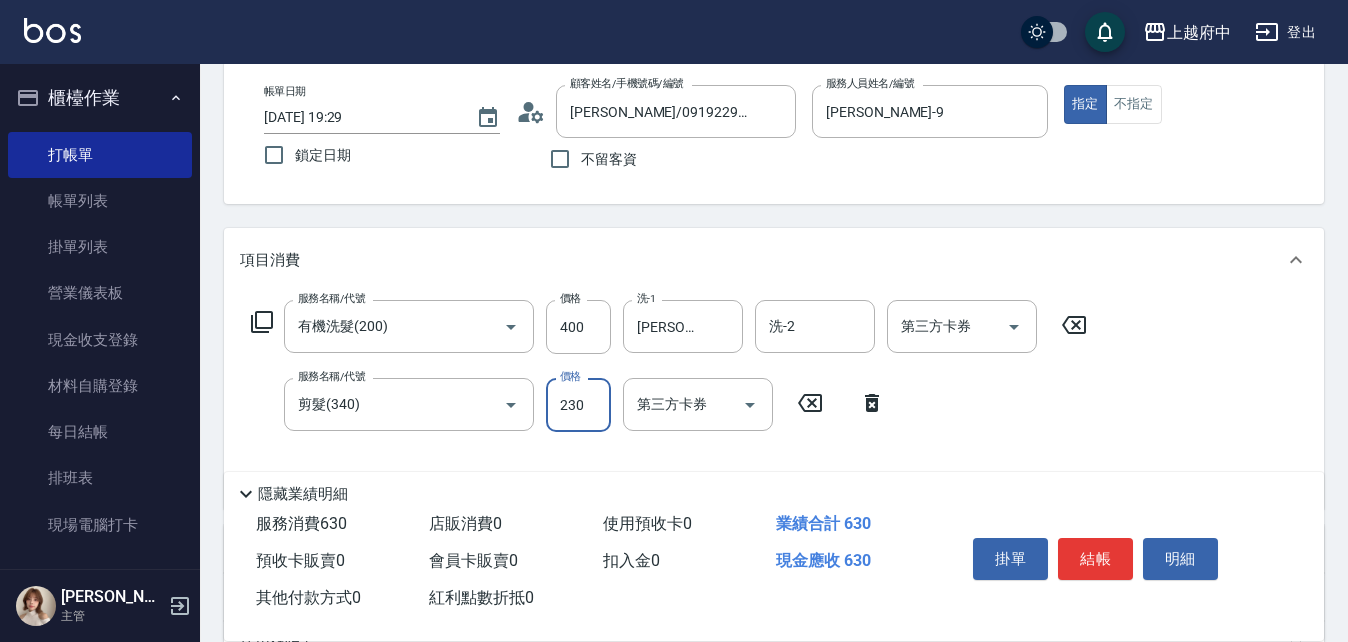 type on "230" 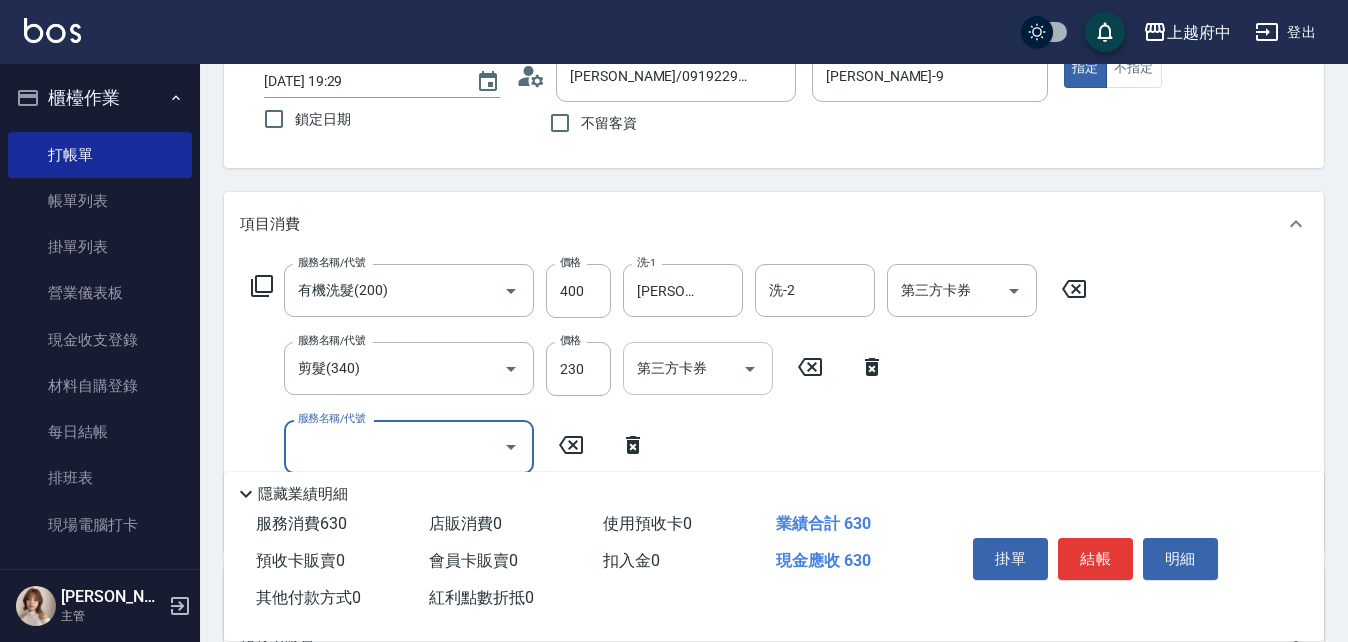 scroll, scrollTop: 200, scrollLeft: 0, axis: vertical 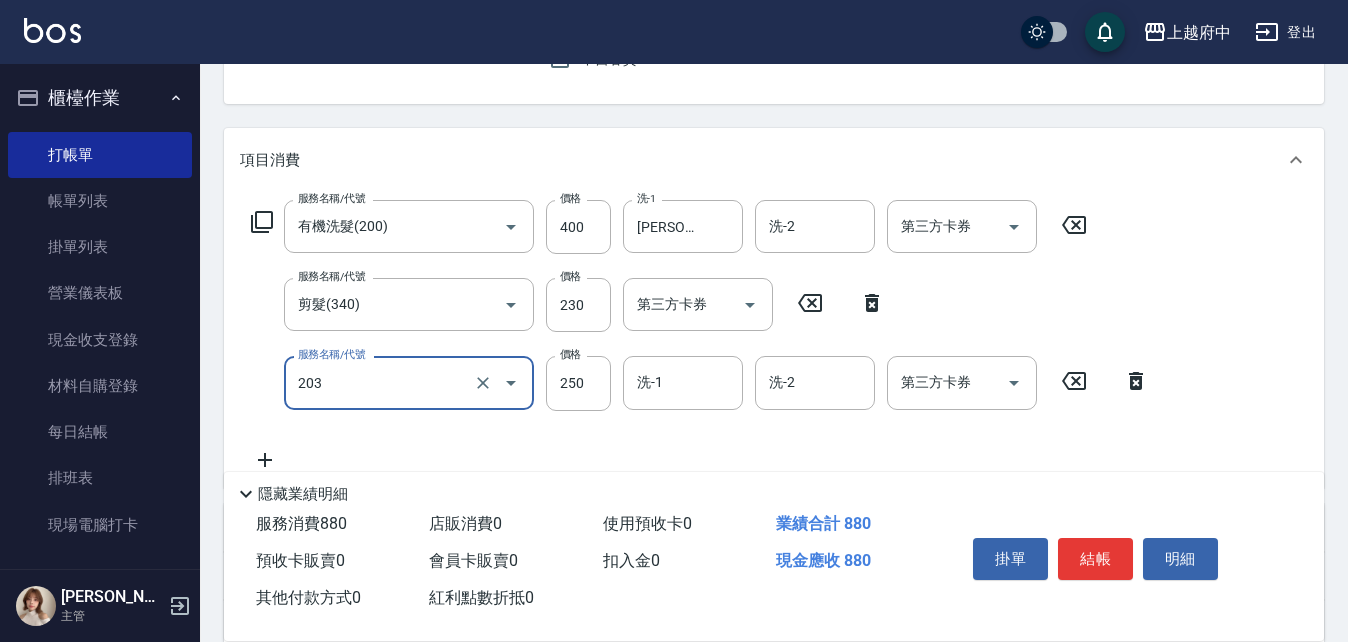 type on "升級滋養護髮(203)" 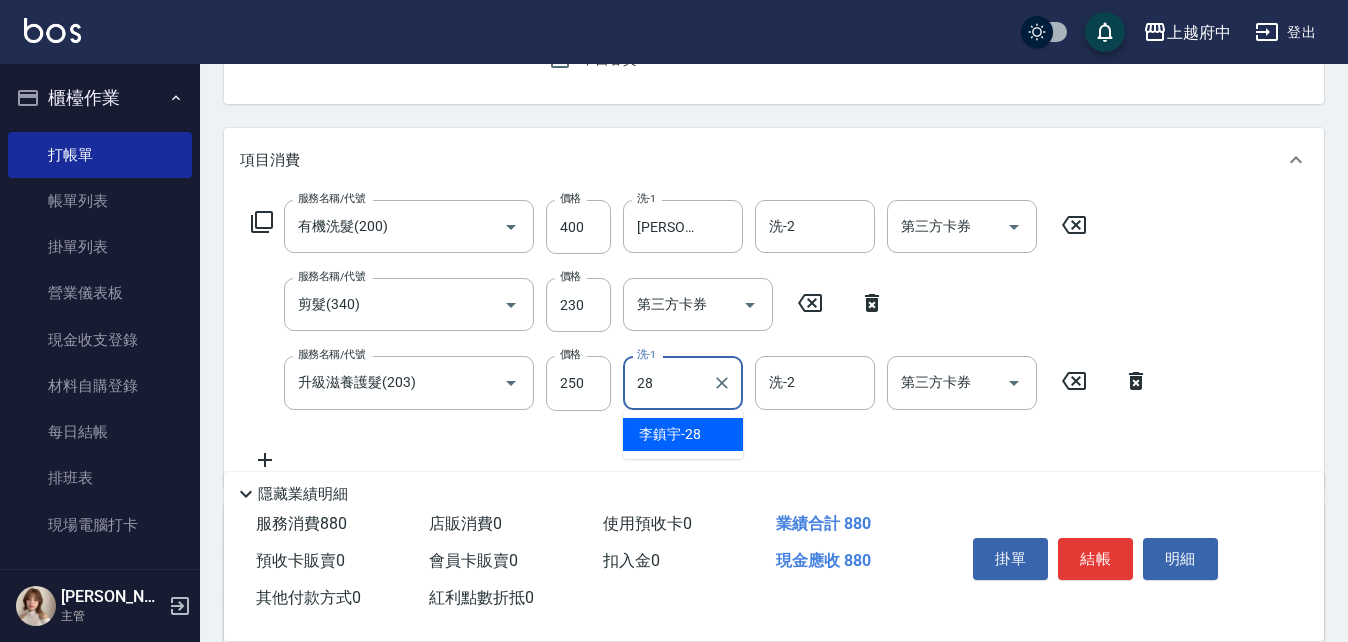 type on "李鎮宇-28" 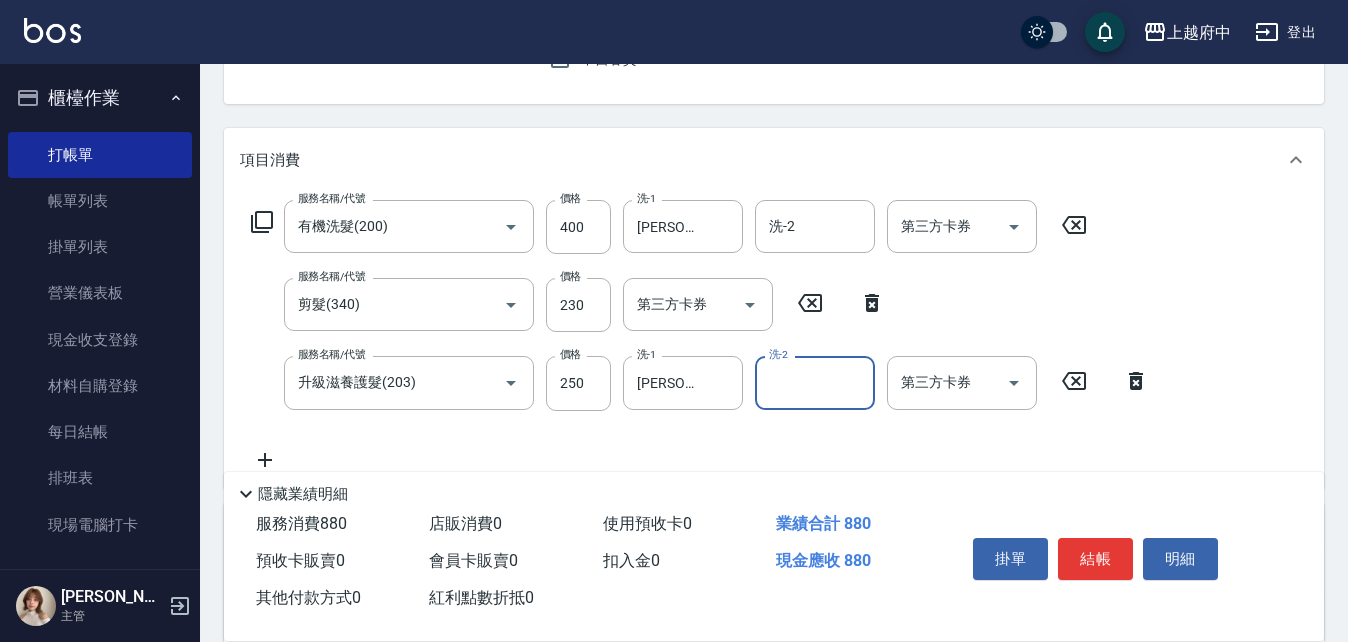 click on "服務名稱/代號 有機洗髮(200) 服務名稱/代號 價格 400 價格 洗-1 李鎮宇-28 洗-1 洗-2 洗-2 第三方卡券 第三方卡券 服務名稱/代號 剪髮(340) 服務名稱/代號 價格 230 價格 第三方卡券 第三方卡券 服務名稱/代號 升級滋養護髮(203) 服務名稱/代號 價格 250 價格 洗-1 李鎮宇-28 洗-1 洗-2 洗-2 第三方卡券 第三方卡券" at bounding box center [700, 335] 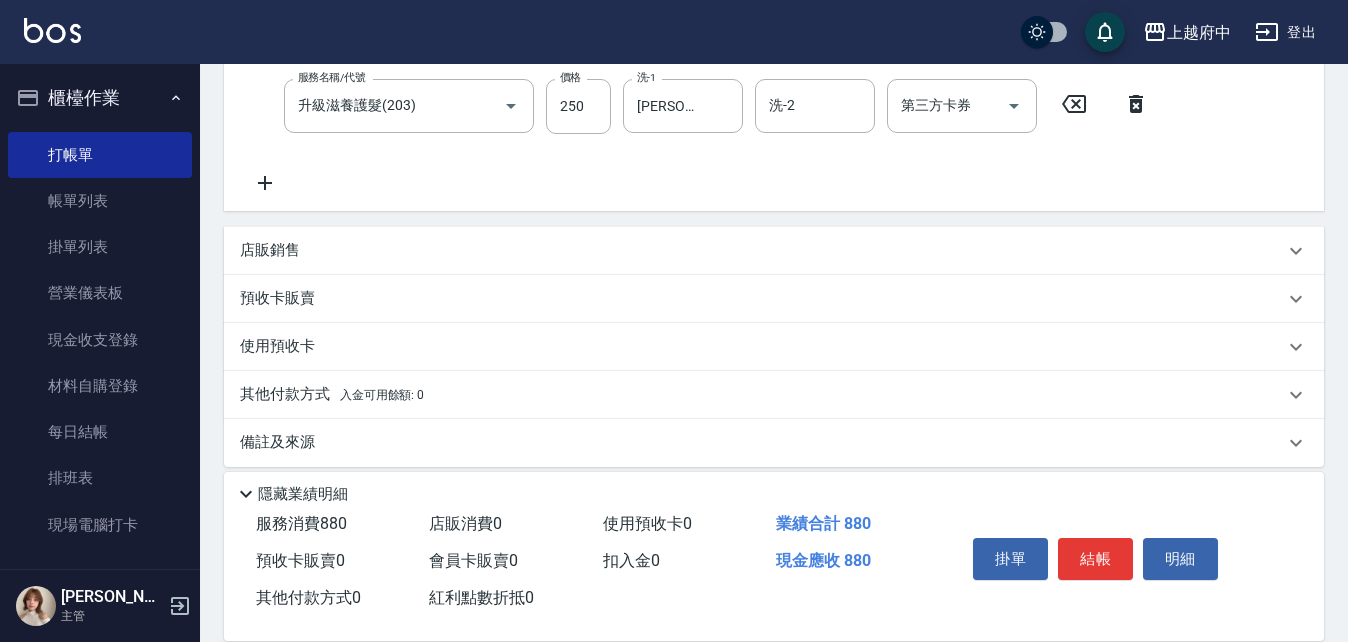 scroll, scrollTop: 494, scrollLeft: 0, axis: vertical 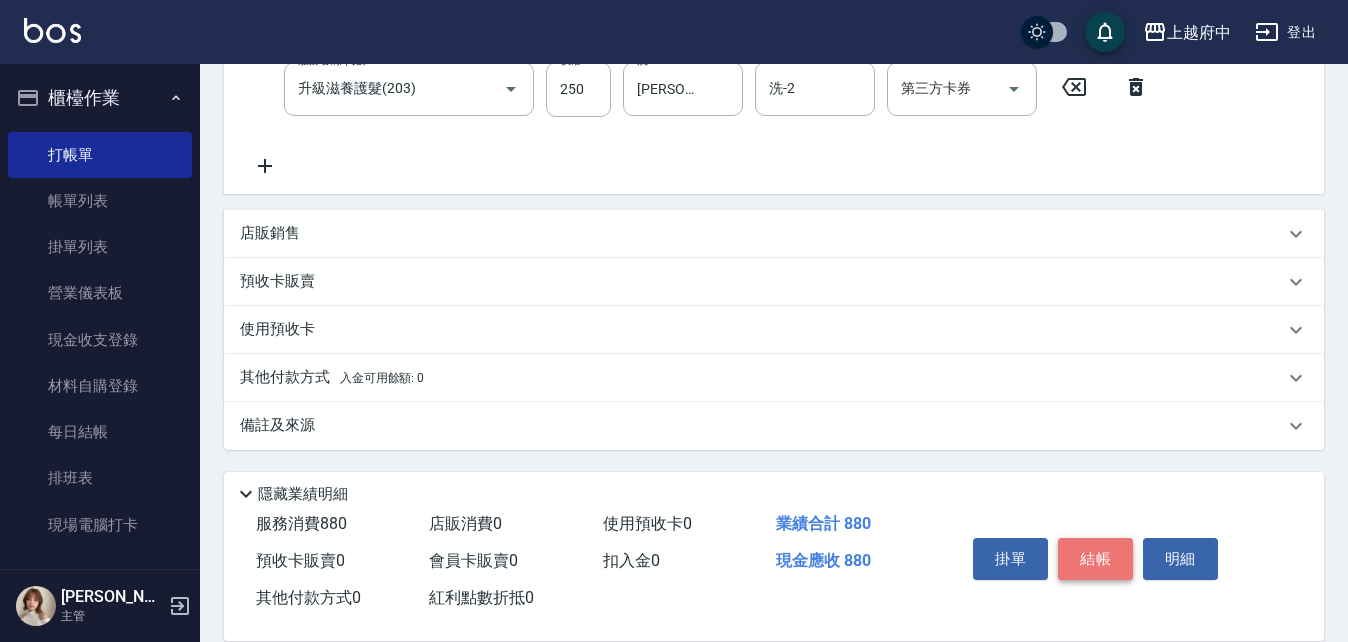 click on "結帳" at bounding box center (1095, 559) 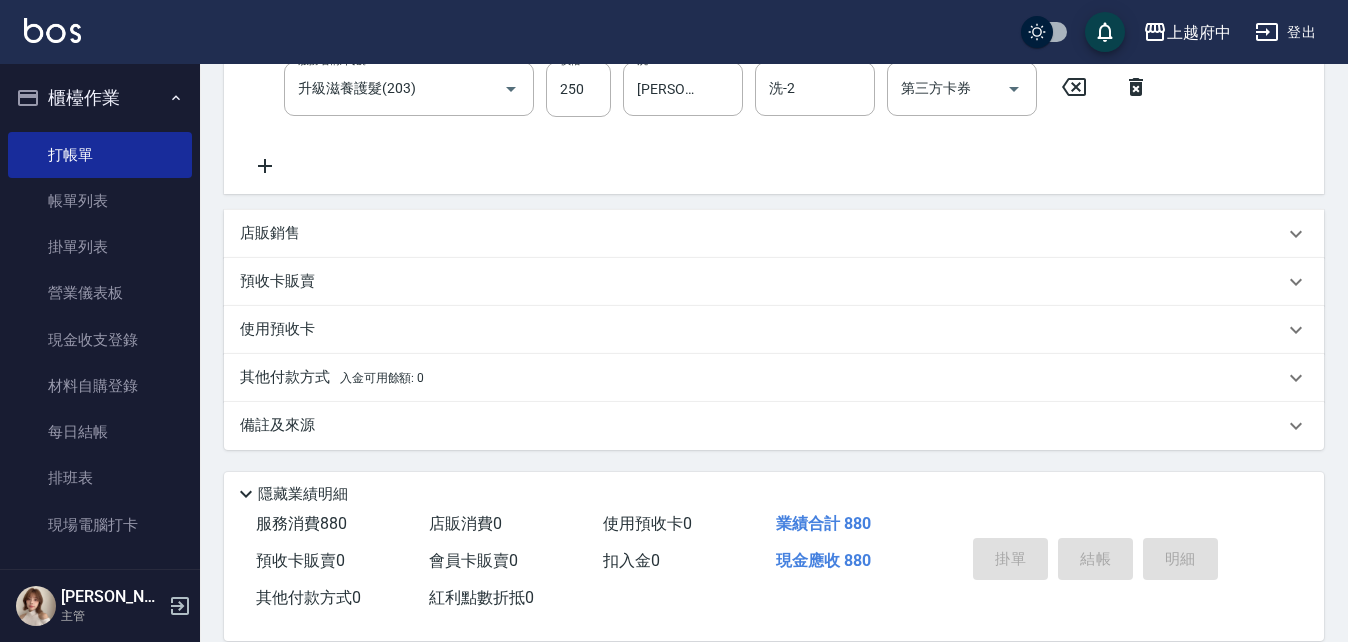 type on "2025/07/14 19:31" 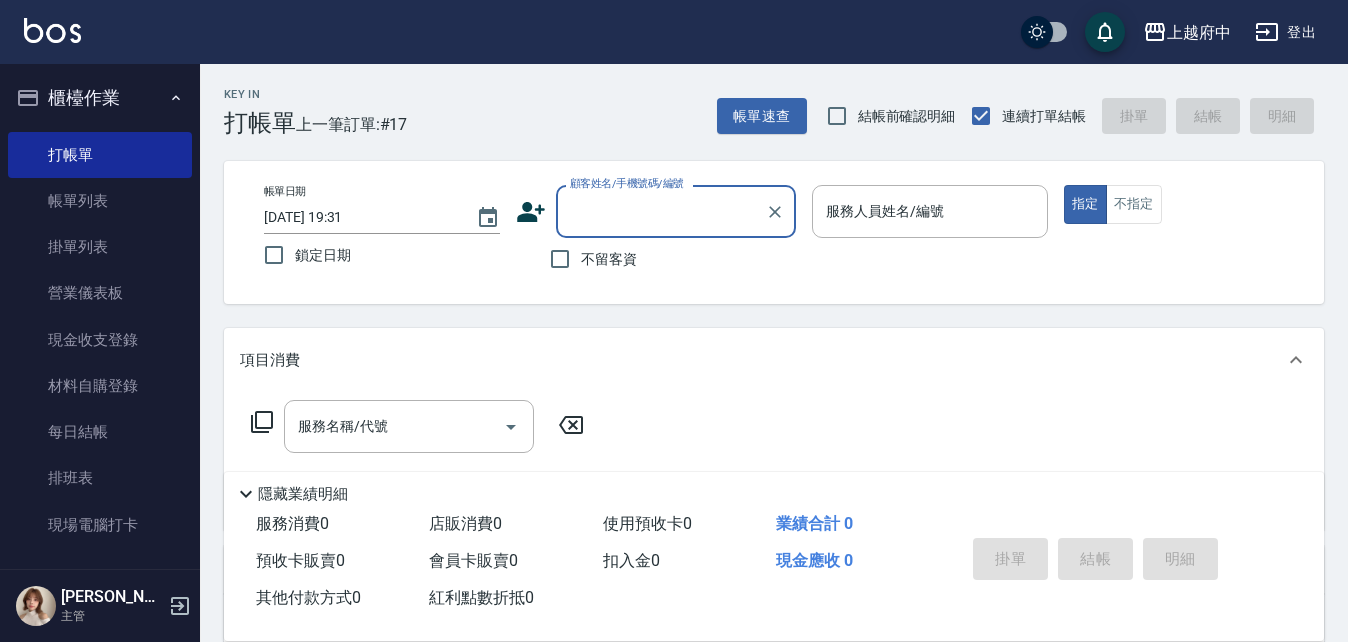 click on "顧客姓名/手機號碼/編號" at bounding box center (661, 211) 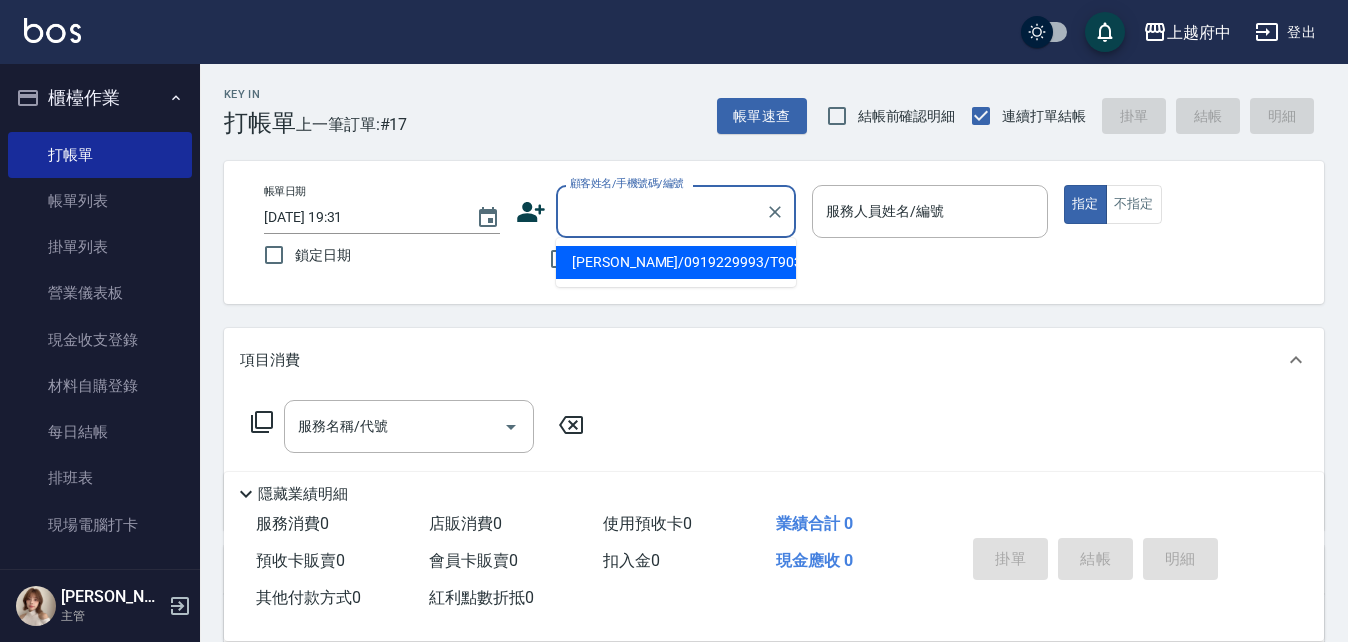 type on "ㄔ" 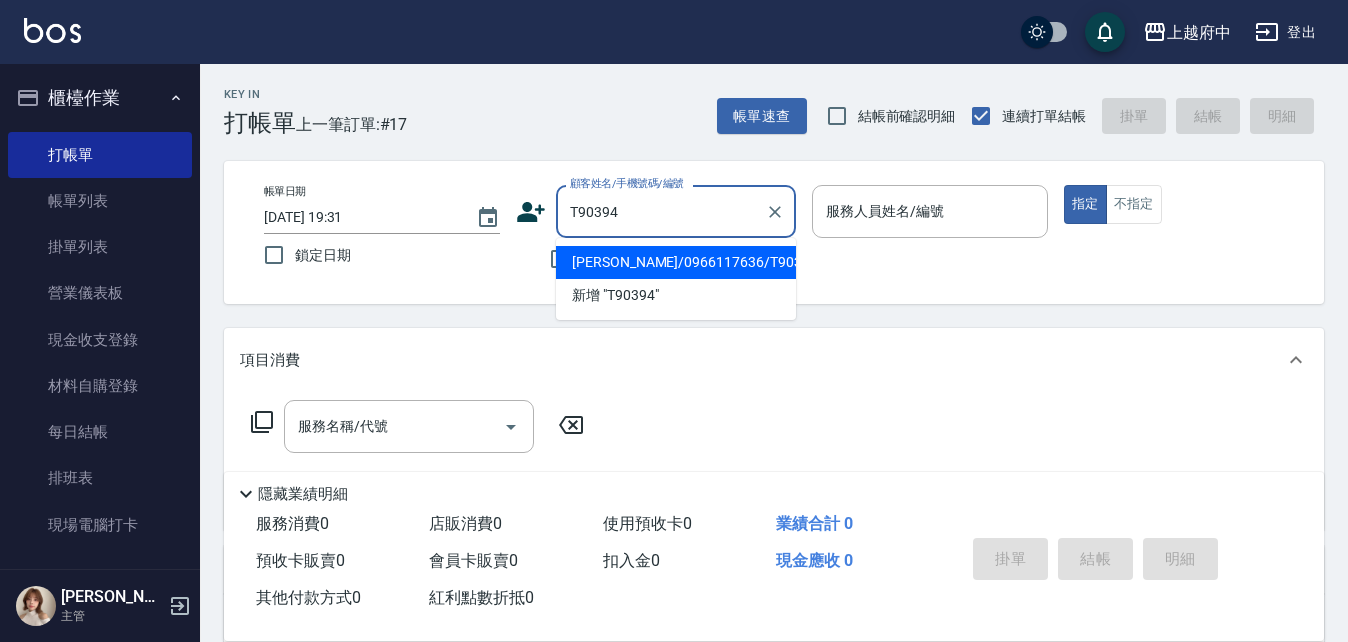 click on "黃韋翰/0966117636/T90394" at bounding box center [676, 262] 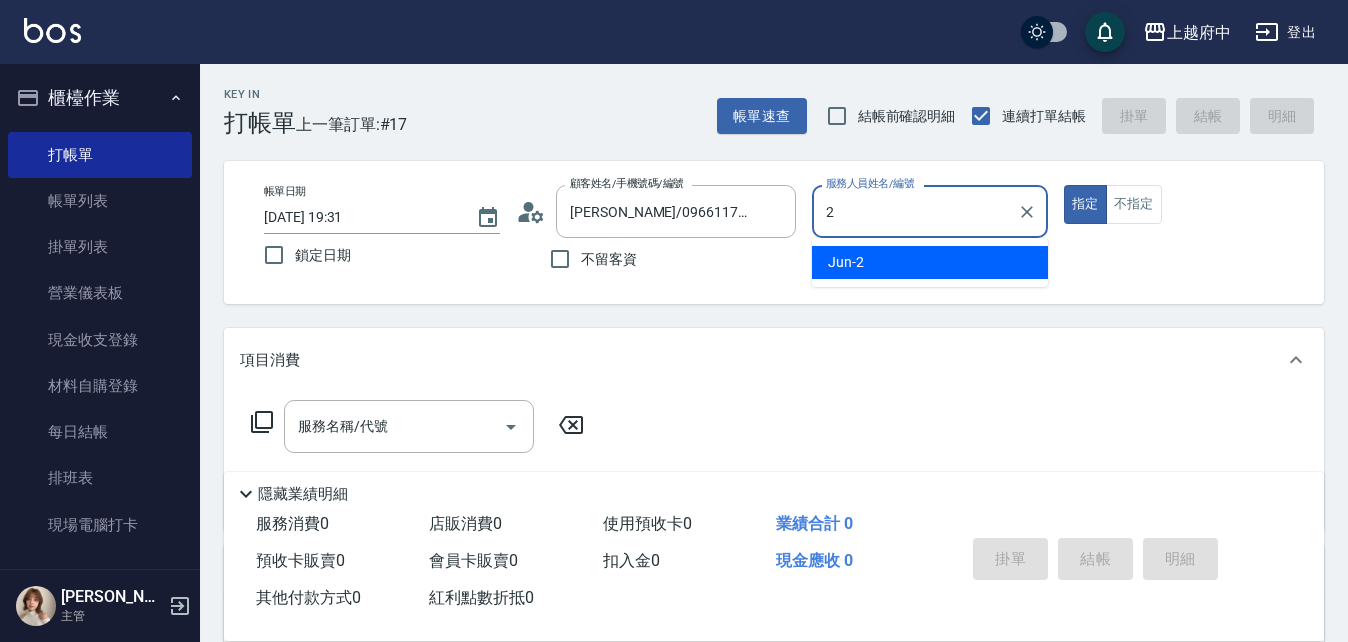 type on "Jun-2" 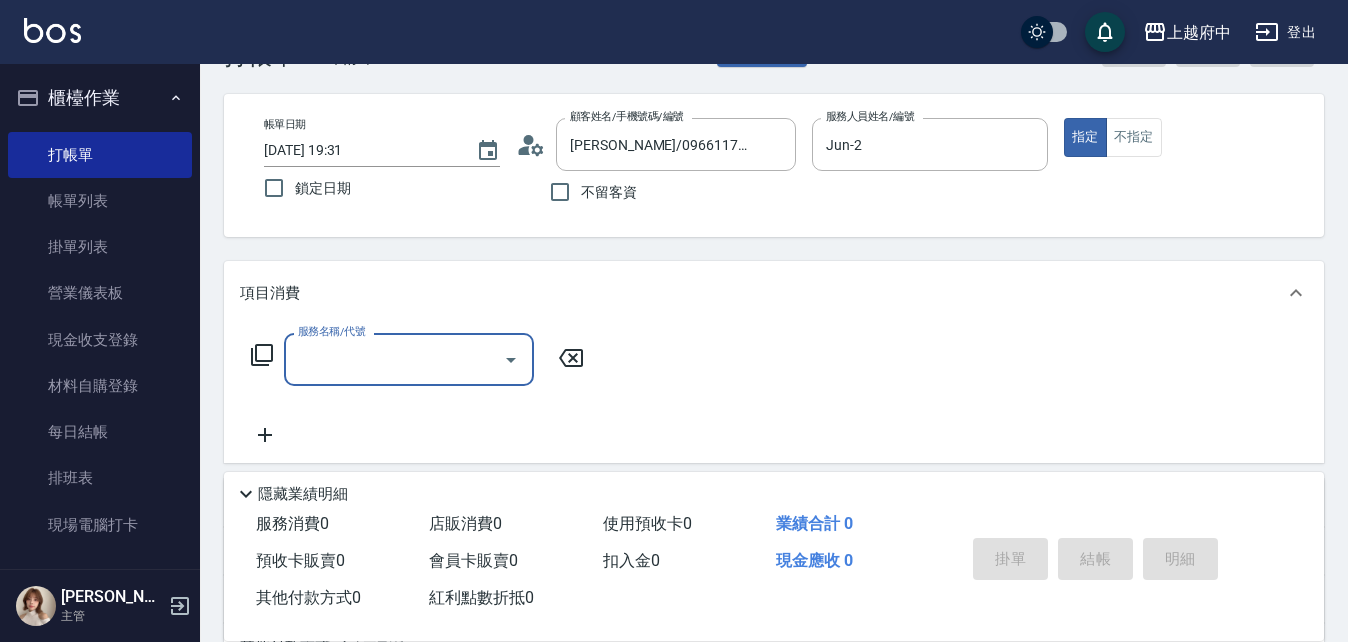 scroll, scrollTop: 100, scrollLeft: 0, axis: vertical 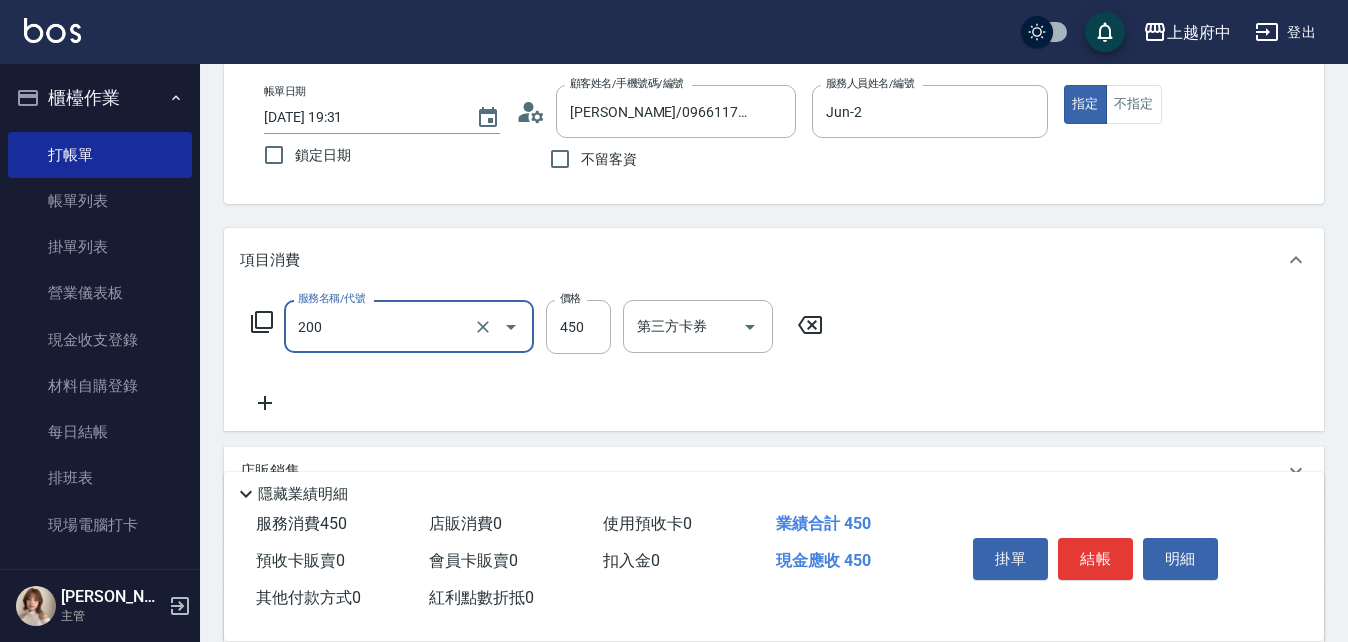type on "有機洗髮(200)" 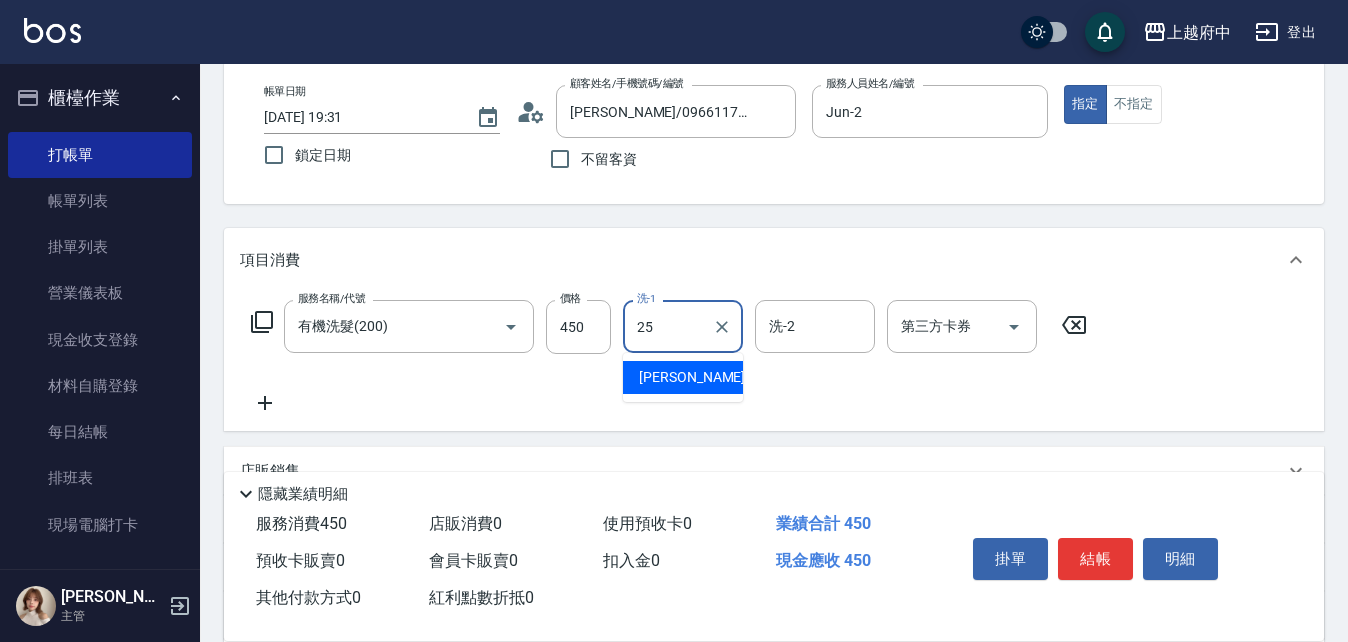 type on "Molly-25" 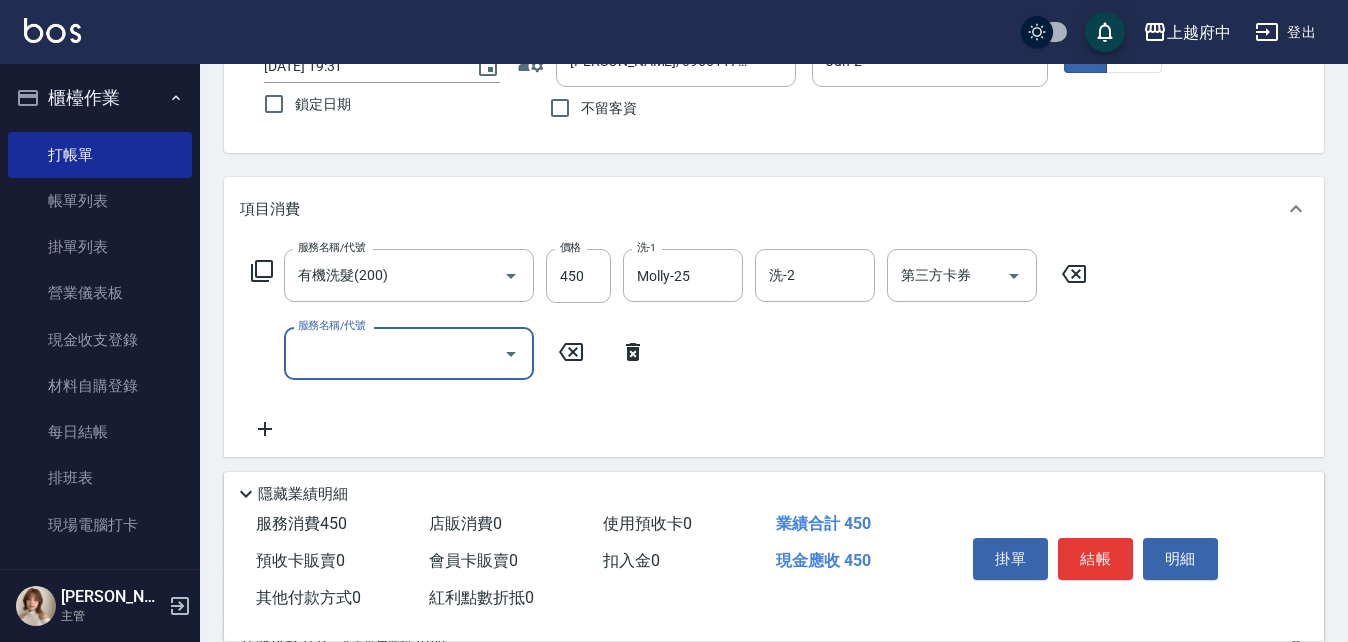 scroll, scrollTop: 200, scrollLeft: 0, axis: vertical 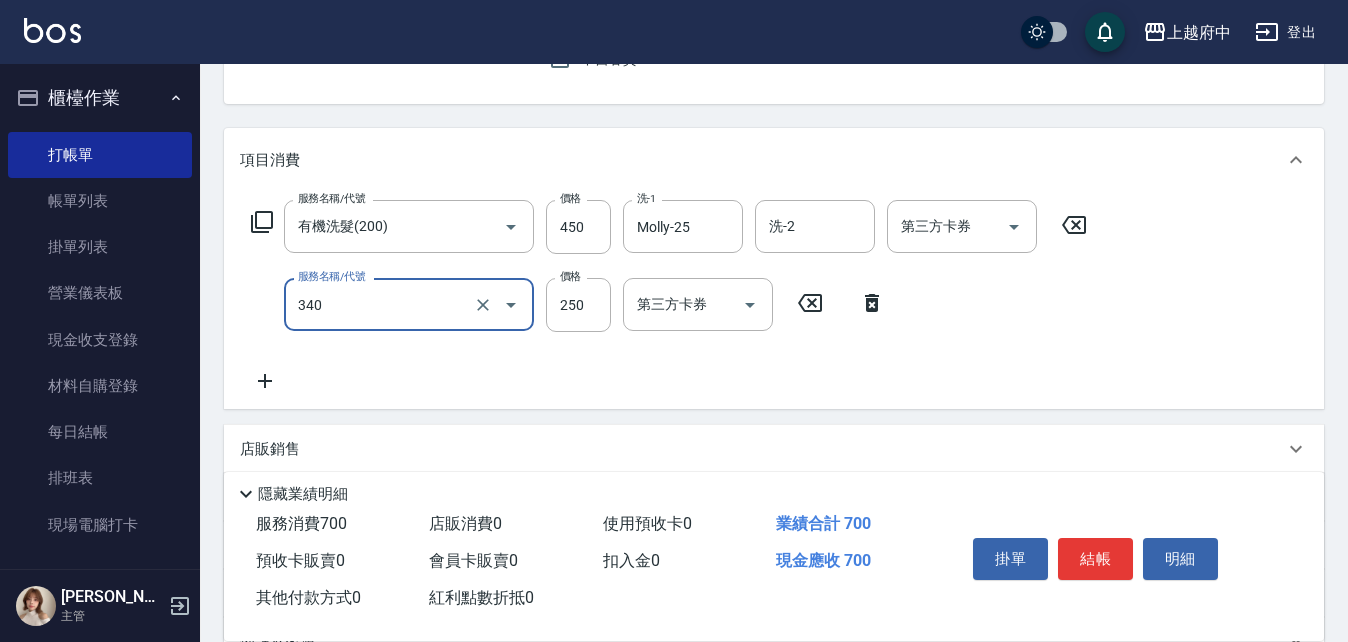 type on "剪髮(340)" 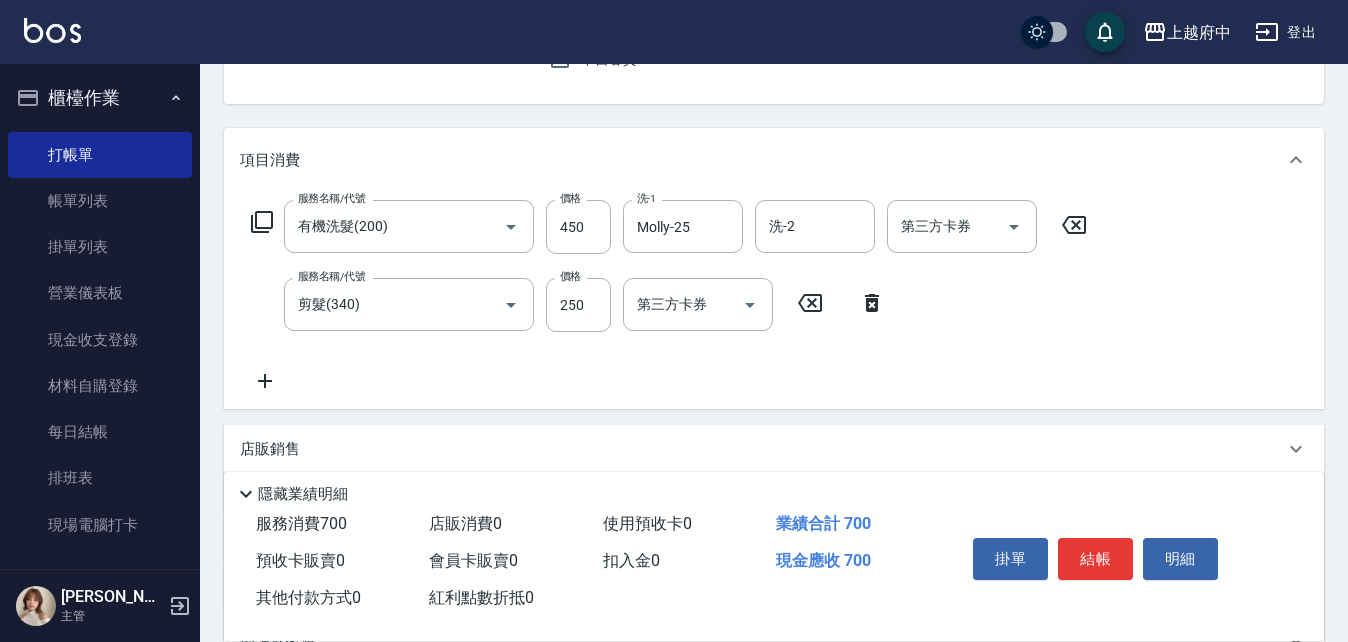 click on "服務名稱/代號 有機洗髮(200) 服務名稱/代號 價格 450 價格 洗-1 Molly-25 洗-1 洗-2 洗-2 第三方卡券 第三方卡券 服務名稱/代號 剪髮(340) 服務名稱/代號 價格 250 價格 第三方卡券 第三方卡券" at bounding box center (669, 296) 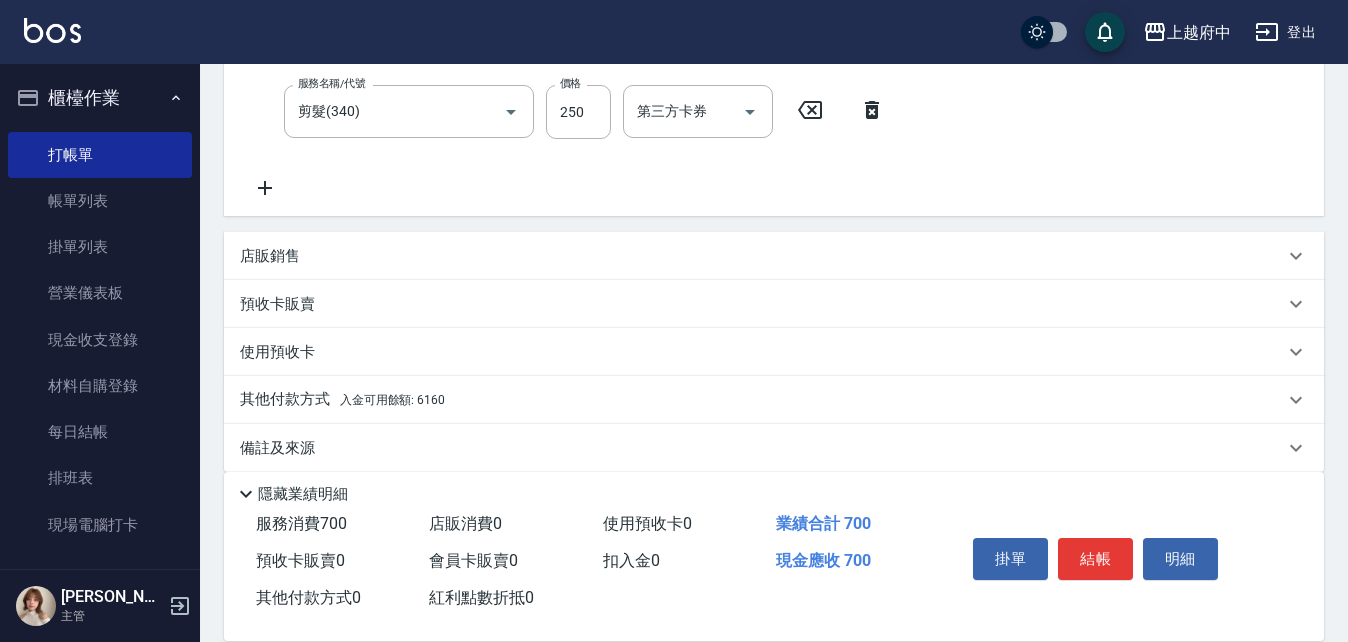 scroll, scrollTop: 415, scrollLeft: 0, axis: vertical 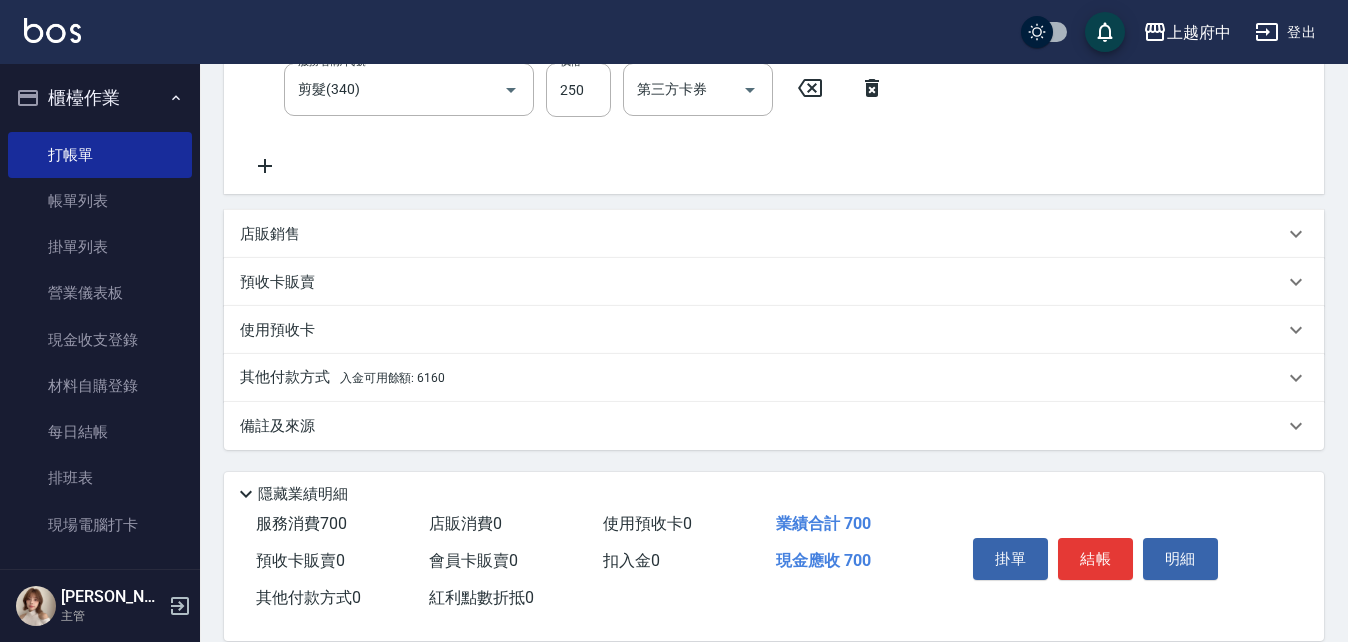 click on "其他付款方式 入金可用餘額: 6160" at bounding box center [342, 378] 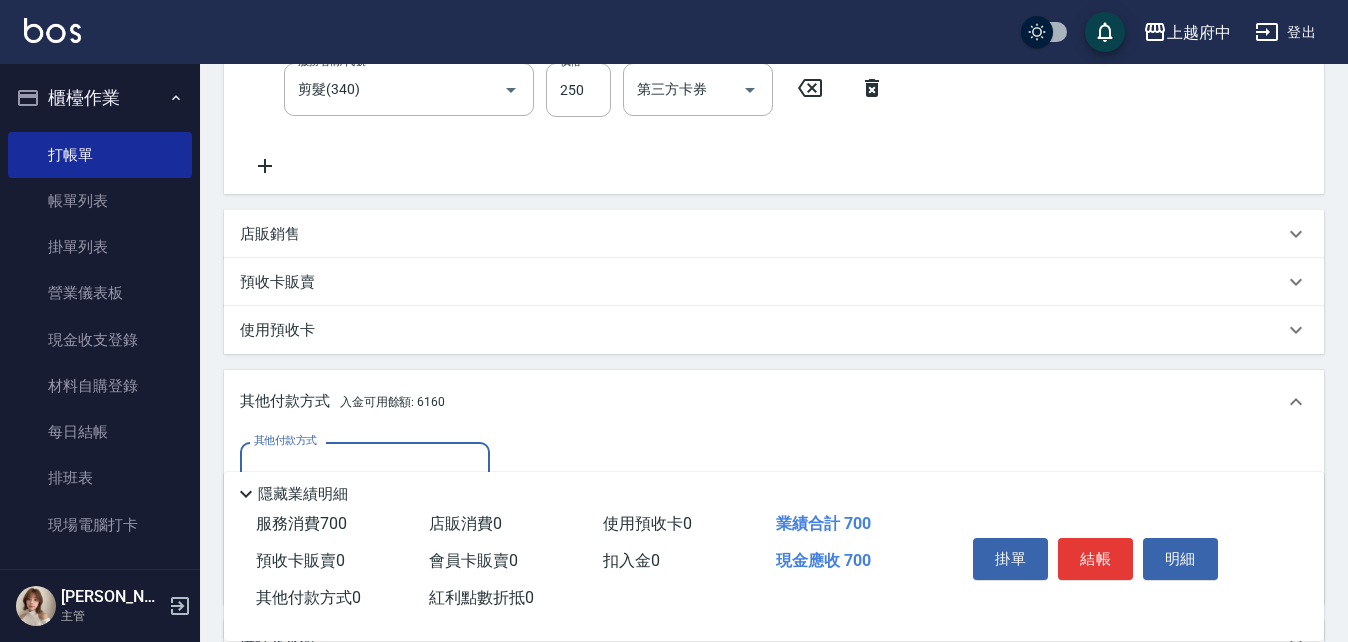 scroll, scrollTop: 0, scrollLeft: 0, axis: both 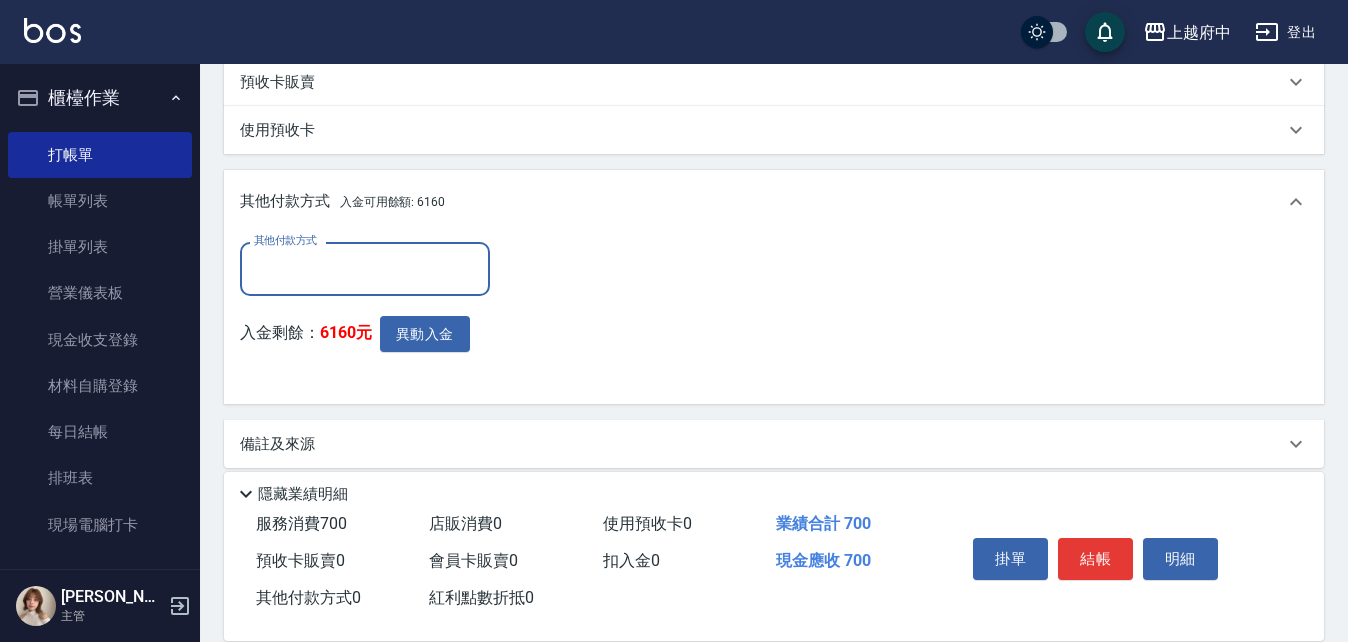 click on "其他付款方式" at bounding box center (365, 268) 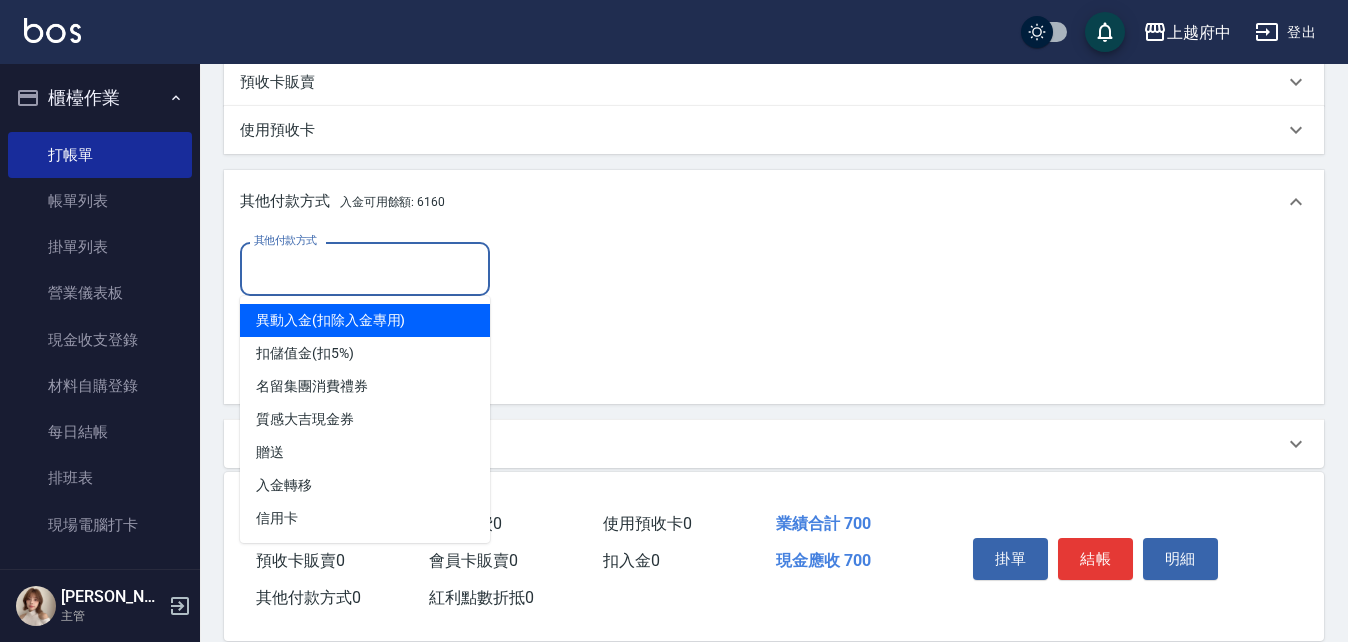 click on "其他付款方式 其他付款方式 入金剩餘： 6160元 異動入金" at bounding box center (774, 315) 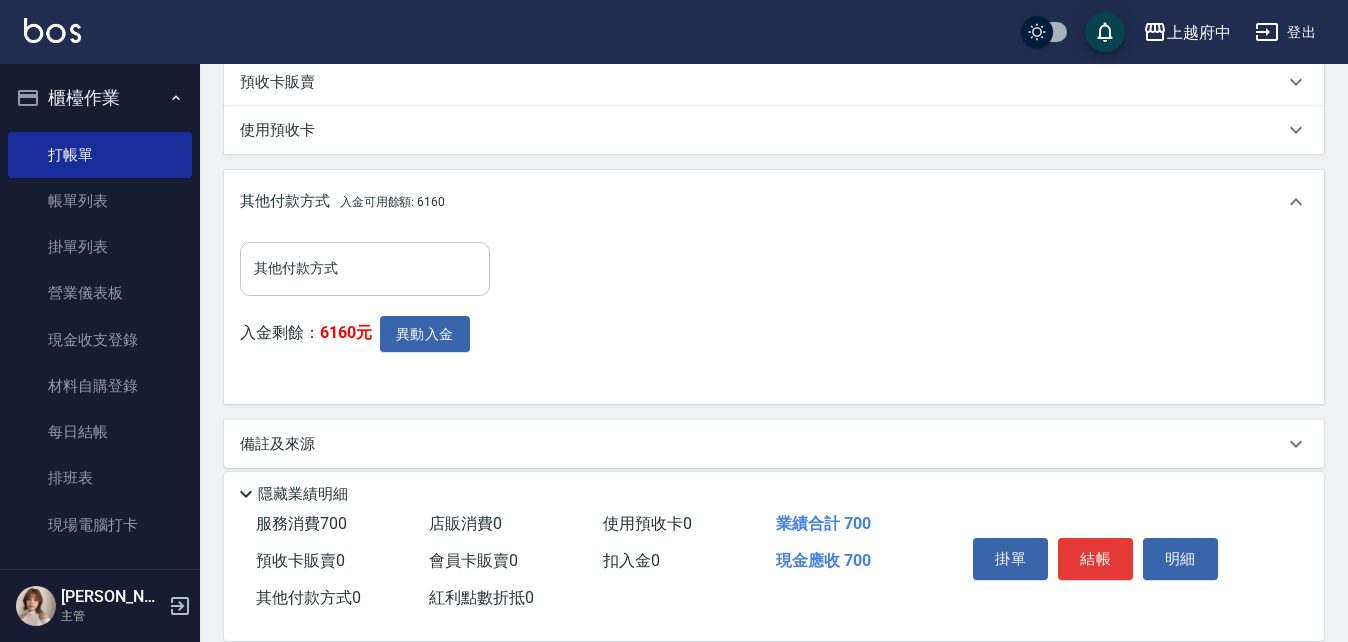 click on "其他付款方式" at bounding box center [365, 268] 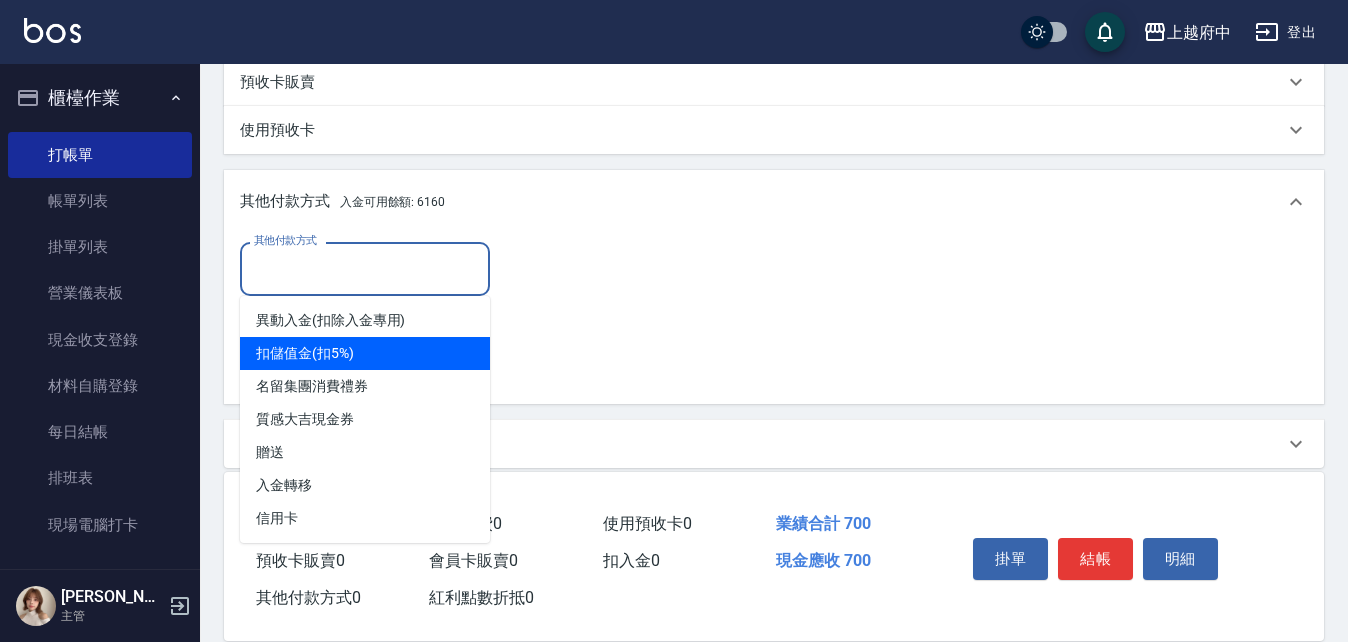 click on "扣儲值金(扣5%)" at bounding box center [365, 353] 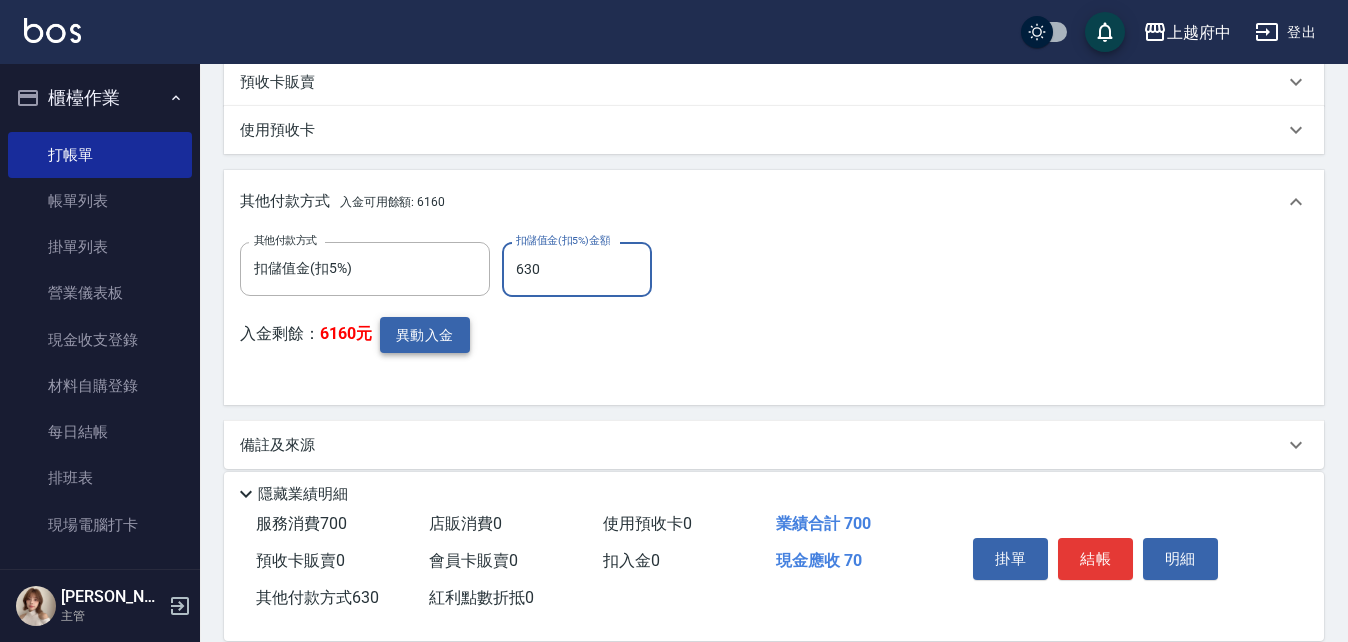 type on "630" 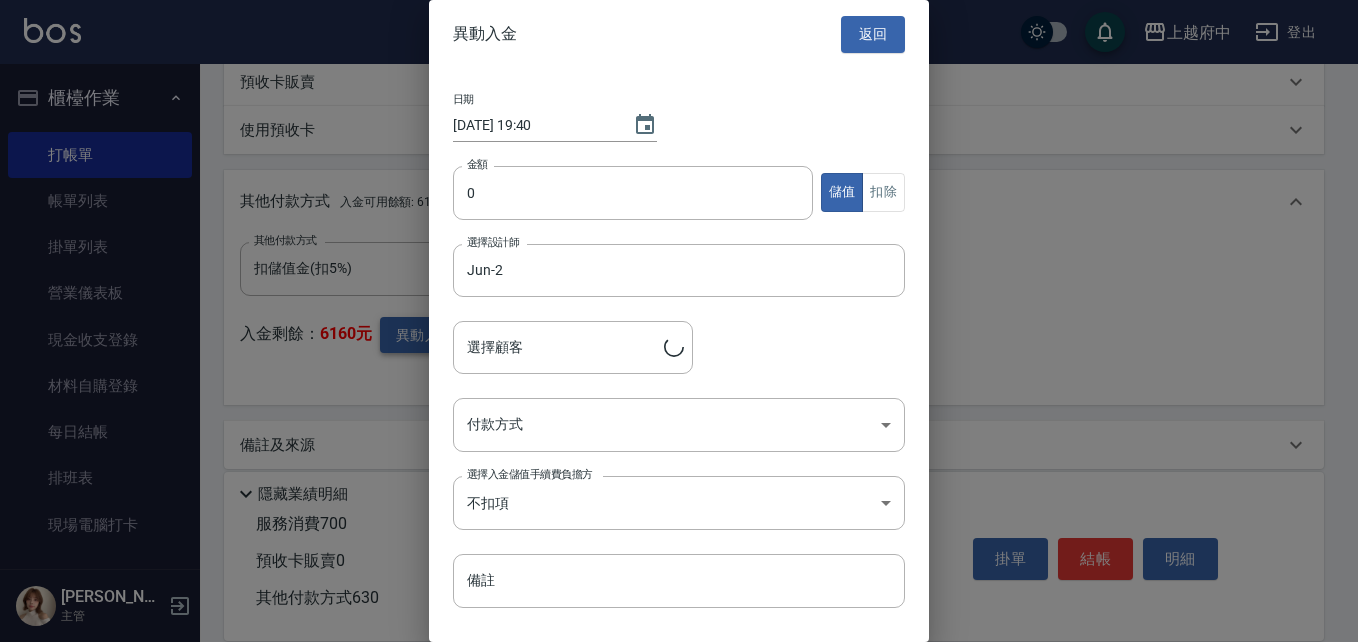 type on "黃韋翰/0966117636/T90394" 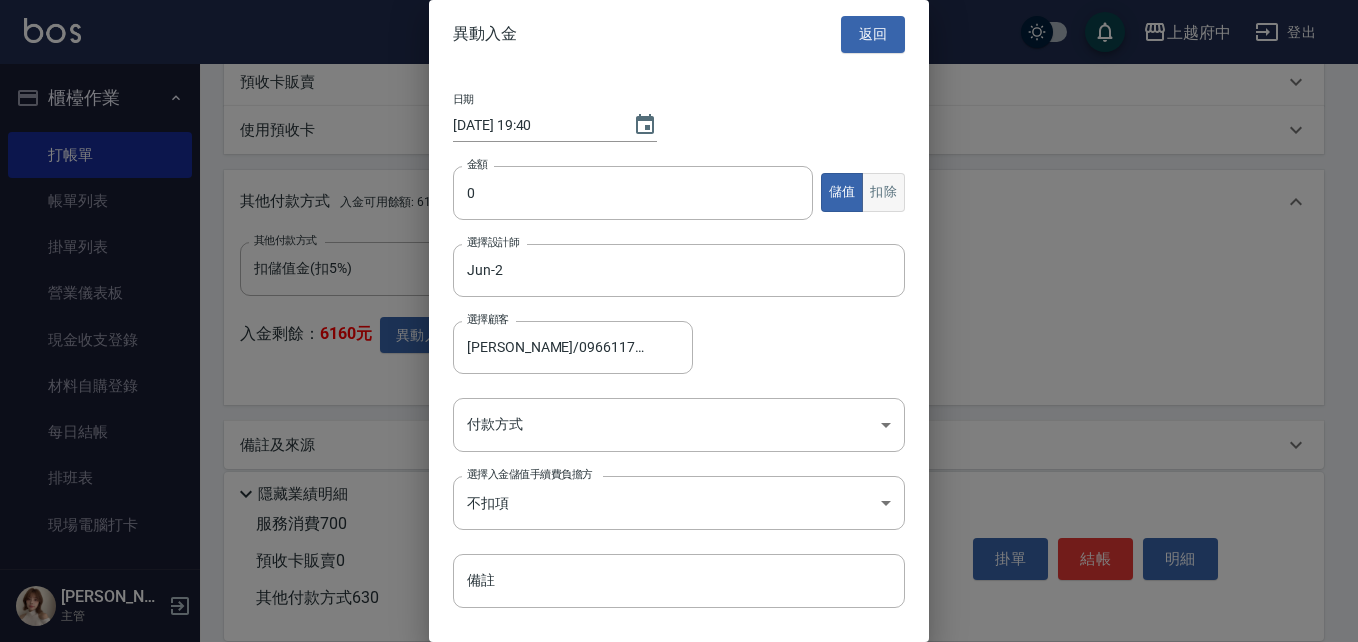 click on "扣除" at bounding box center [883, 192] 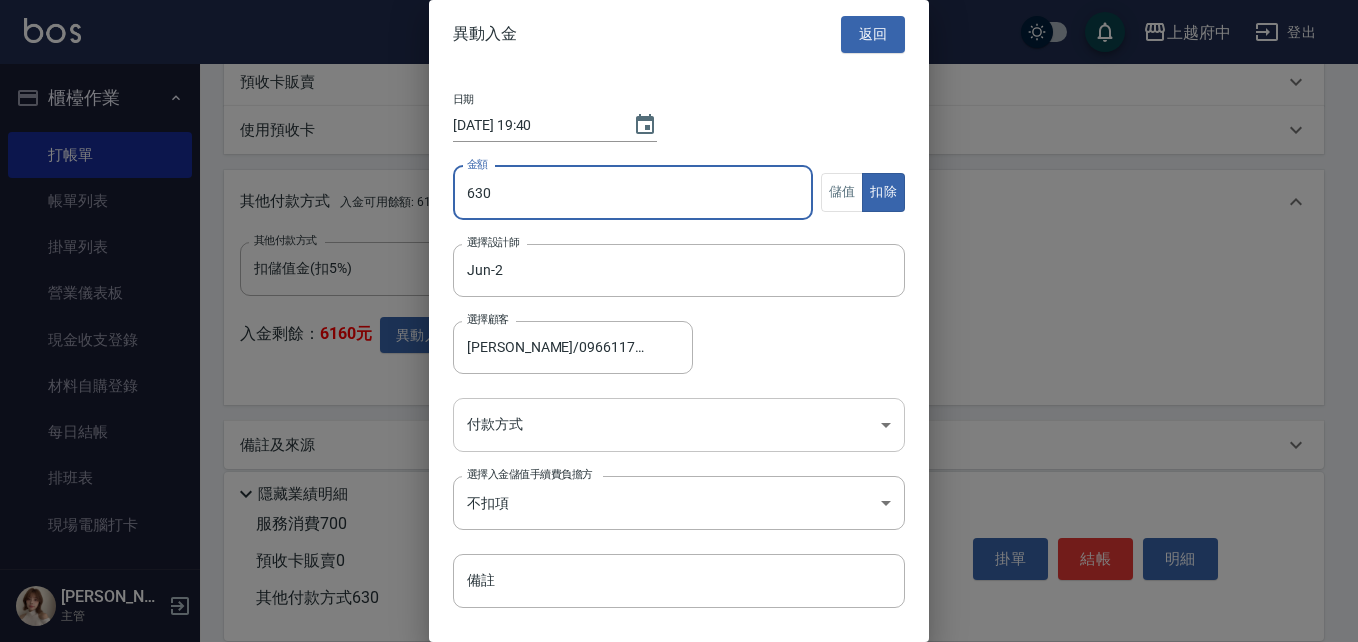 type on "630" 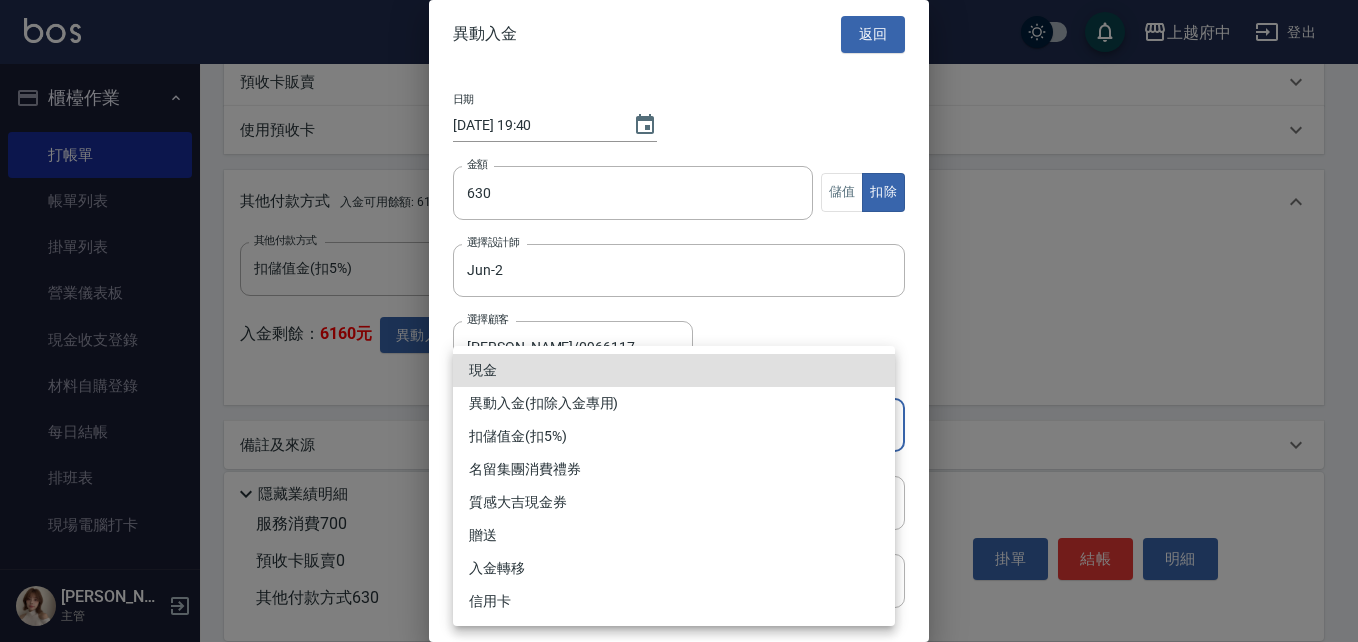 click on "異動入金(扣除入金專用)" at bounding box center [674, 403] 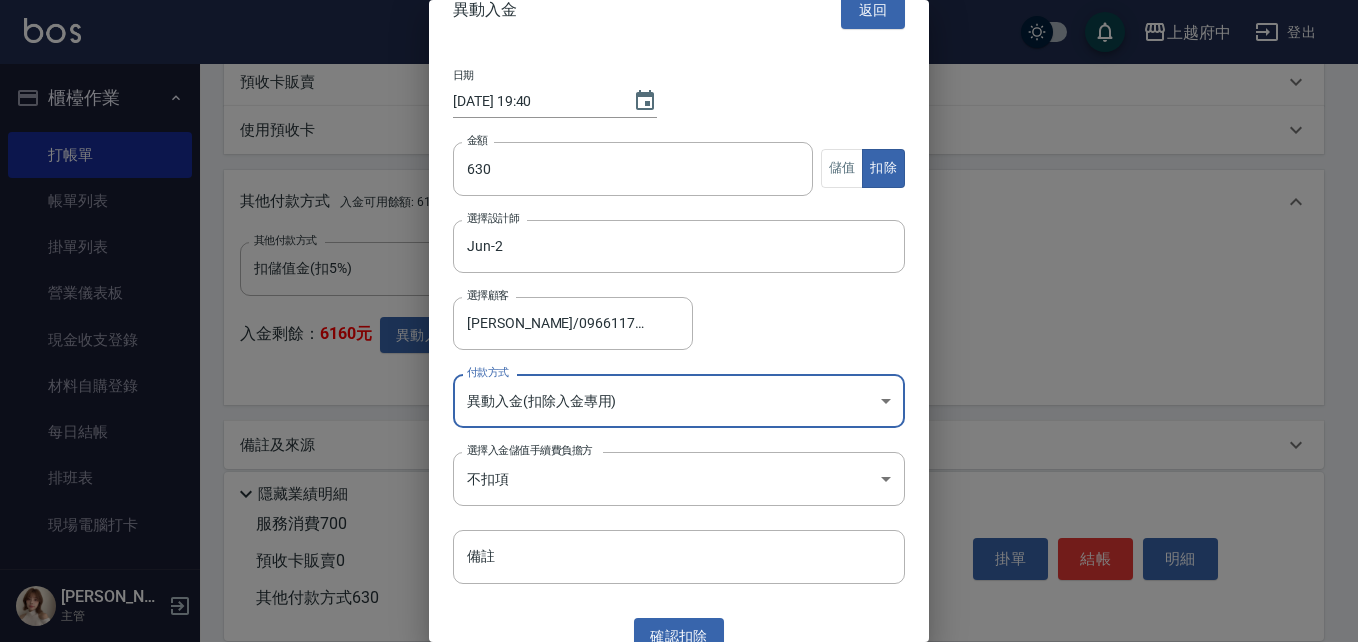 scroll, scrollTop: 47, scrollLeft: 0, axis: vertical 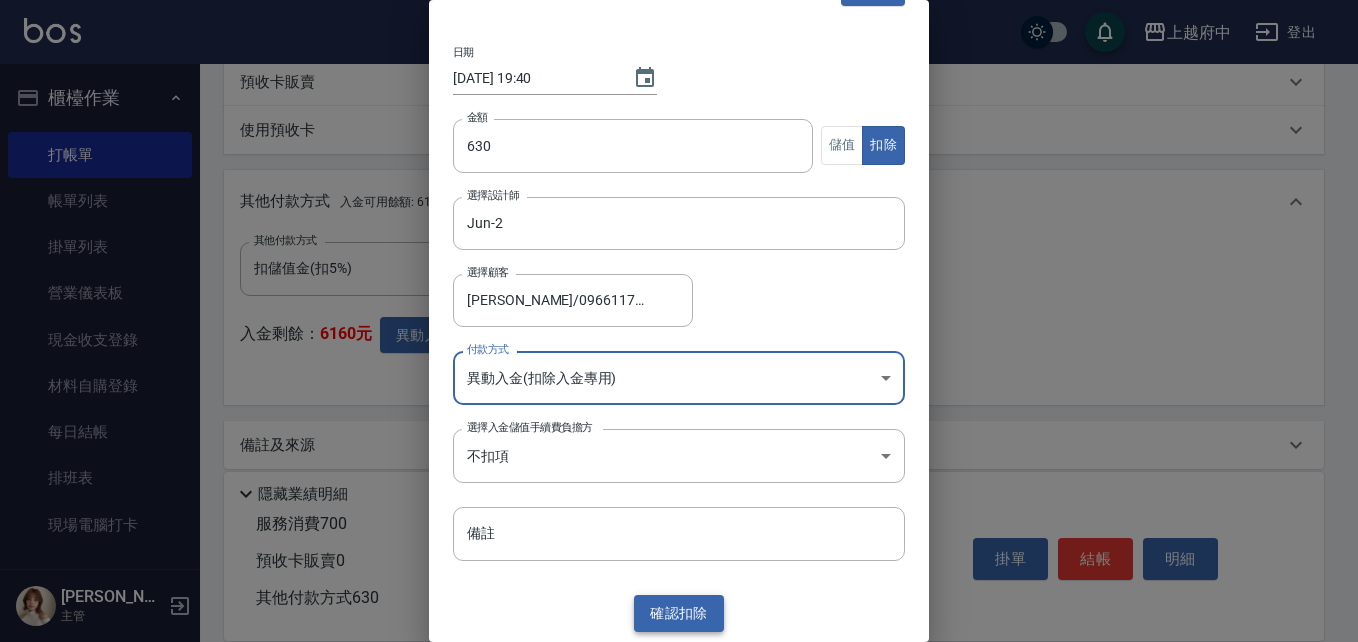 click on "確認 扣除" at bounding box center [679, 613] 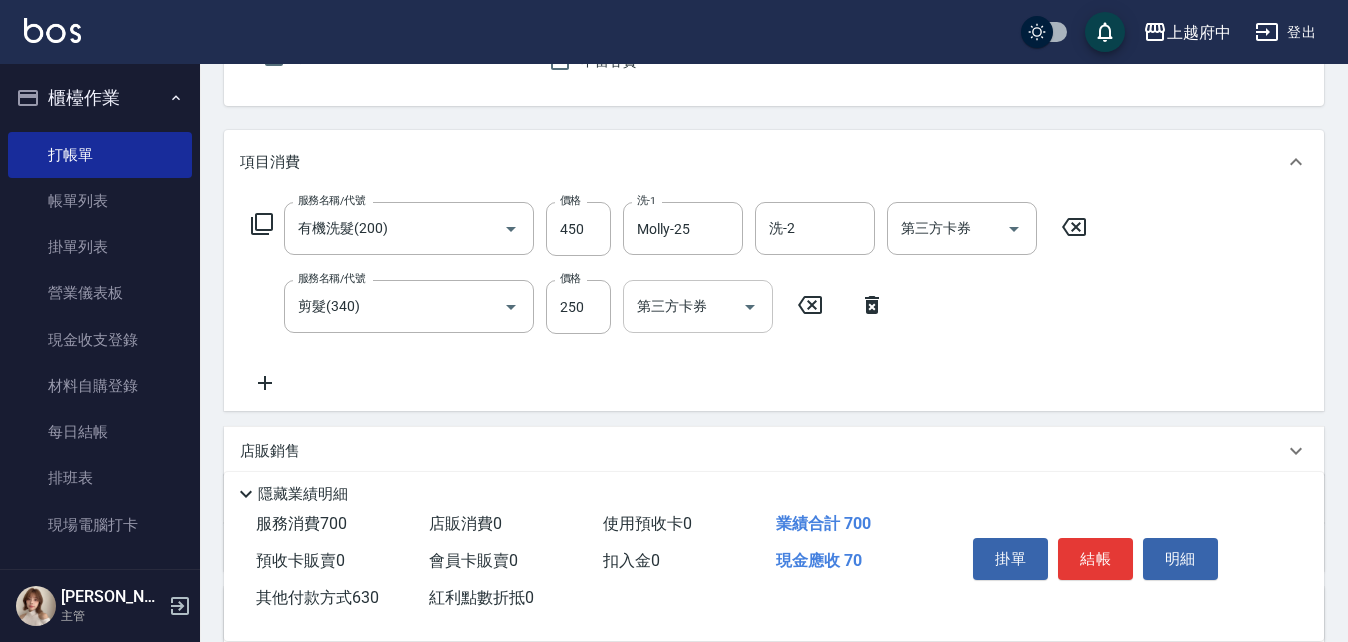 scroll, scrollTop: 200, scrollLeft: 0, axis: vertical 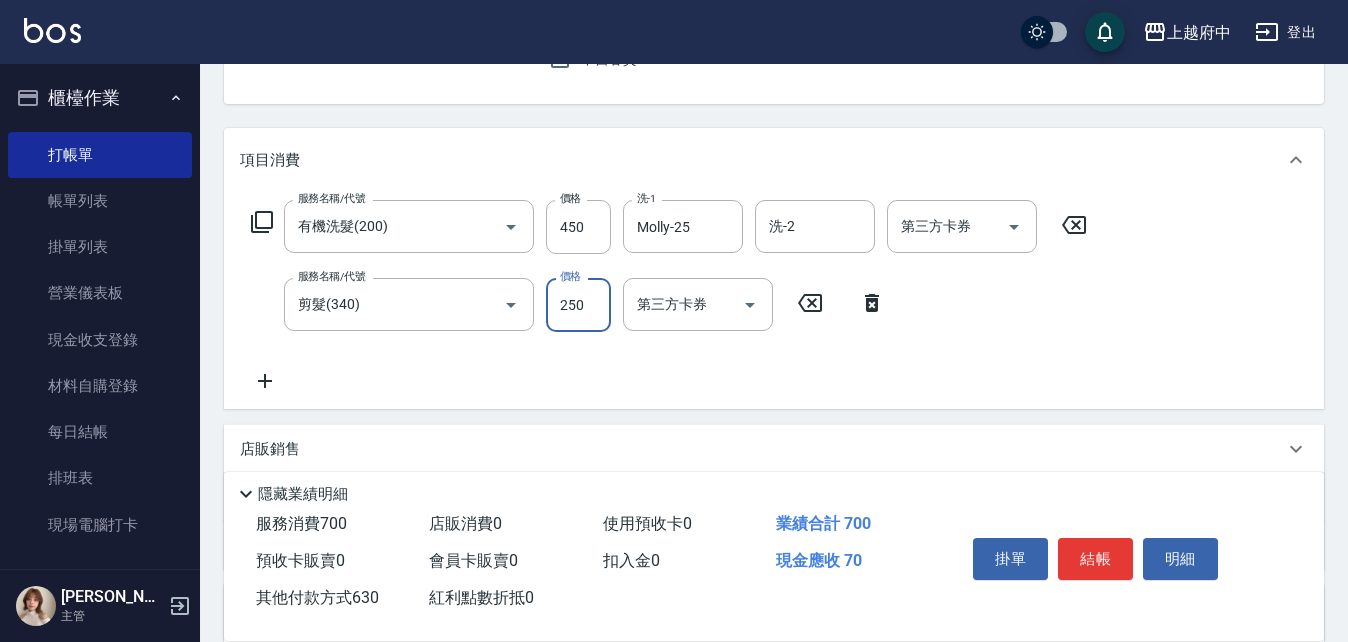 click on "250" at bounding box center (578, 305) 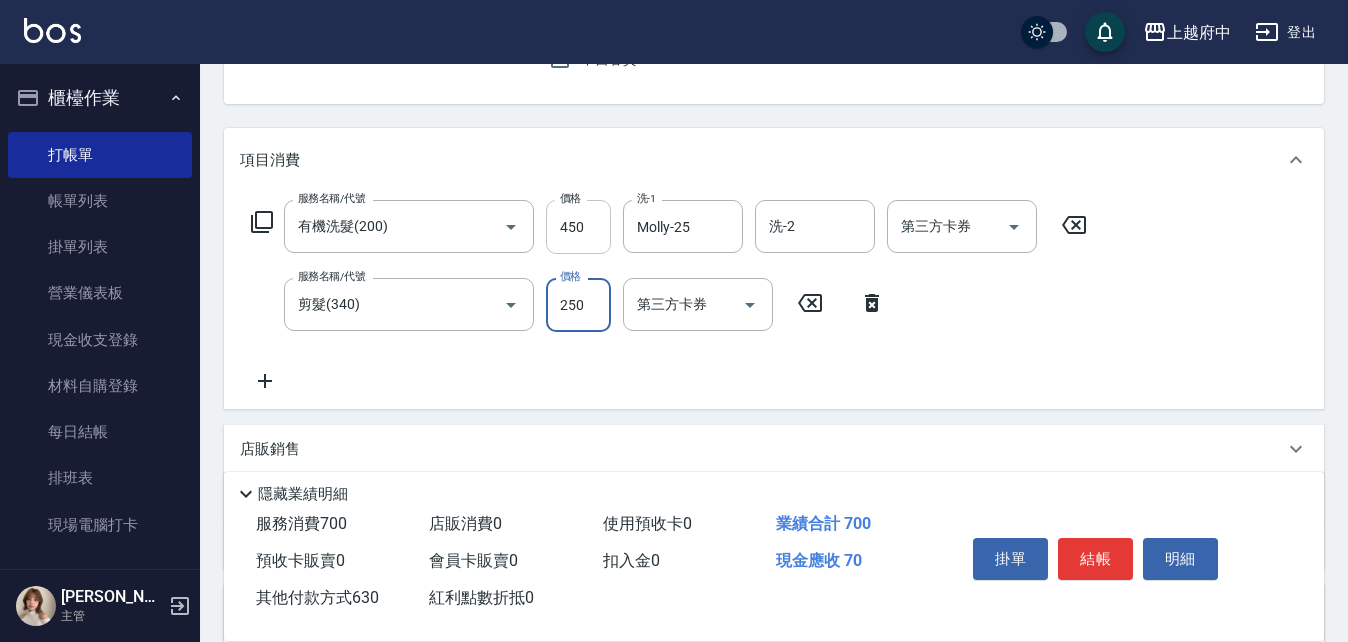 click on "450" at bounding box center [578, 227] 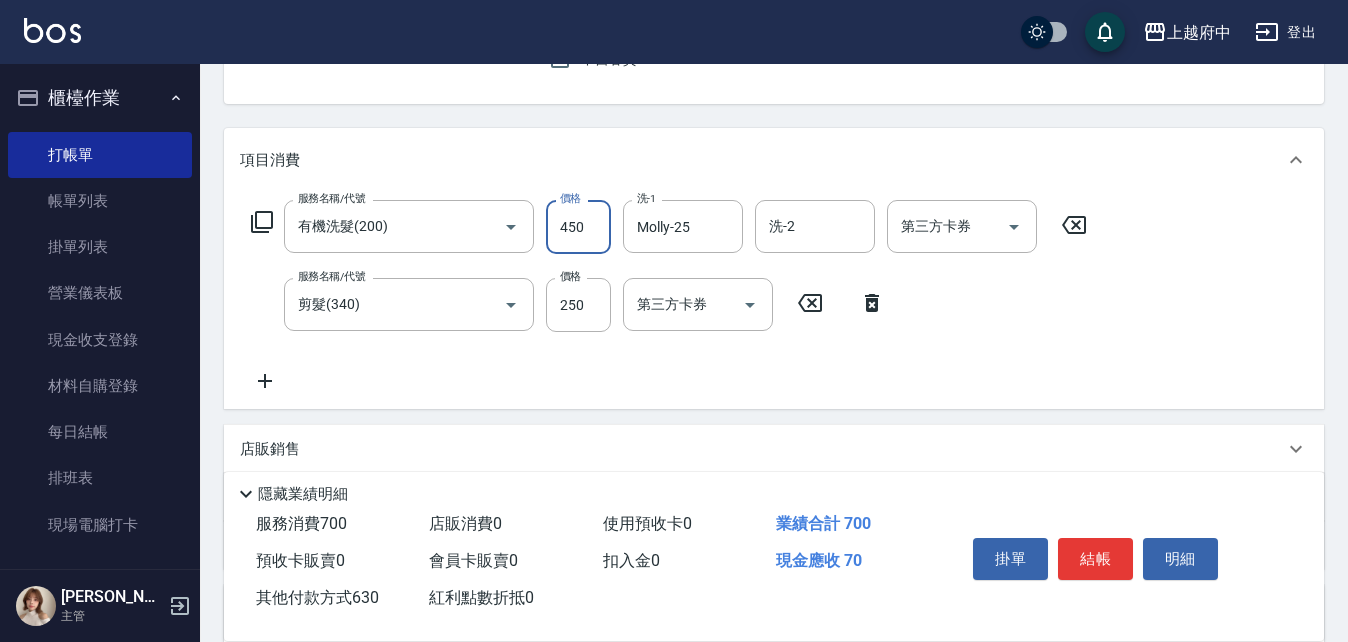 type on "4" 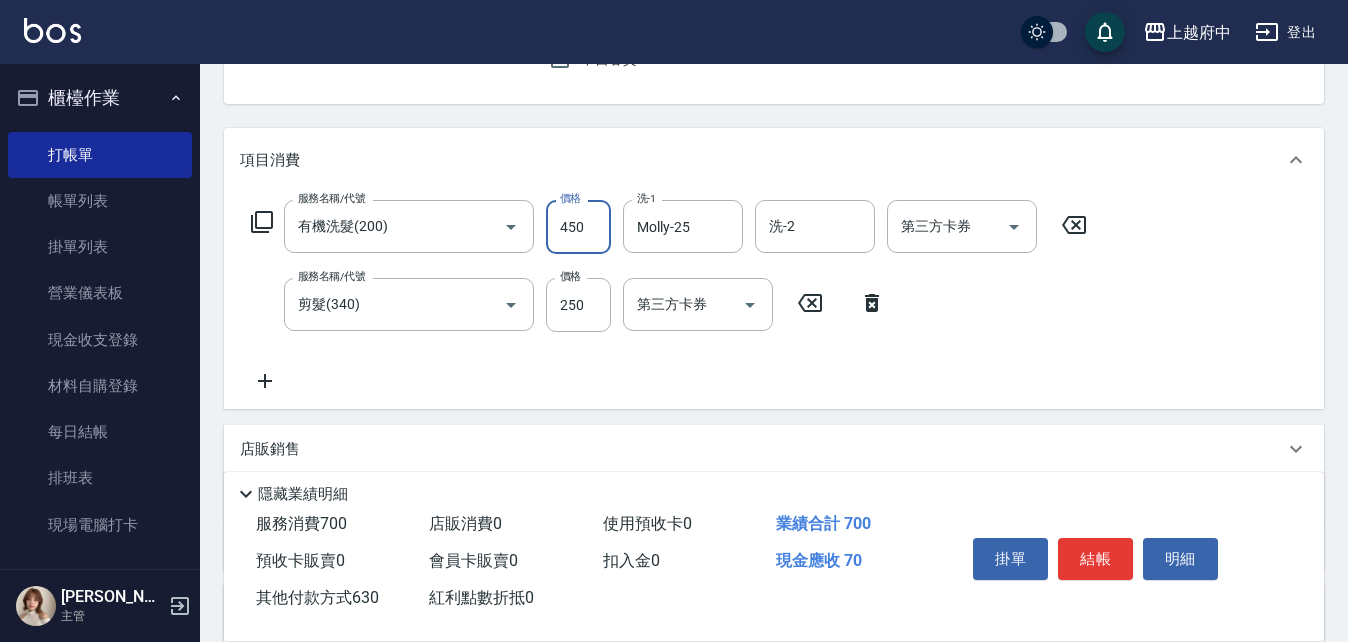 type on "0" 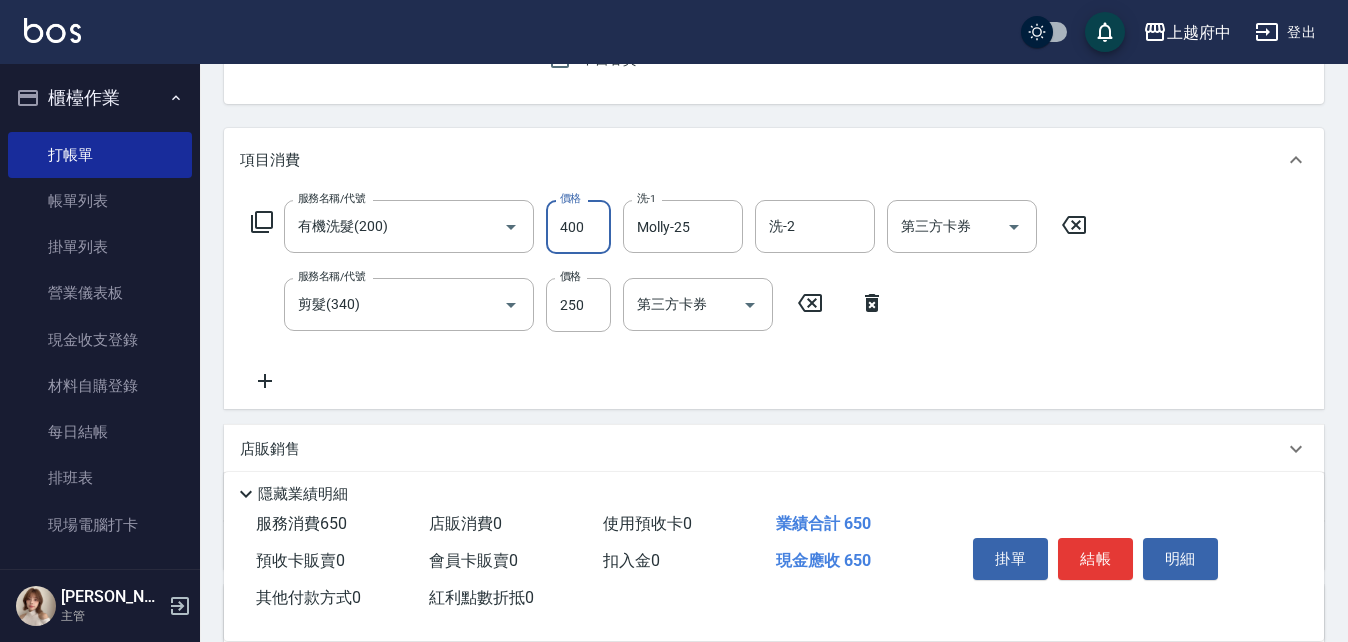 type on "400" 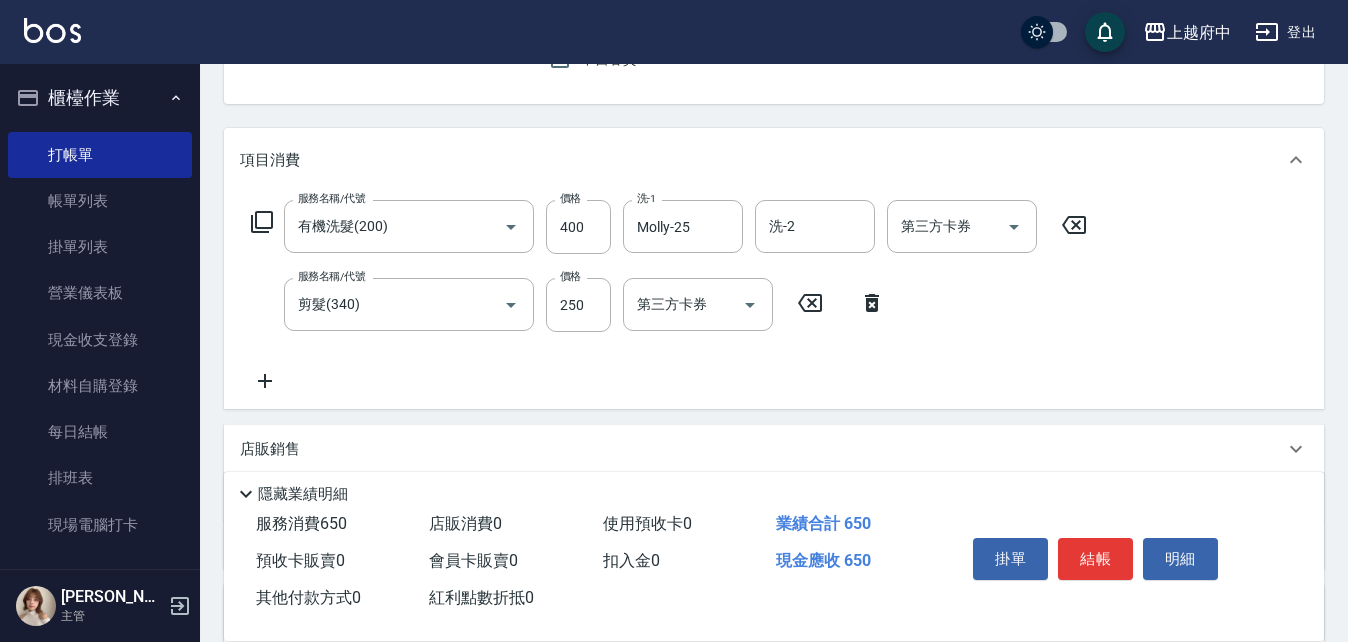 click on "服務名稱/代號 有機洗髮(200) 服務名稱/代號 價格 400 價格 洗-1 Molly-25 洗-1 洗-2 洗-2 第三方卡券 第三方卡券 服務名稱/代號 剪髮(340) 服務名稱/代號 價格 250 價格 第三方卡券 第三方卡券" at bounding box center (669, 296) 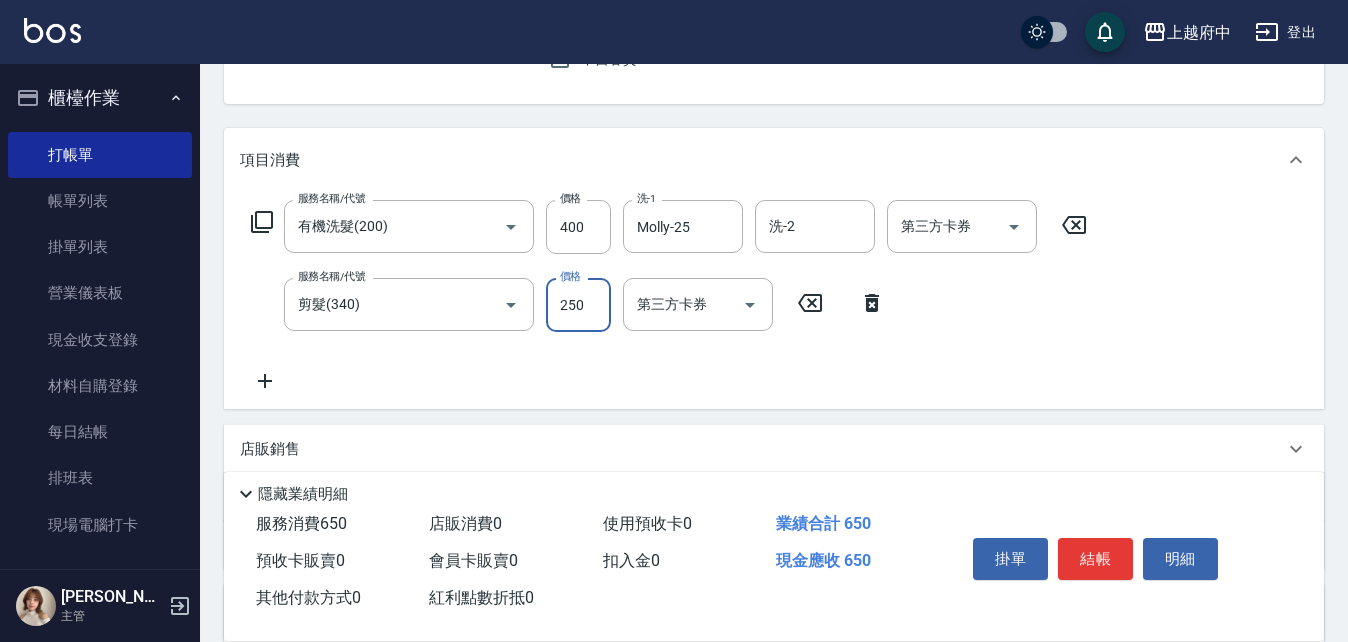 click on "250" at bounding box center (578, 305) 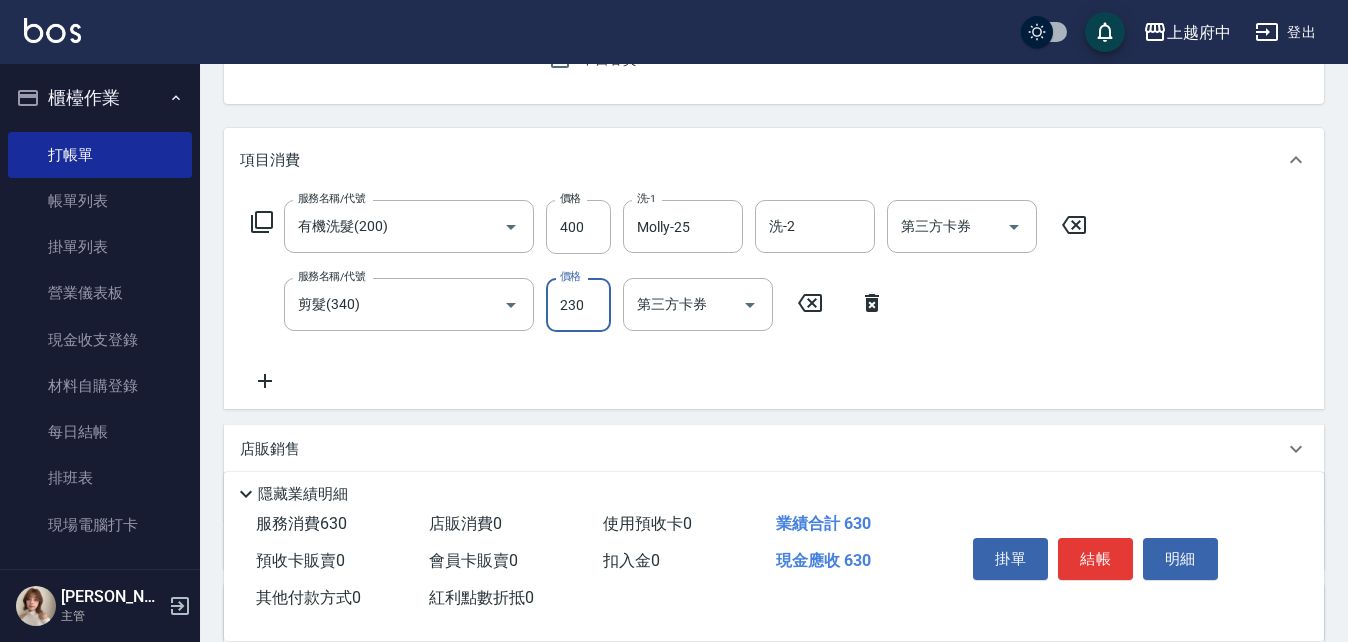 type on "230" 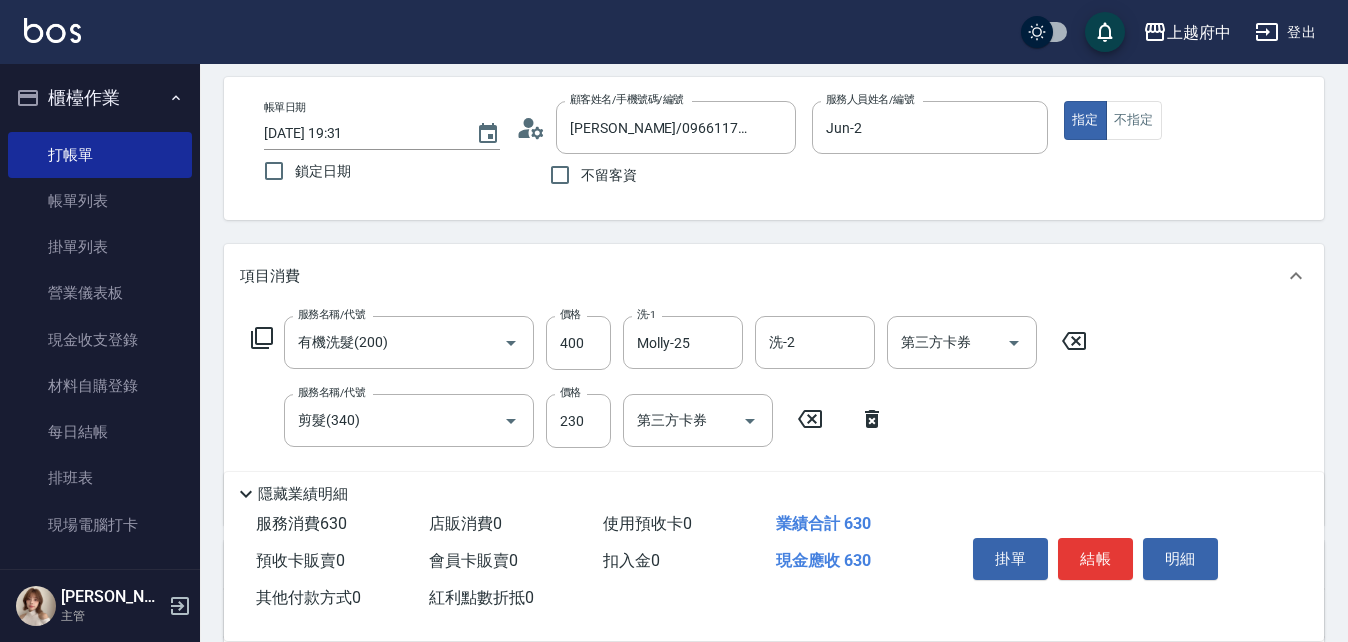 scroll, scrollTop: 0, scrollLeft: 0, axis: both 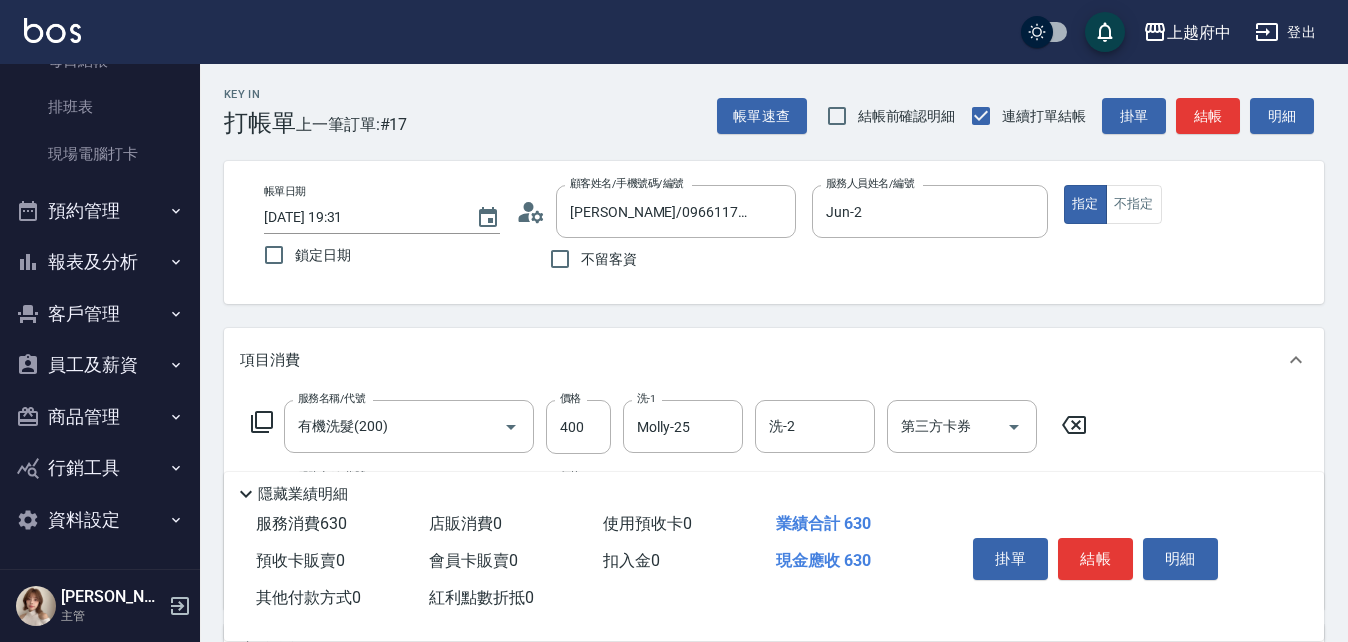 click on "客戶管理" at bounding box center [100, 314] 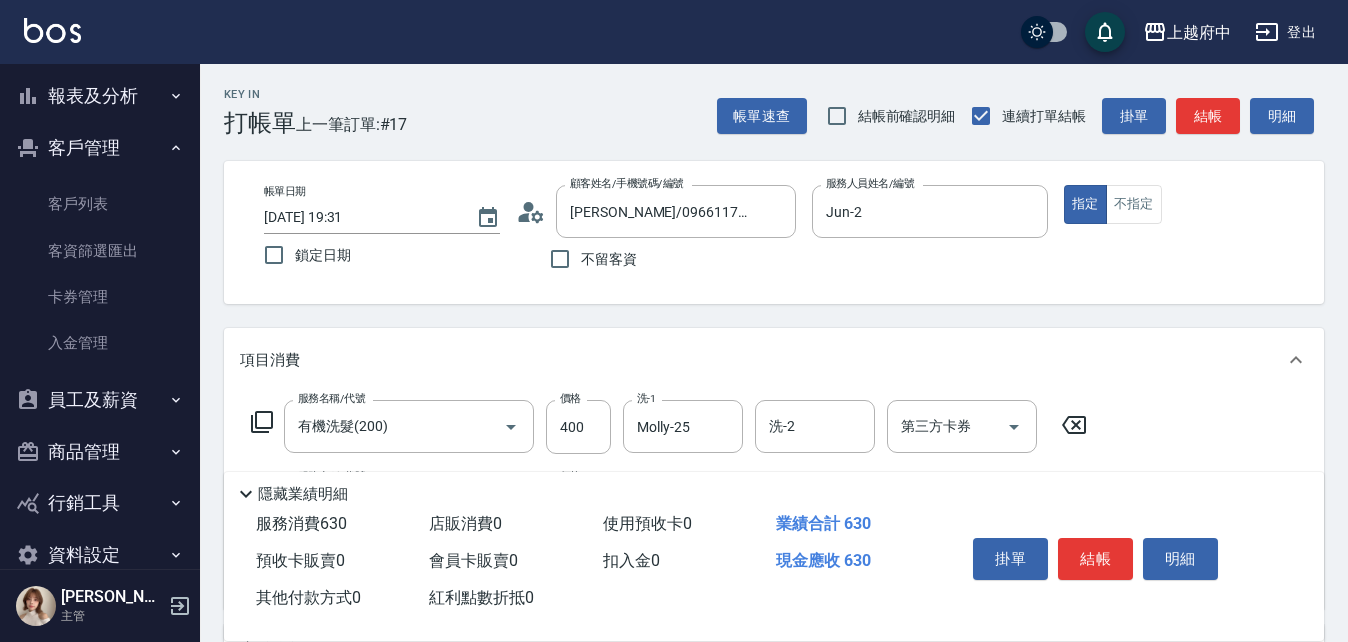 scroll, scrollTop: 571, scrollLeft: 0, axis: vertical 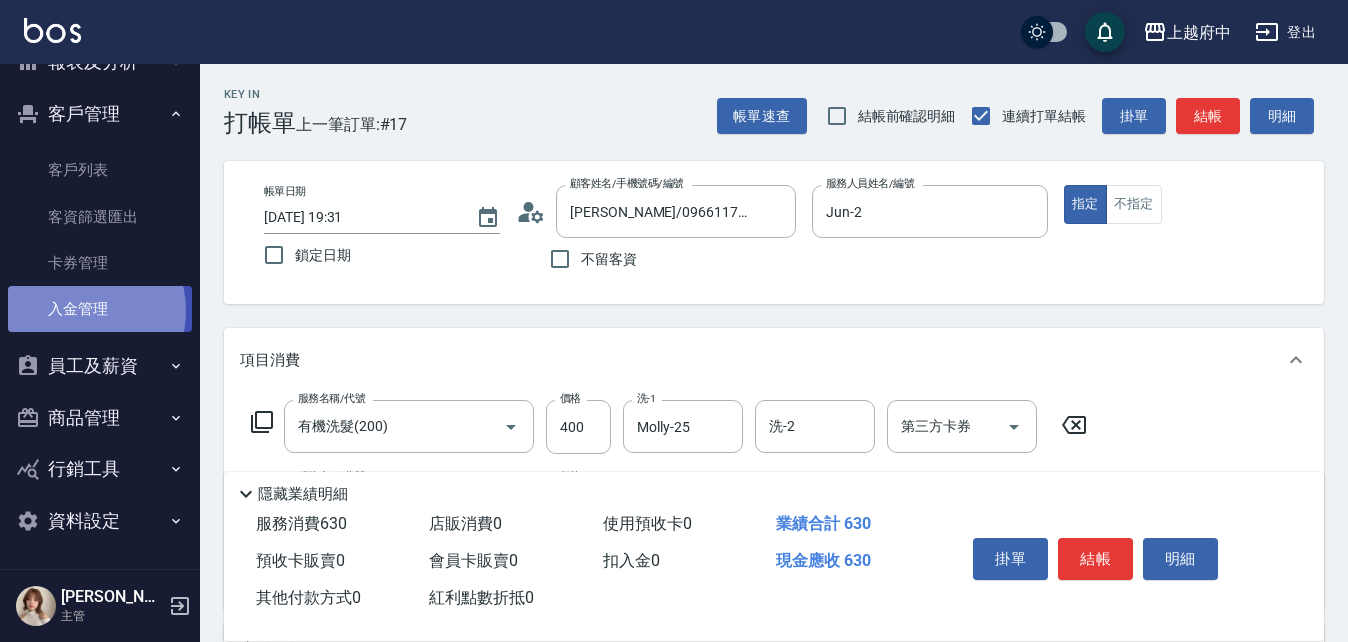 click on "入金管理" at bounding box center (100, 309) 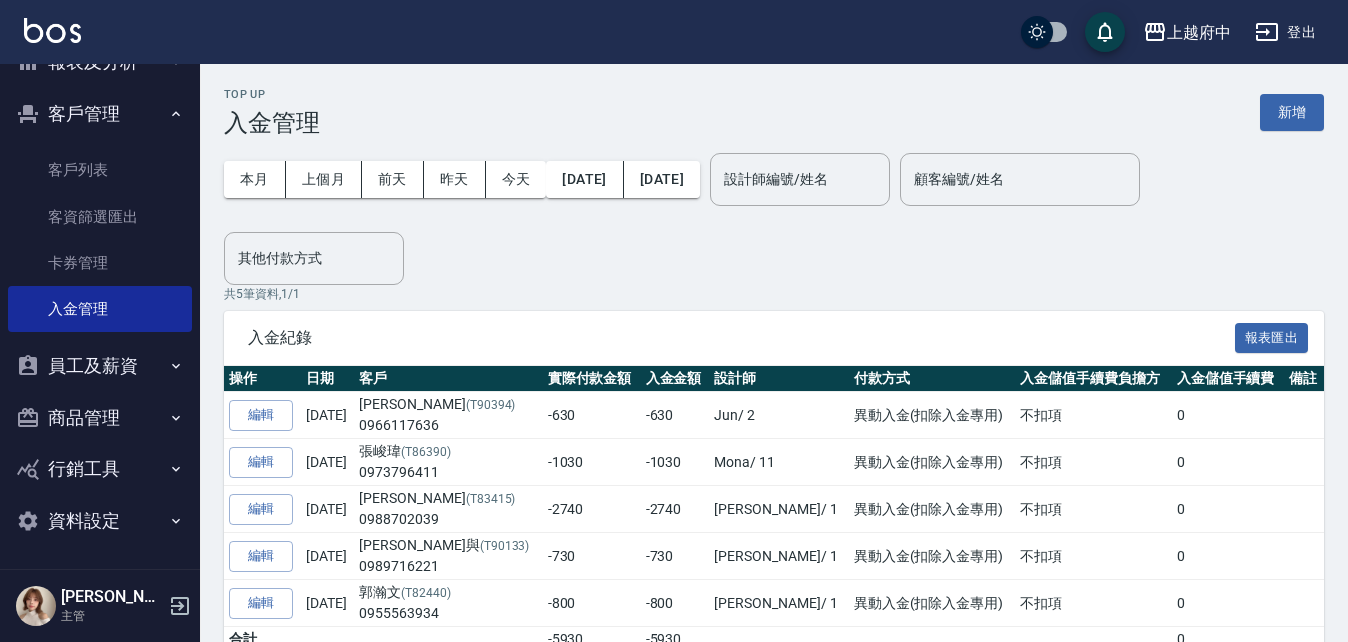 scroll, scrollTop: 100, scrollLeft: 0, axis: vertical 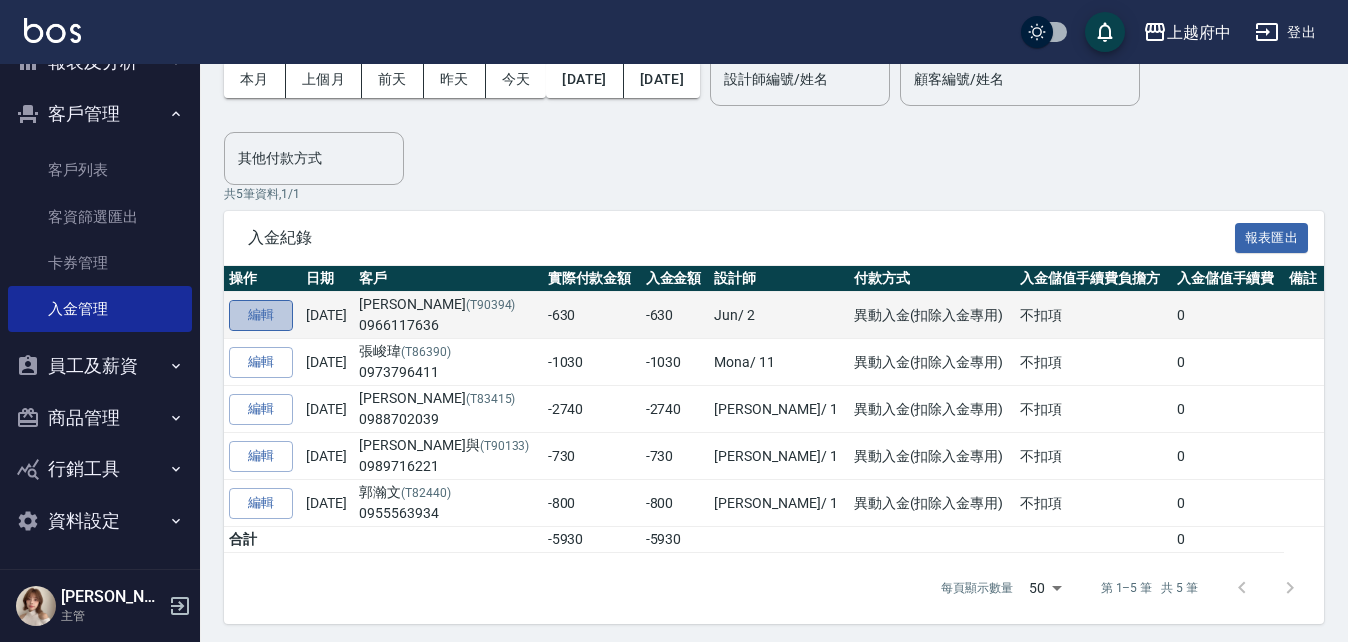 click on "編輯" at bounding box center (261, 315) 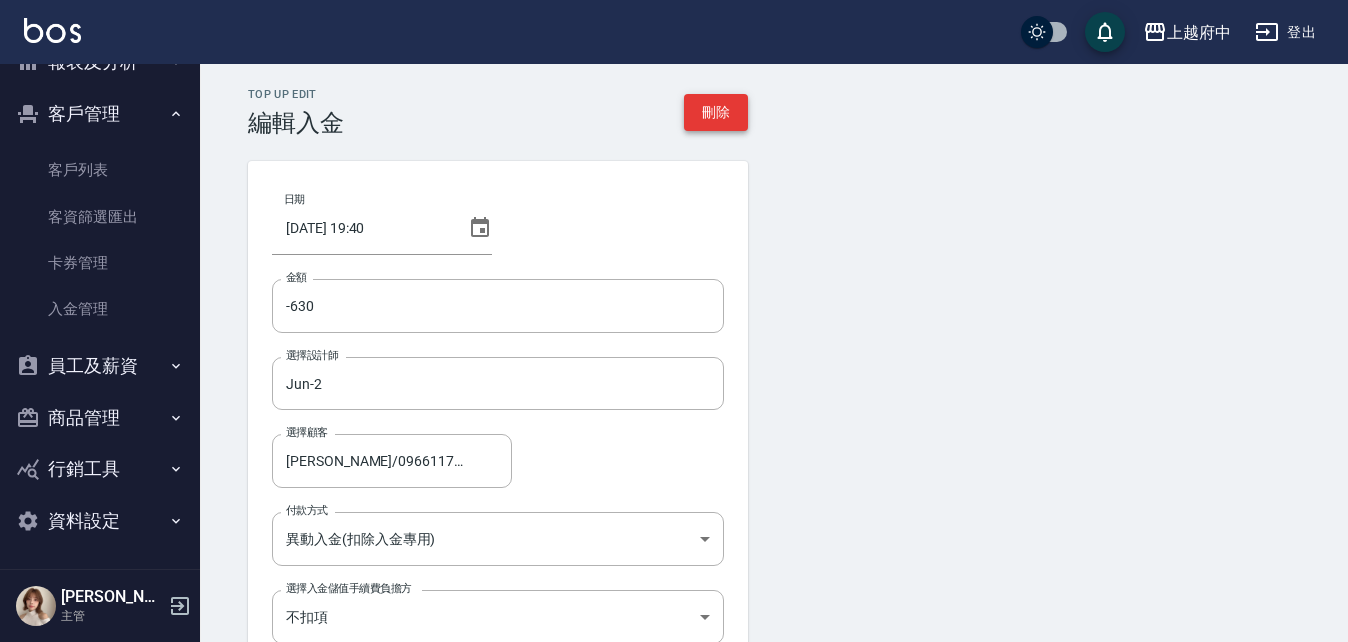 click on "刪除" at bounding box center [716, 112] 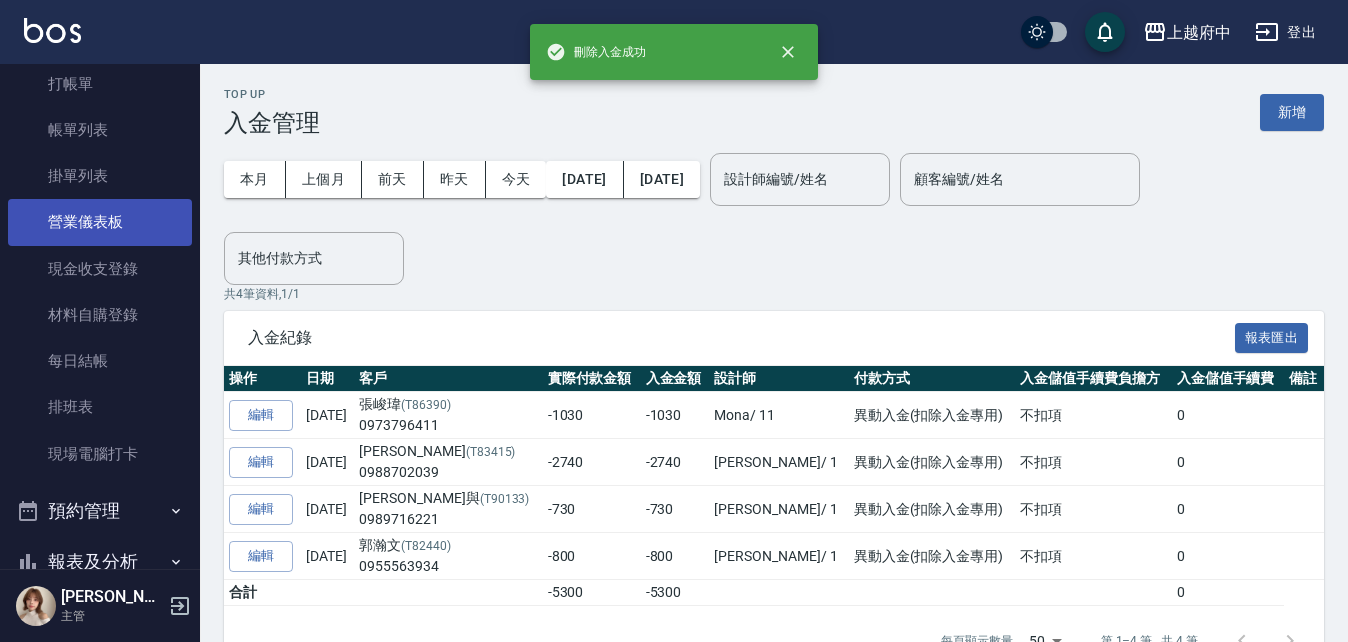 scroll, scrollTop: 0, scrollLeft: 0, axis: both 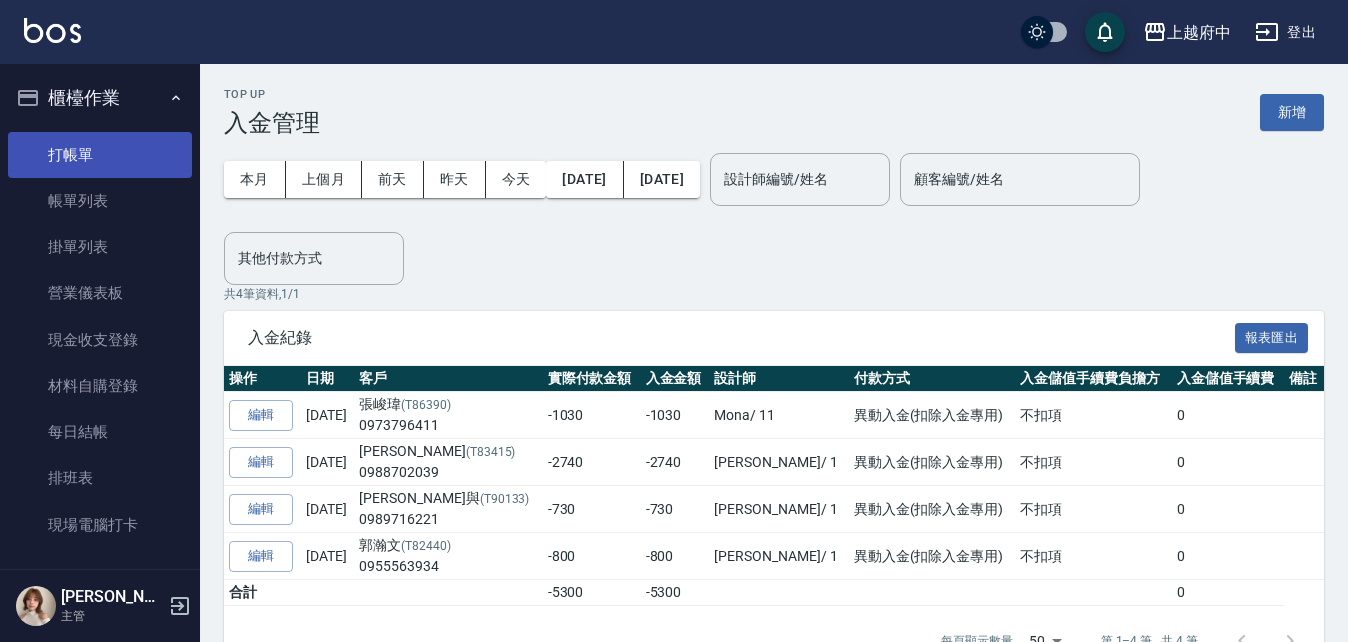 click on "打帳單" at bounding box center (100, 155) 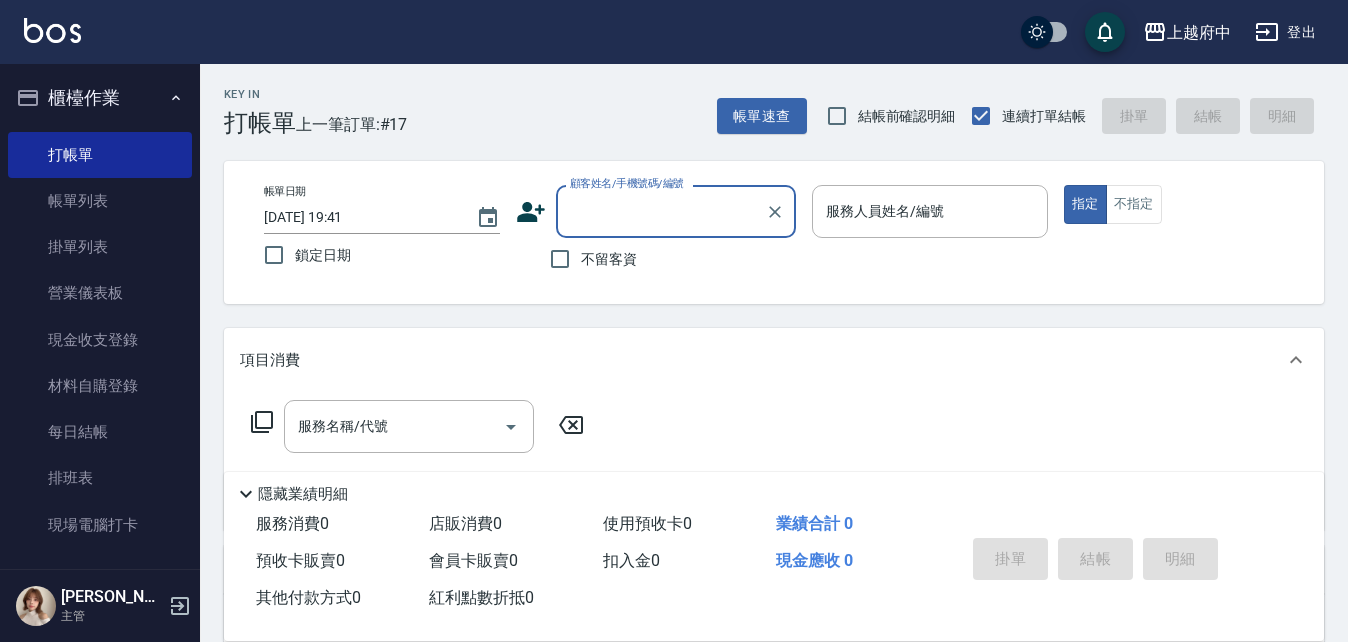 click on "顧客姓名/手機號碼/編號" at bounding box center (661, 211) 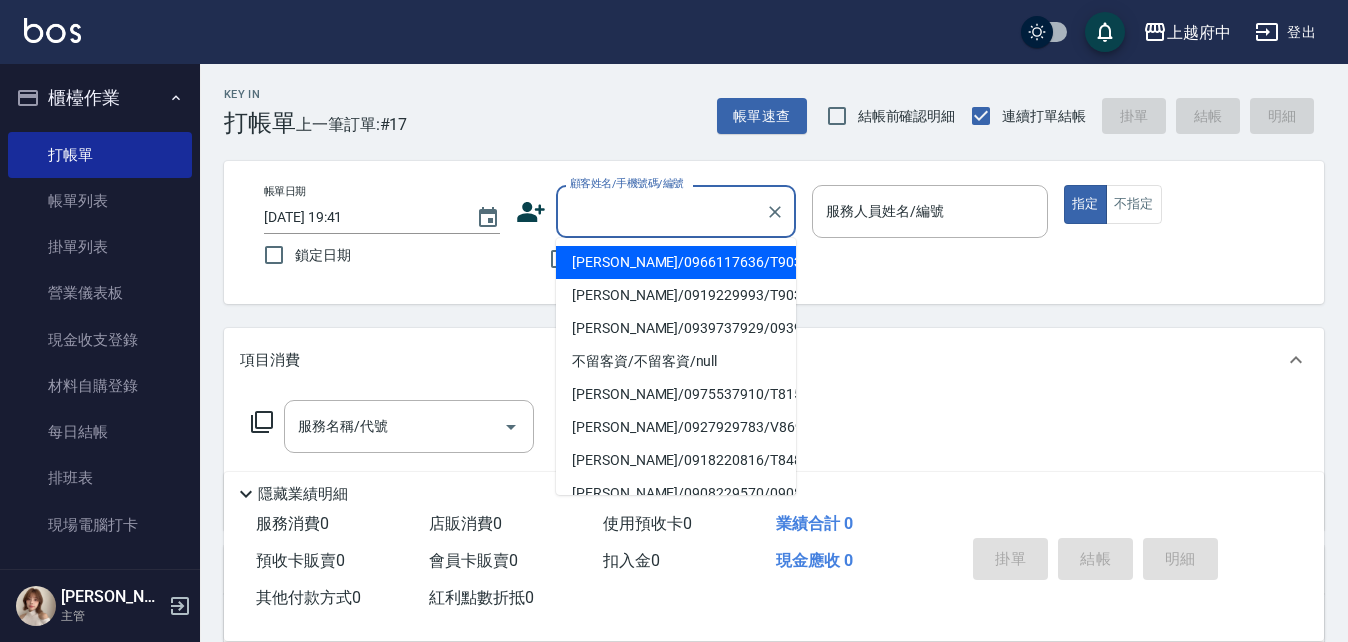 click on "黃韋翰/0966117636/T90394" at bounding box center [676, 262] 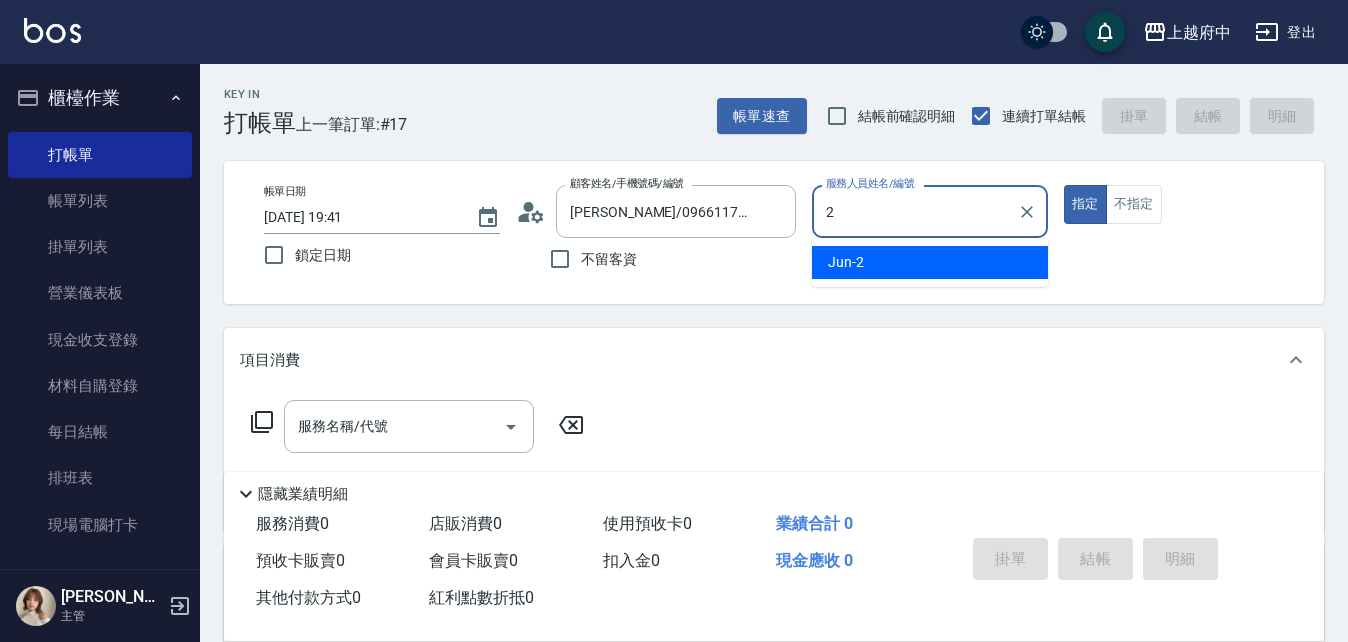 type on "Jun-2" 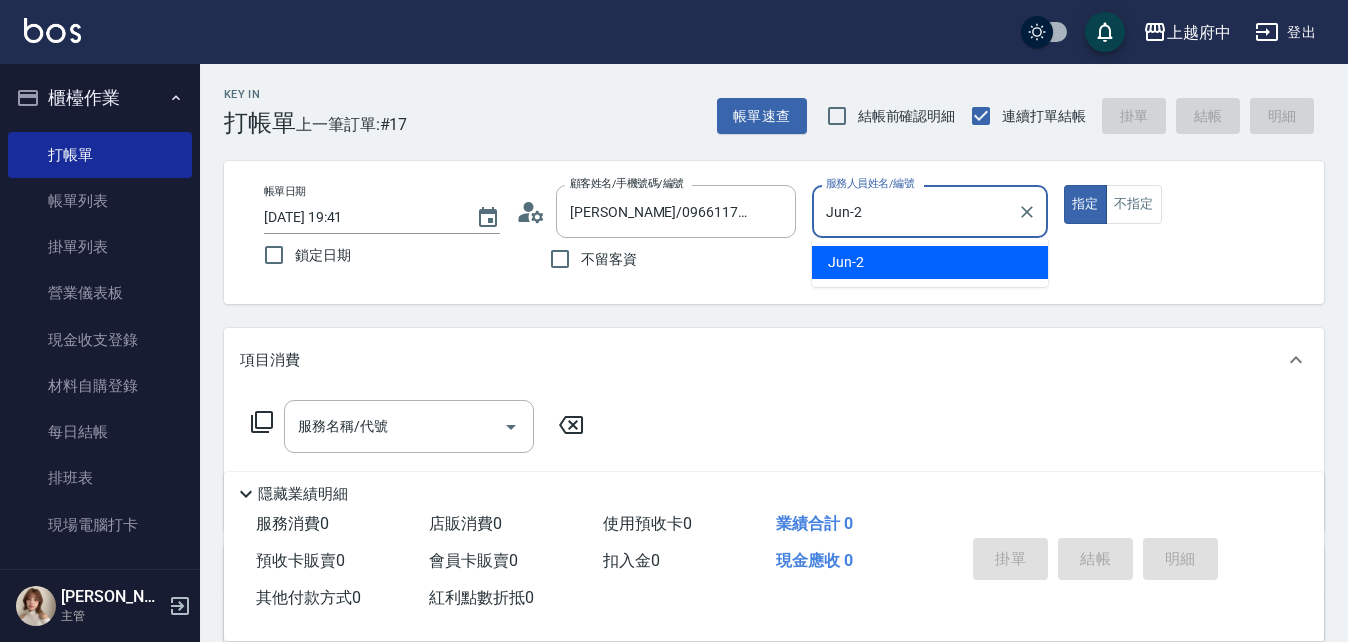 type on "true" 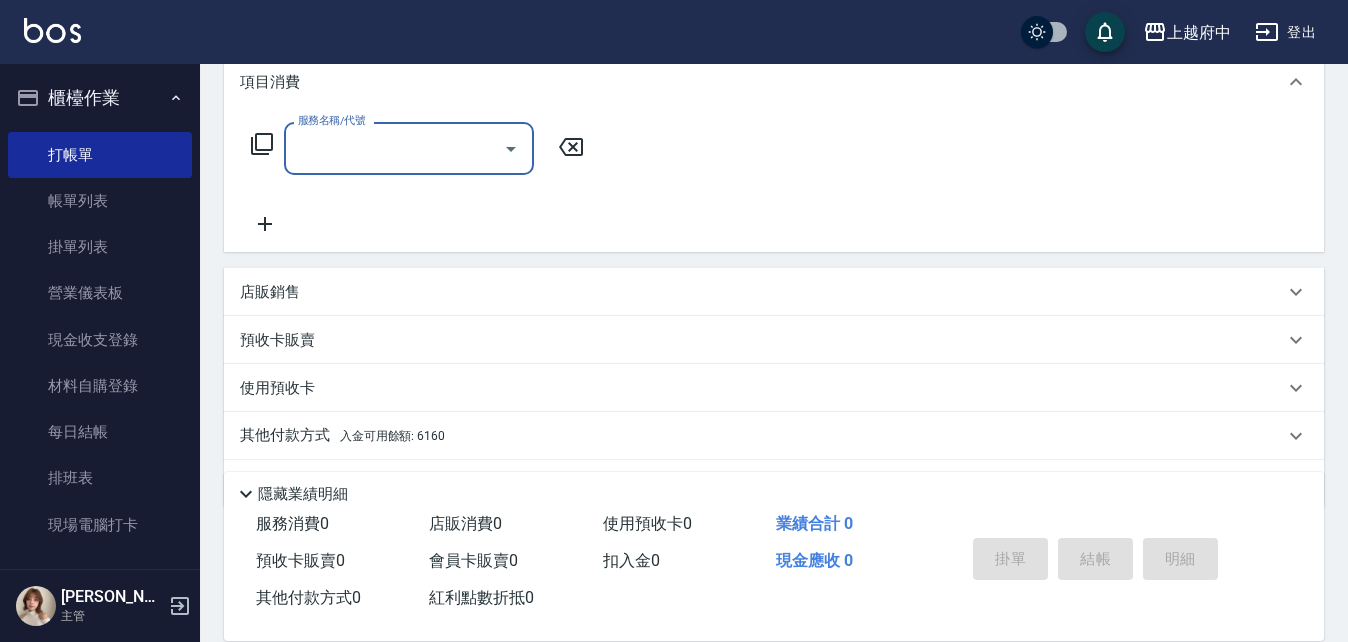 scroll, scrollTop: 336, scrollLeft: 0, axis: vertical 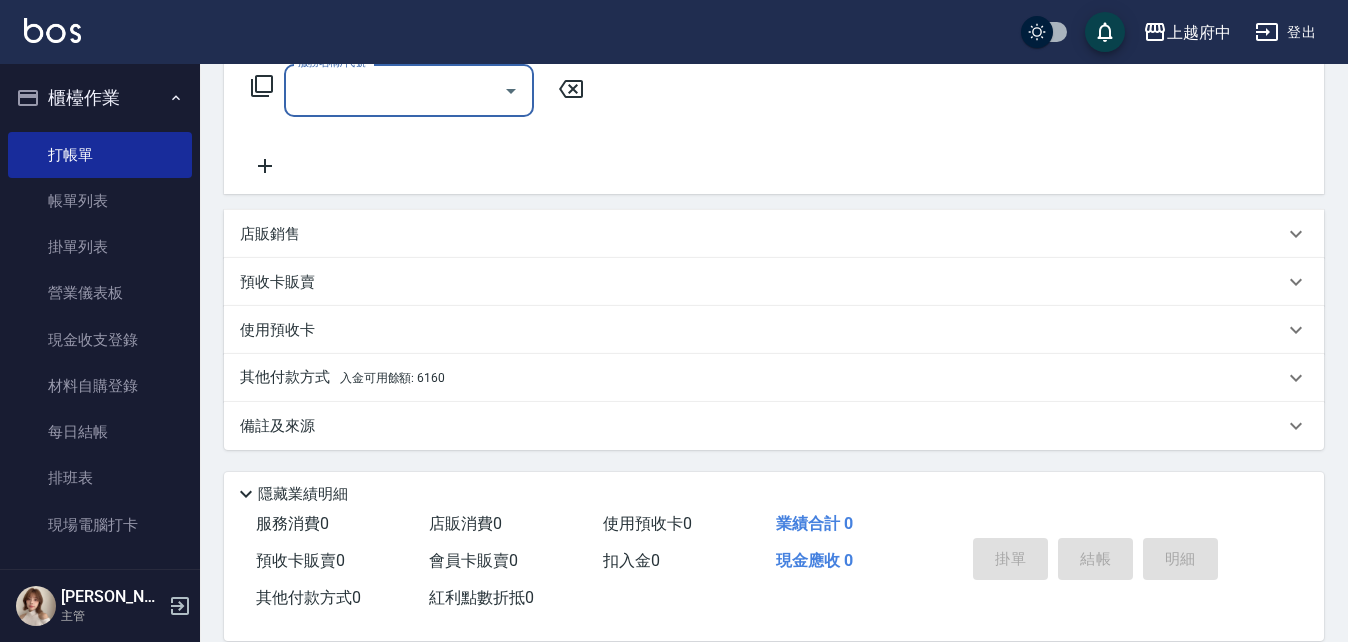 click on "其他付款方式 入金可用餘額: 6160" at bounding box center (342, 378) 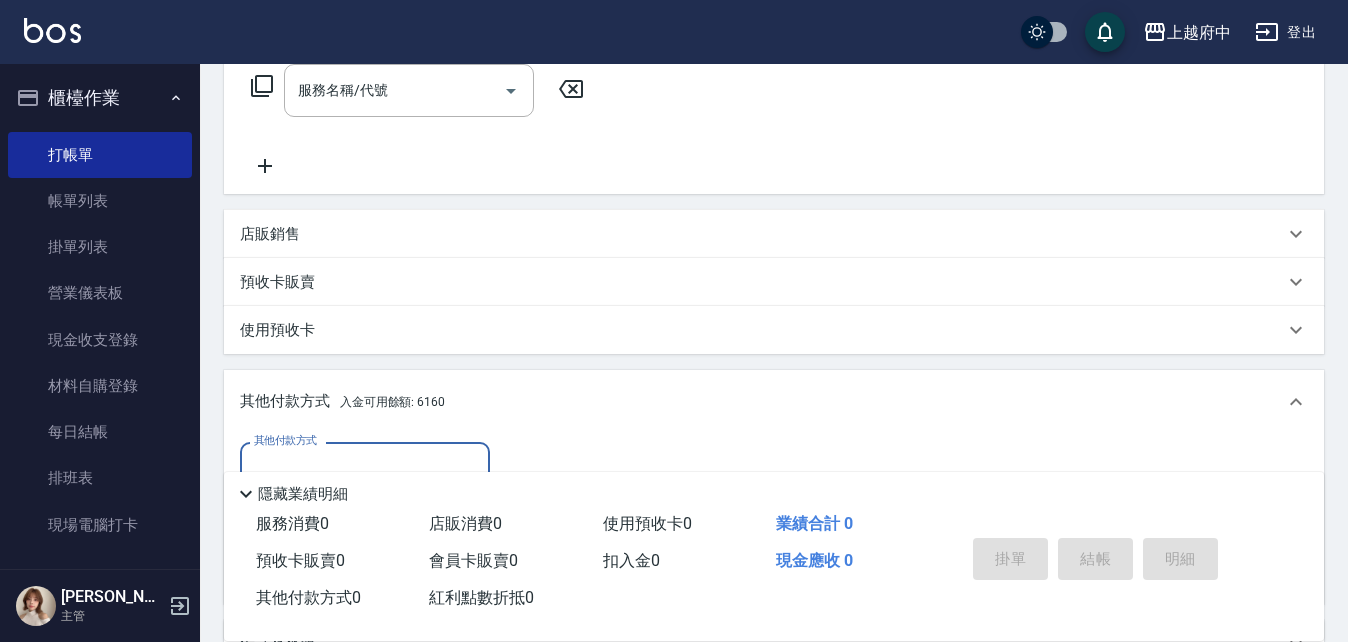 scroll, scrollTop: 0, scrollLeft: 0, axis: both 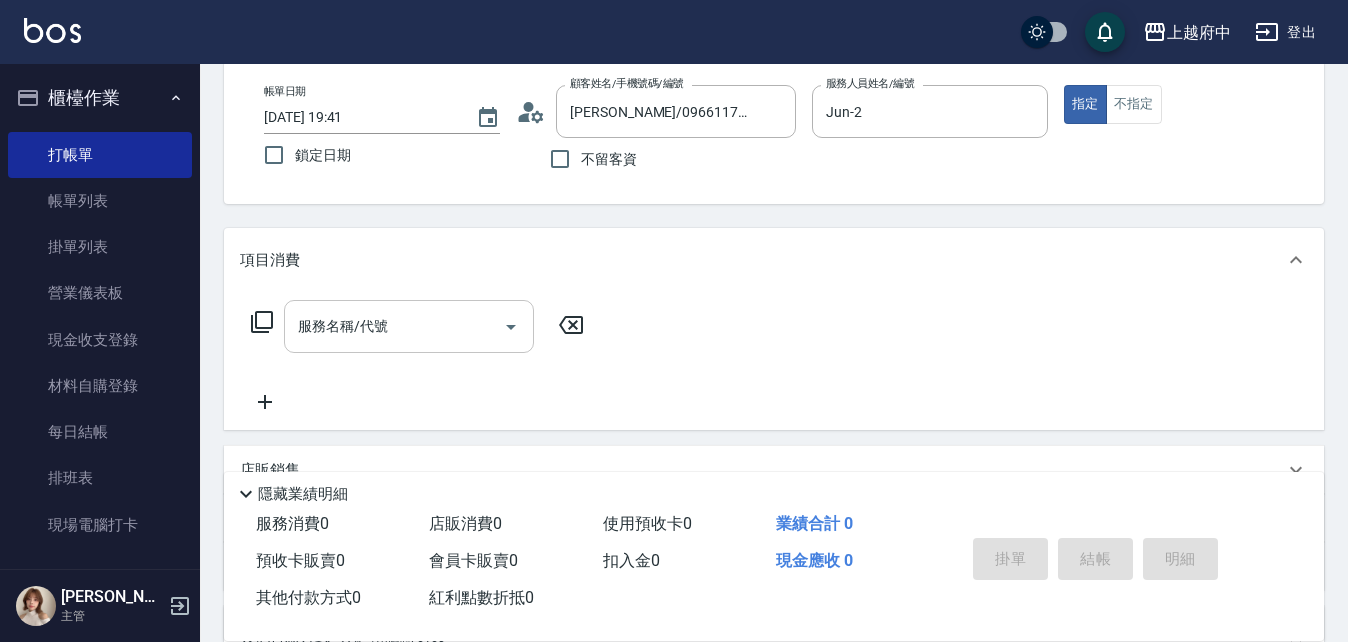 click on "服務名稱/代號" at bounding box center (394, 326) 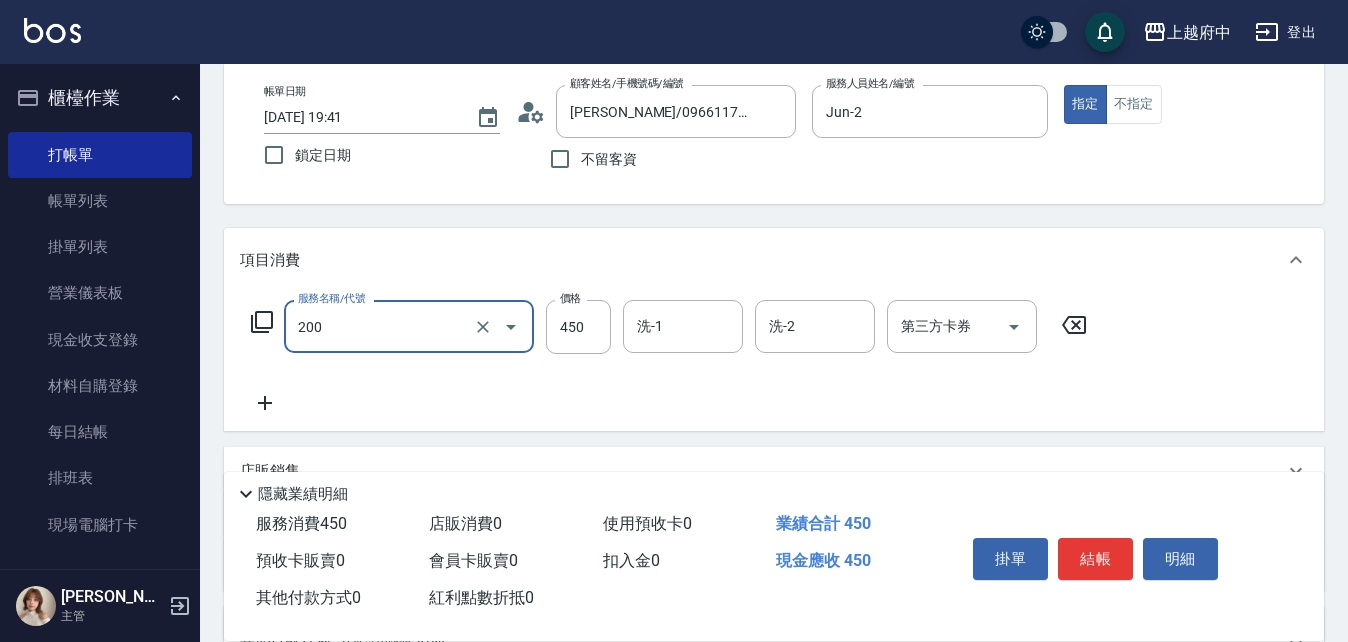 type on "有機洗髮(200)" 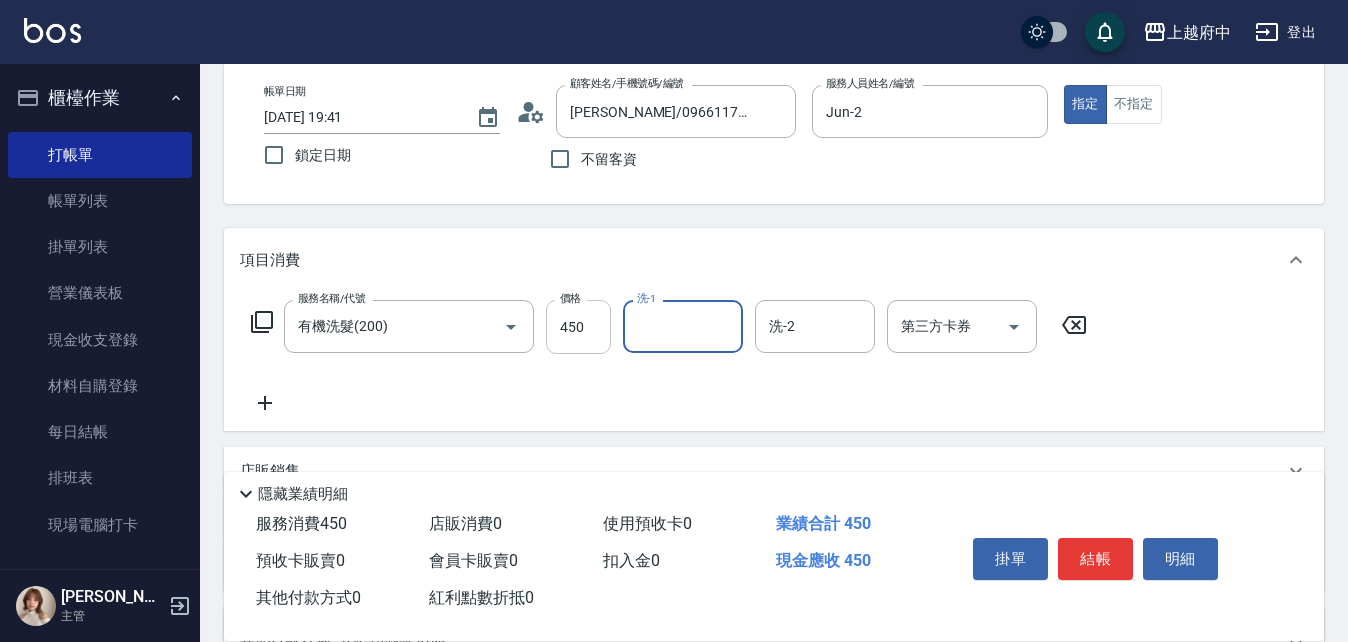 click on "450" at bounding box center (578, 327) 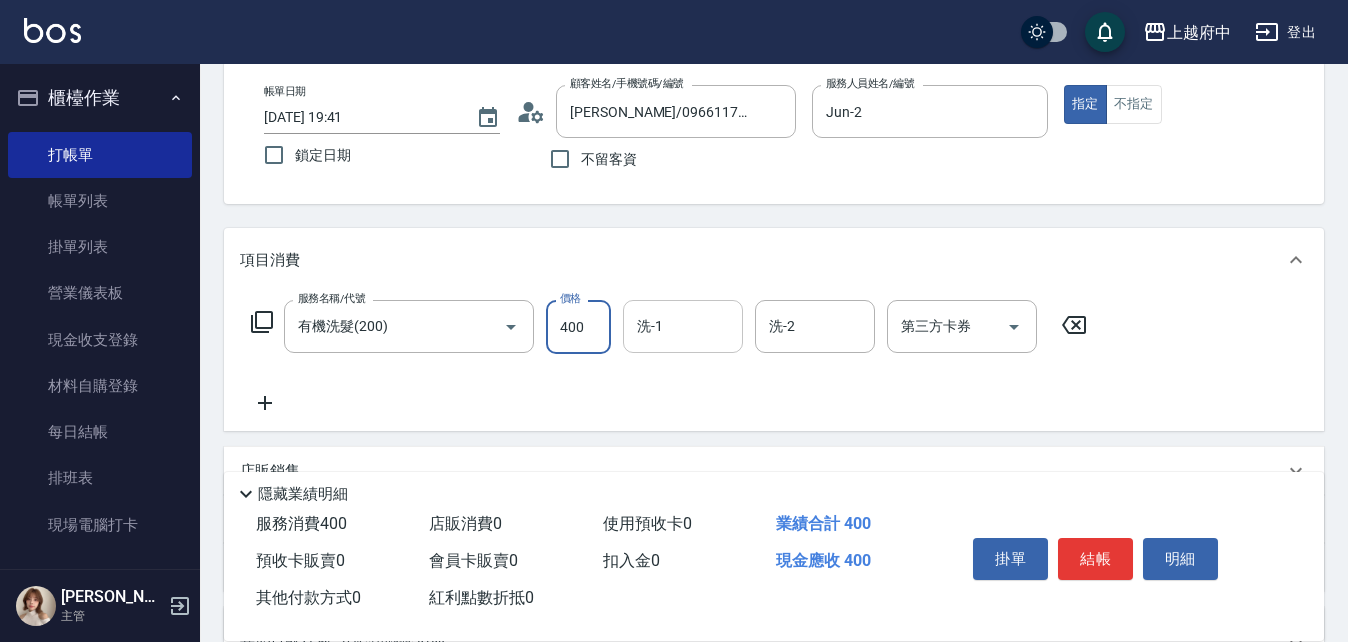 type on "400" 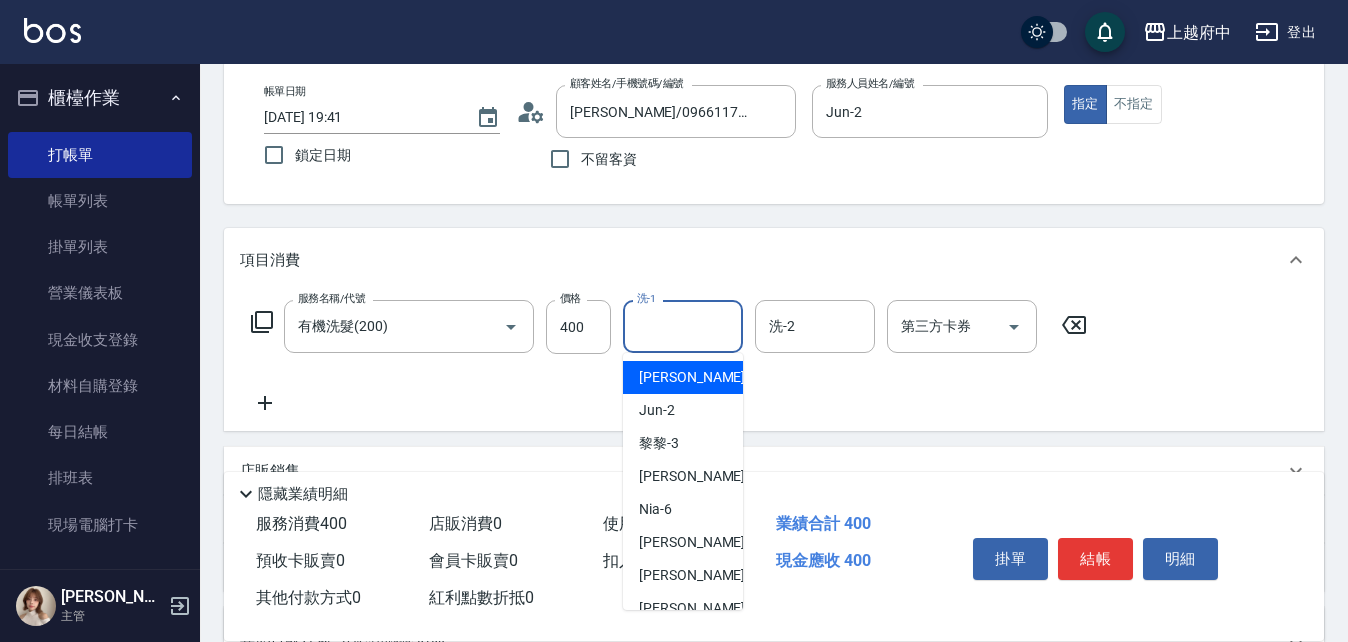 click on "洗-1" at bounding box center (683, 326) 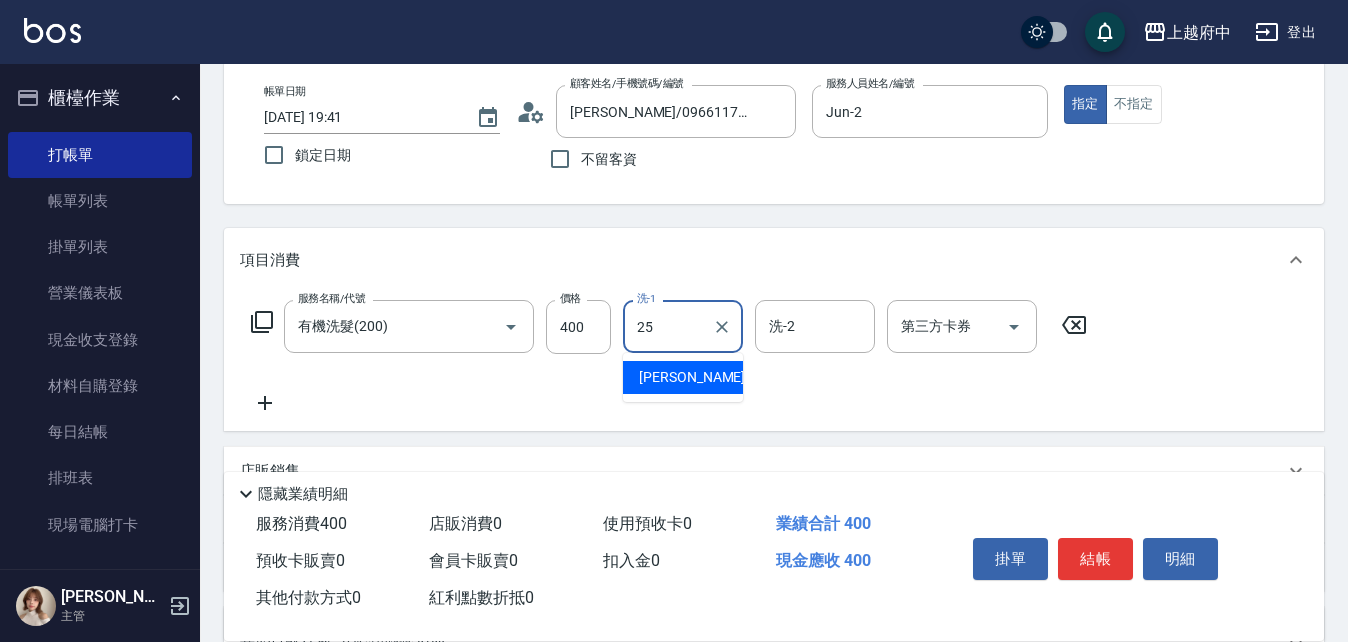type on "Molly-25" 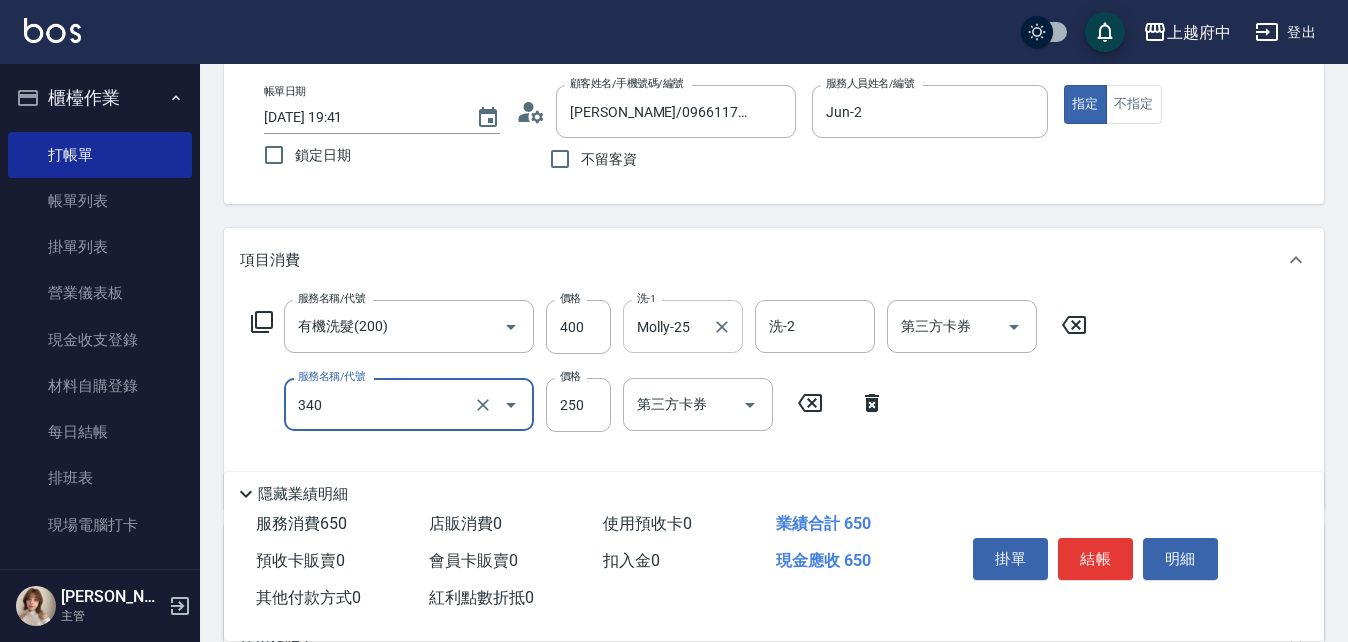 type on "剪髮(340)" 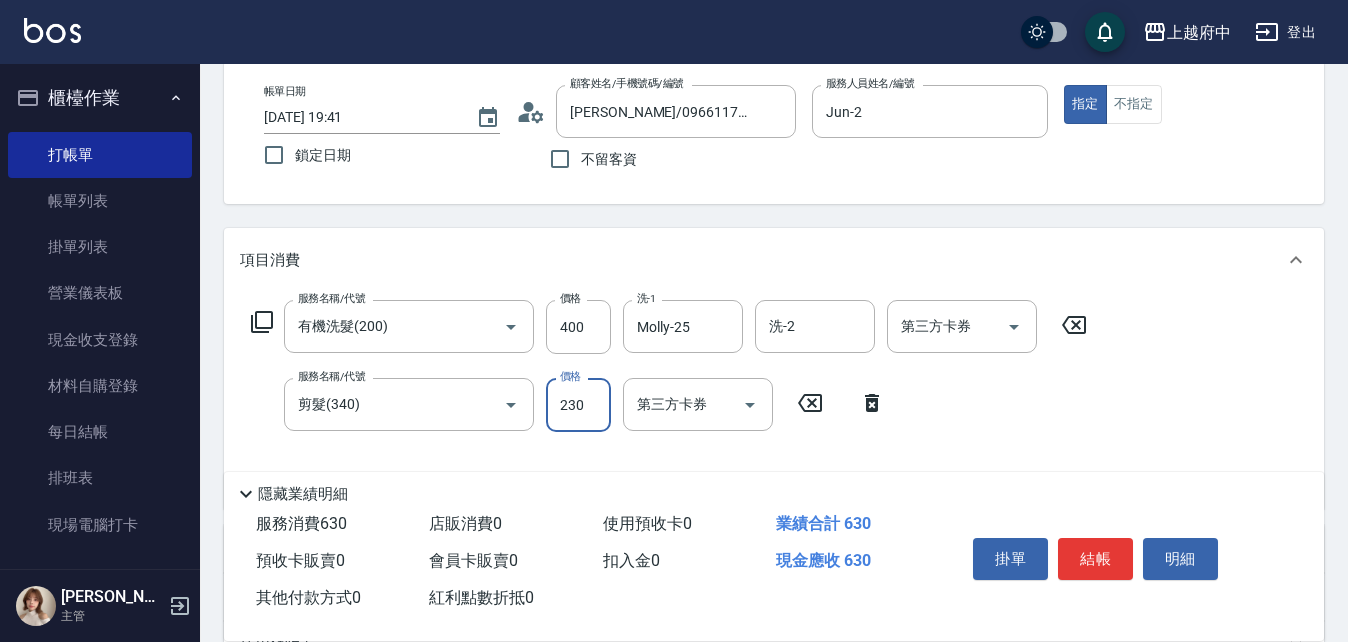 type on "230" 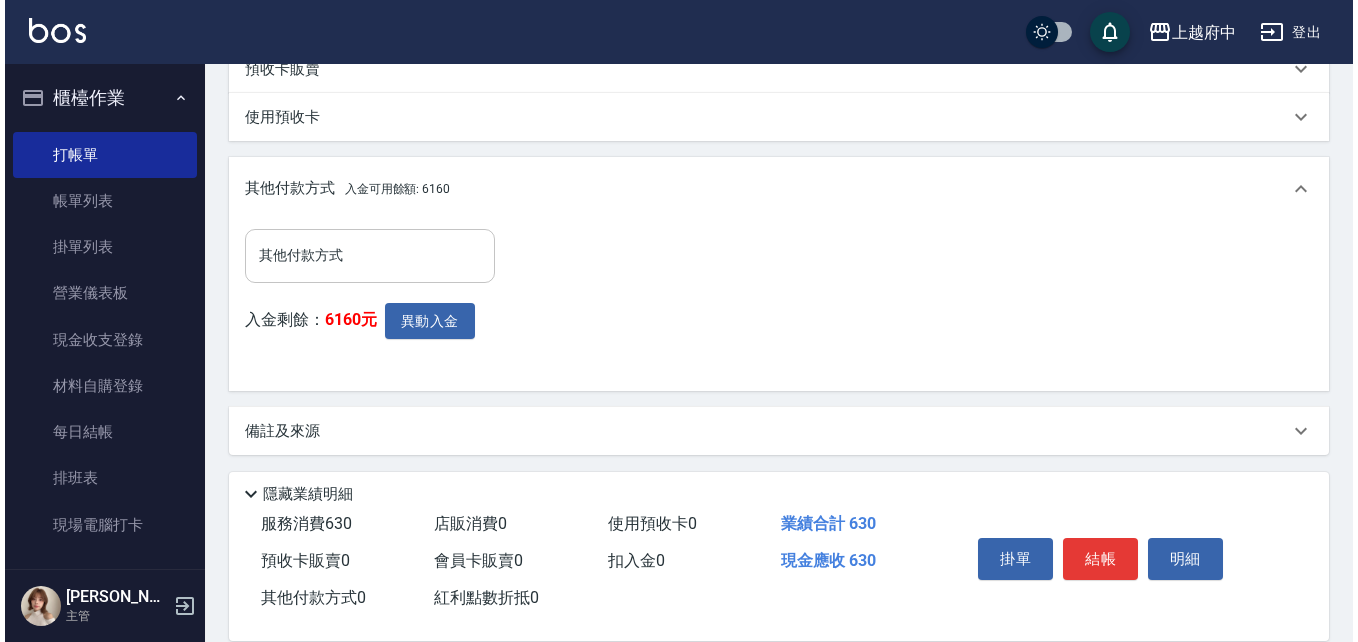 scroll, scrollTop: 633, scrollLeft: 0, axis: vertical 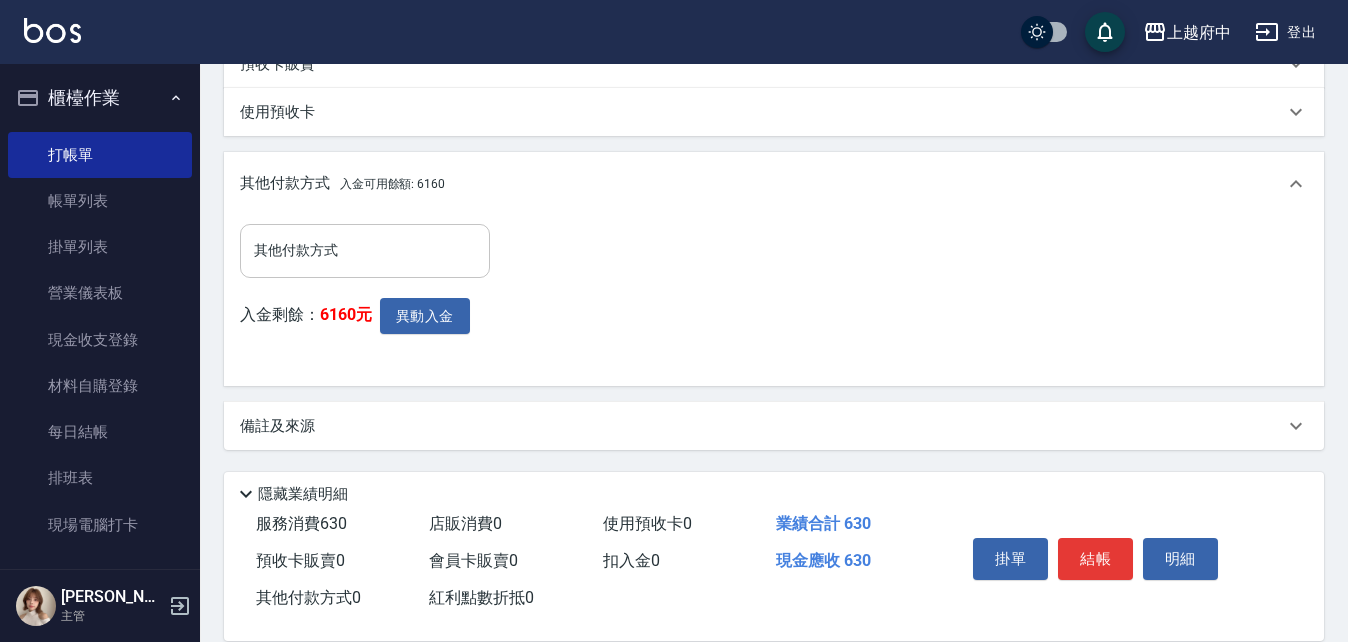 click on "其他付款方式" at bounding box center [365, 250] 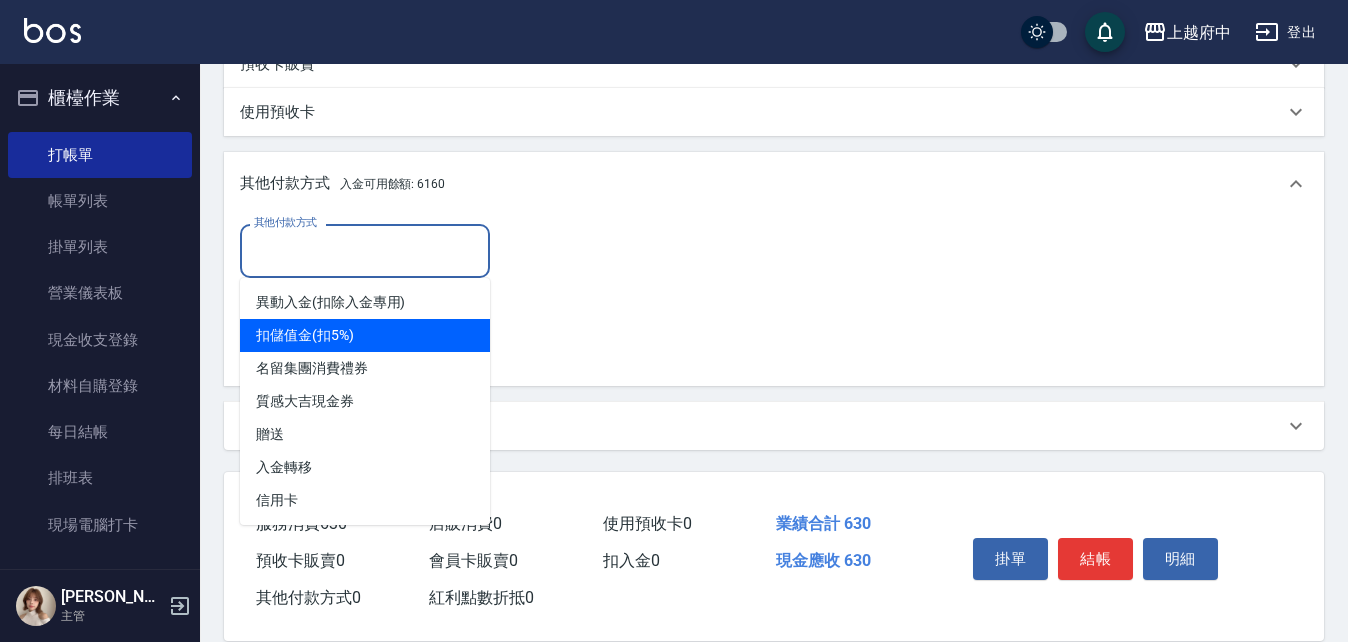 click on "扣儲值金(扣5%)" at bounding box center [365, 335] 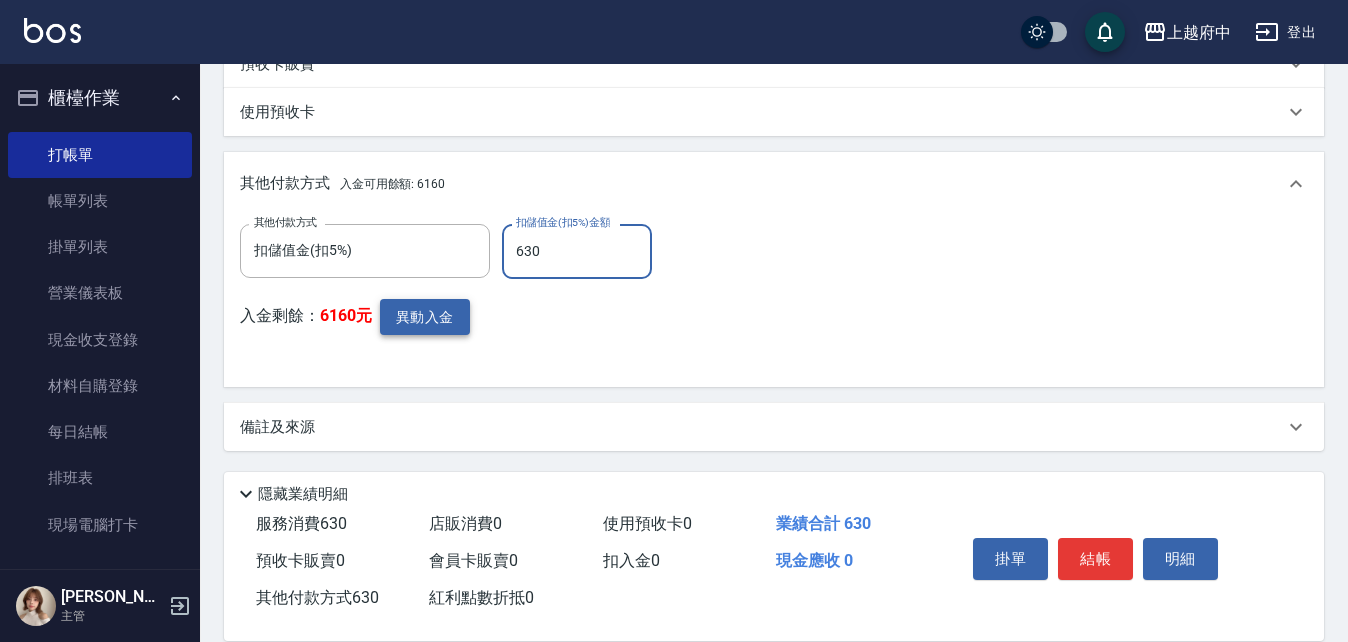 type on "630" 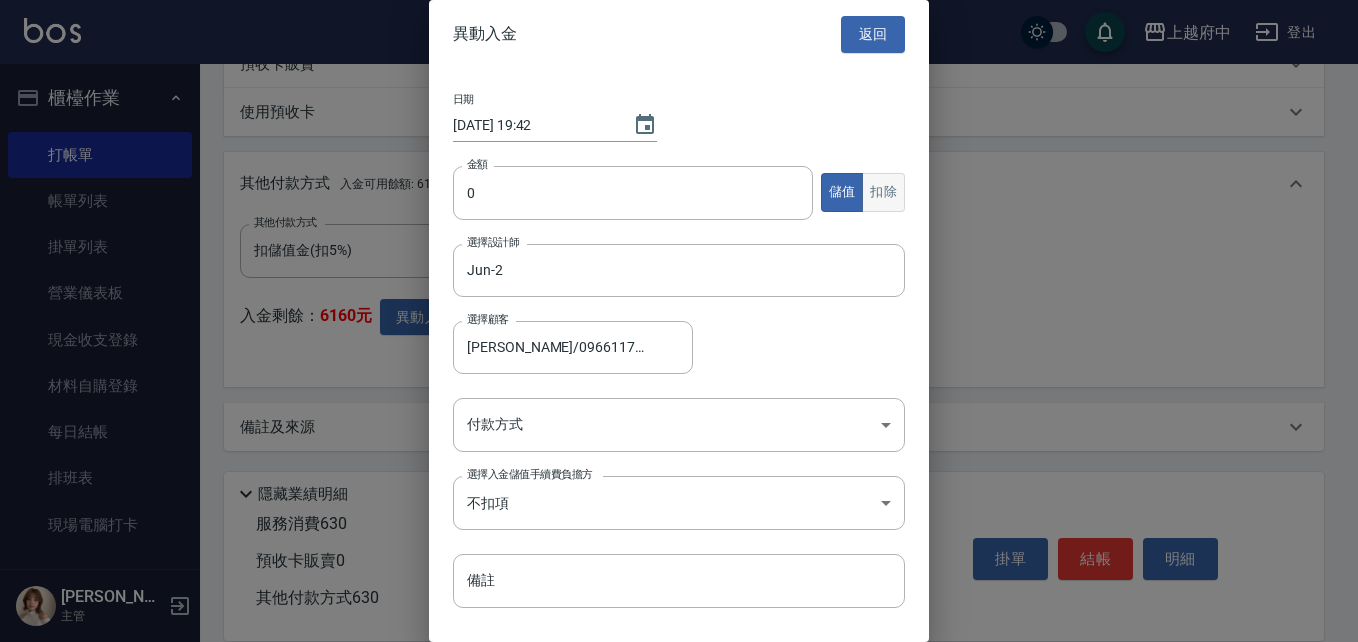 click on "扣除" at bounding box center [883, 192] 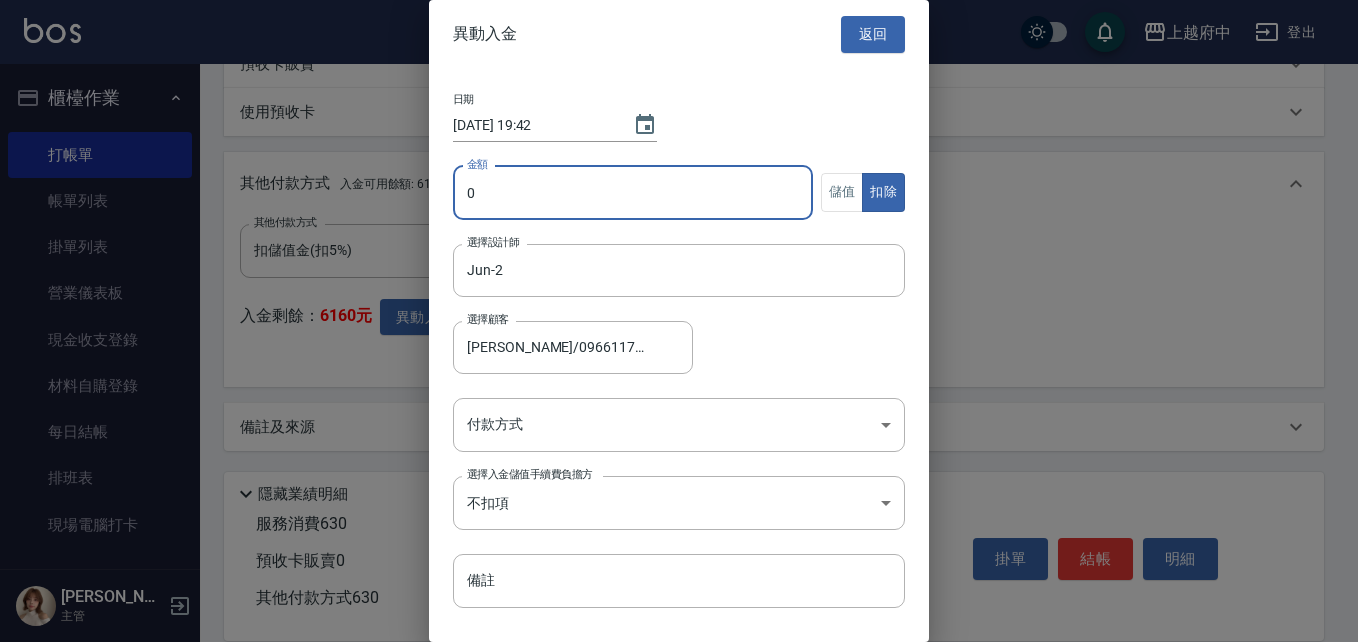 click on "0" at bounding box center [633, 193] 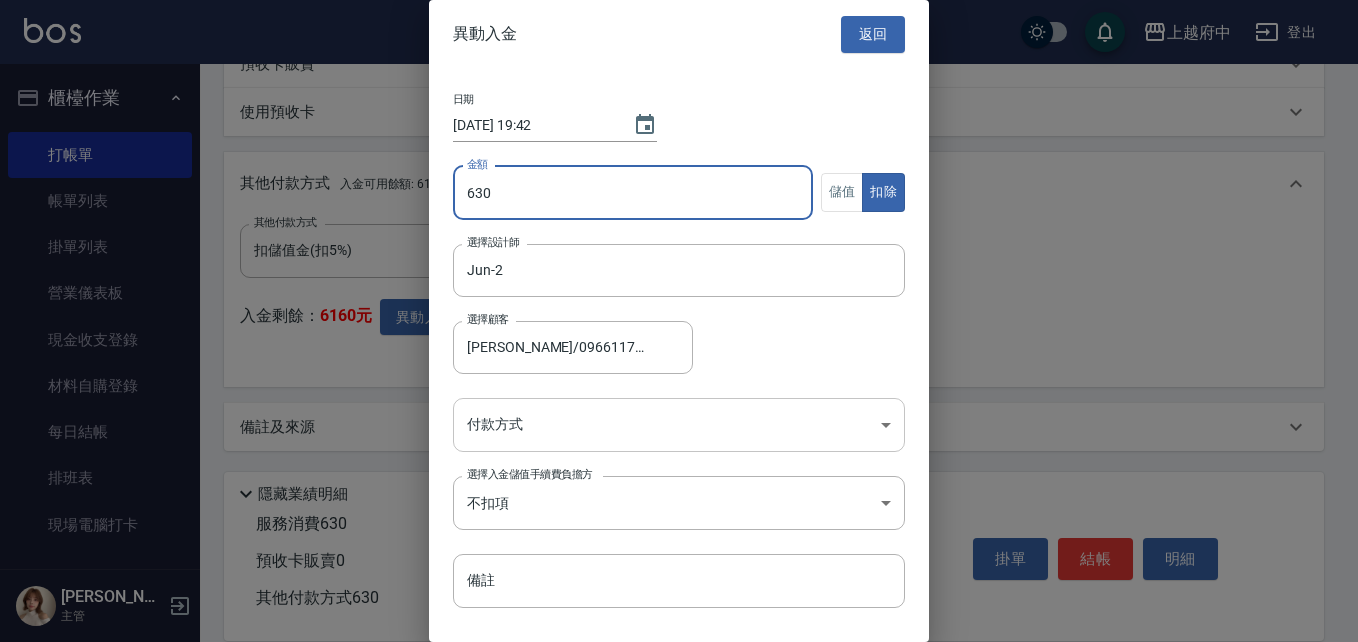 type on "630" 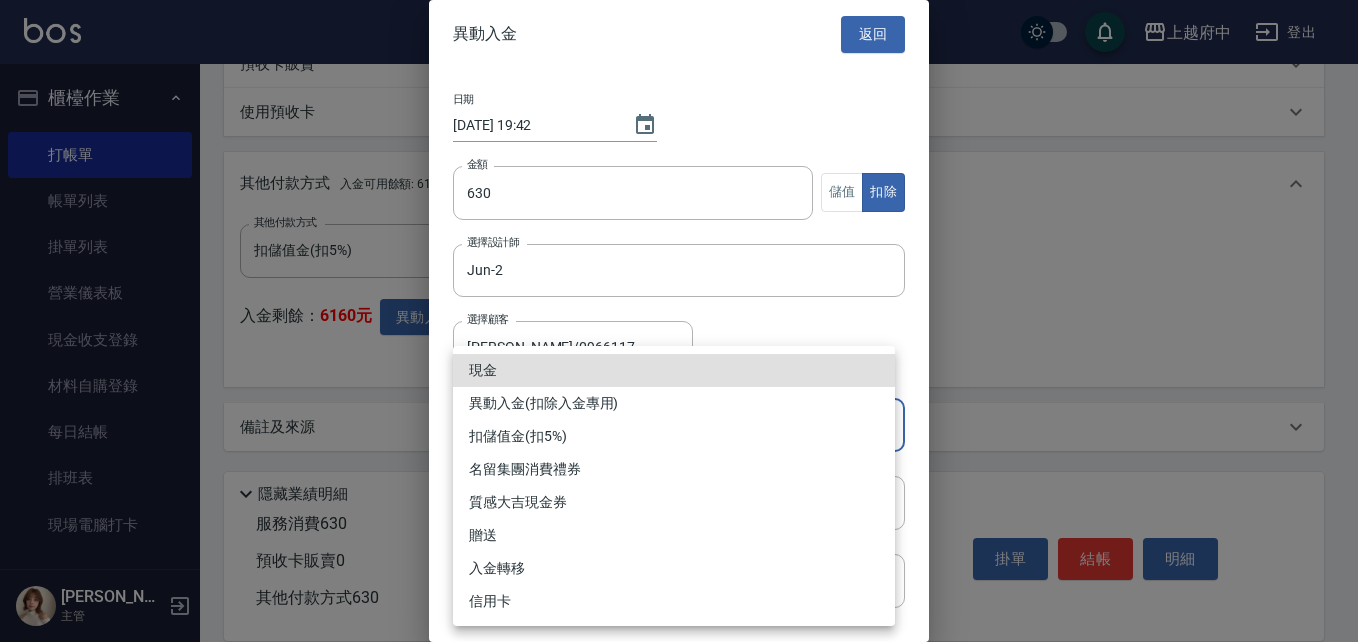 click on "異動入金(扣除入金專用)" at bounding box center (674, 403) 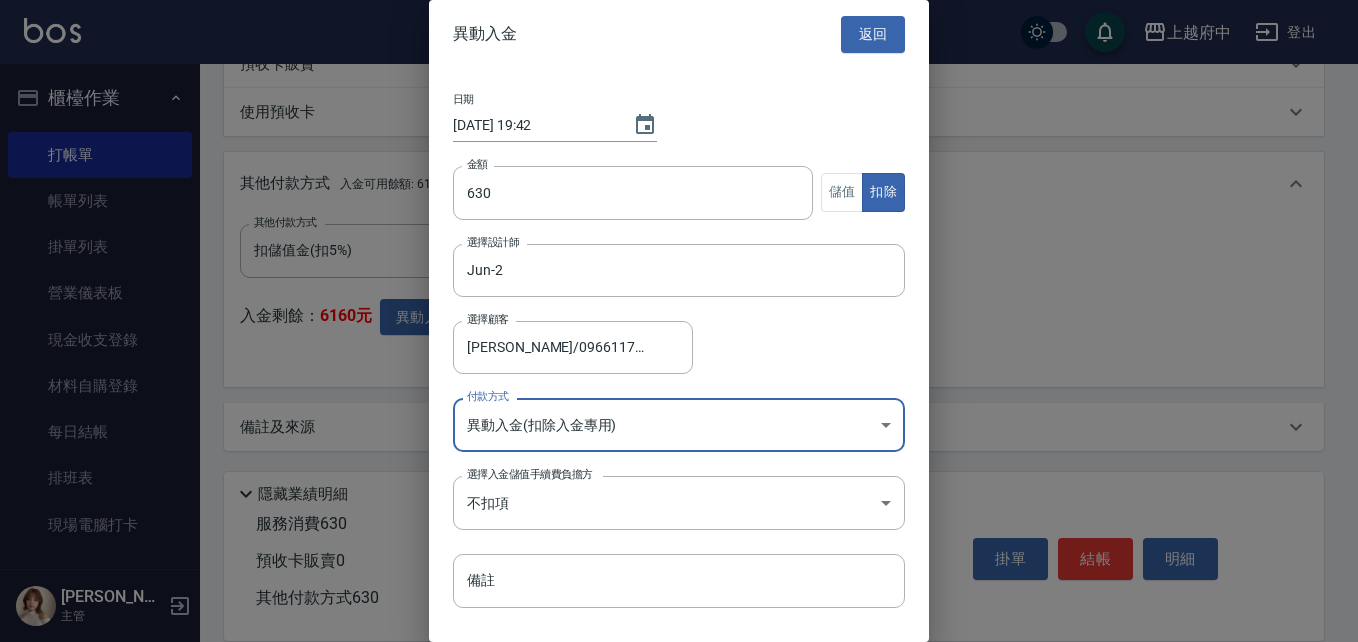 scroll, scrollTop: 47, scrollLeft: 0, axis: vertical 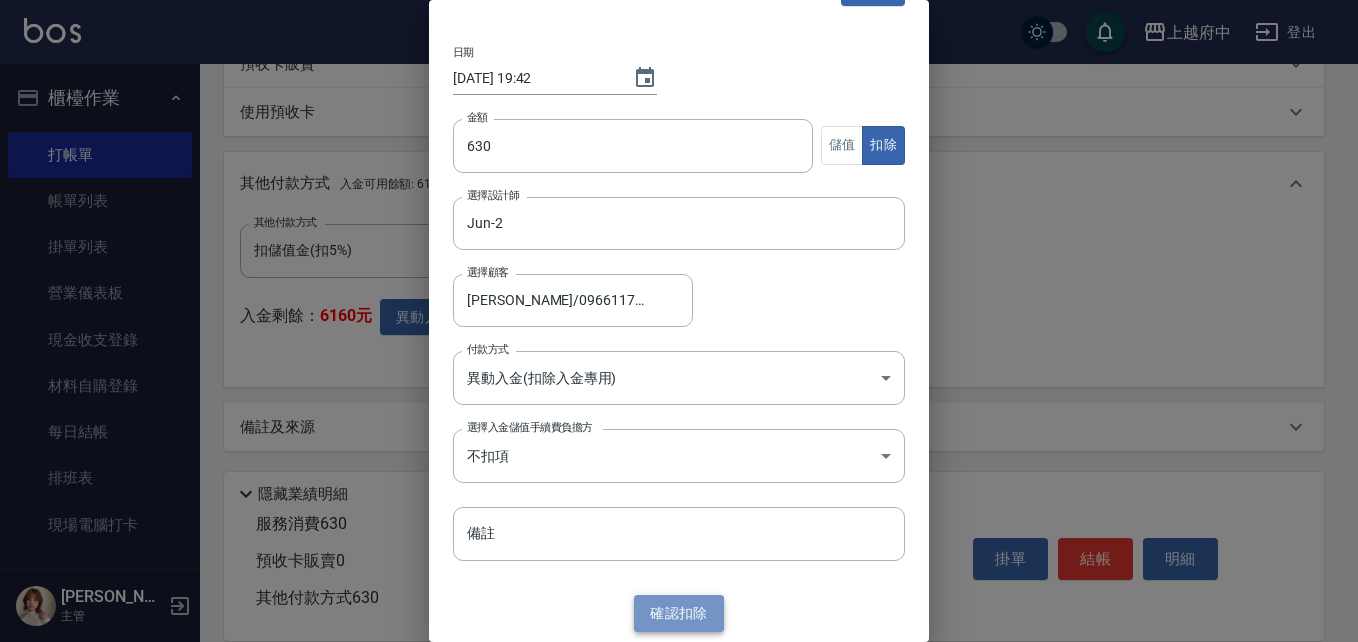 click on "確認 扣除" at bounding box center [679, 613] 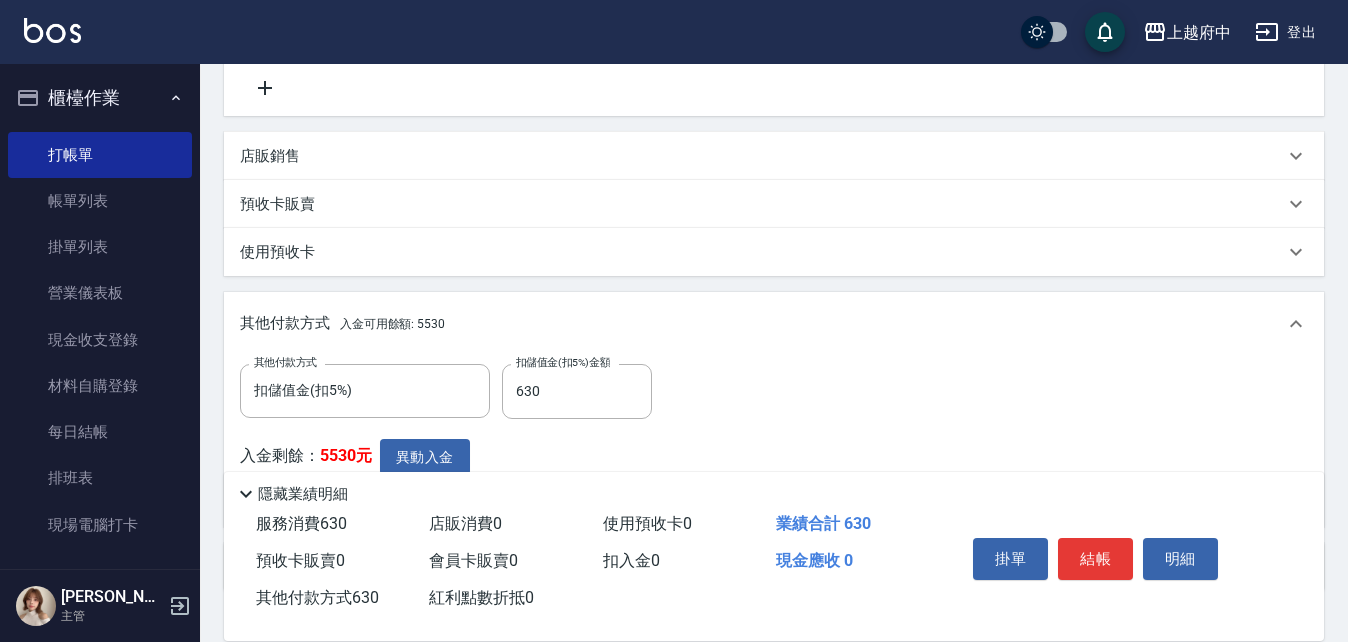 scroll, scrollTop: 500, scrollLeft: 0, axis: vertical 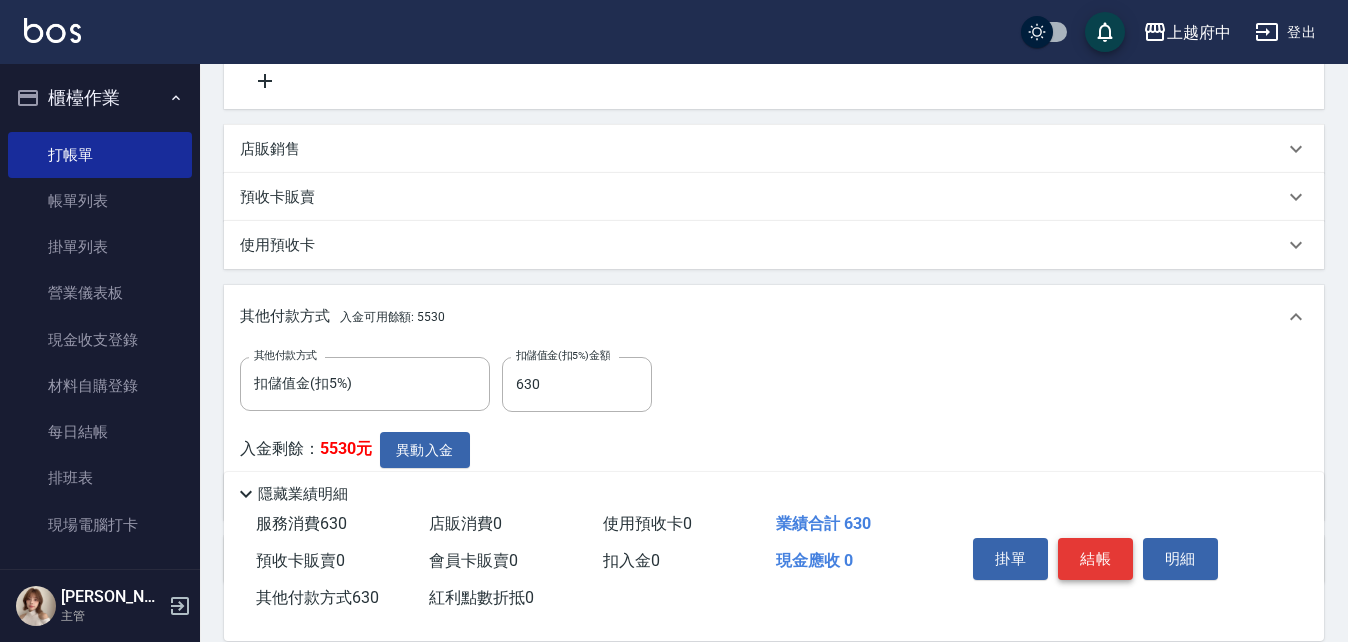 click on "結帳" at bounding box center [1095, 559] 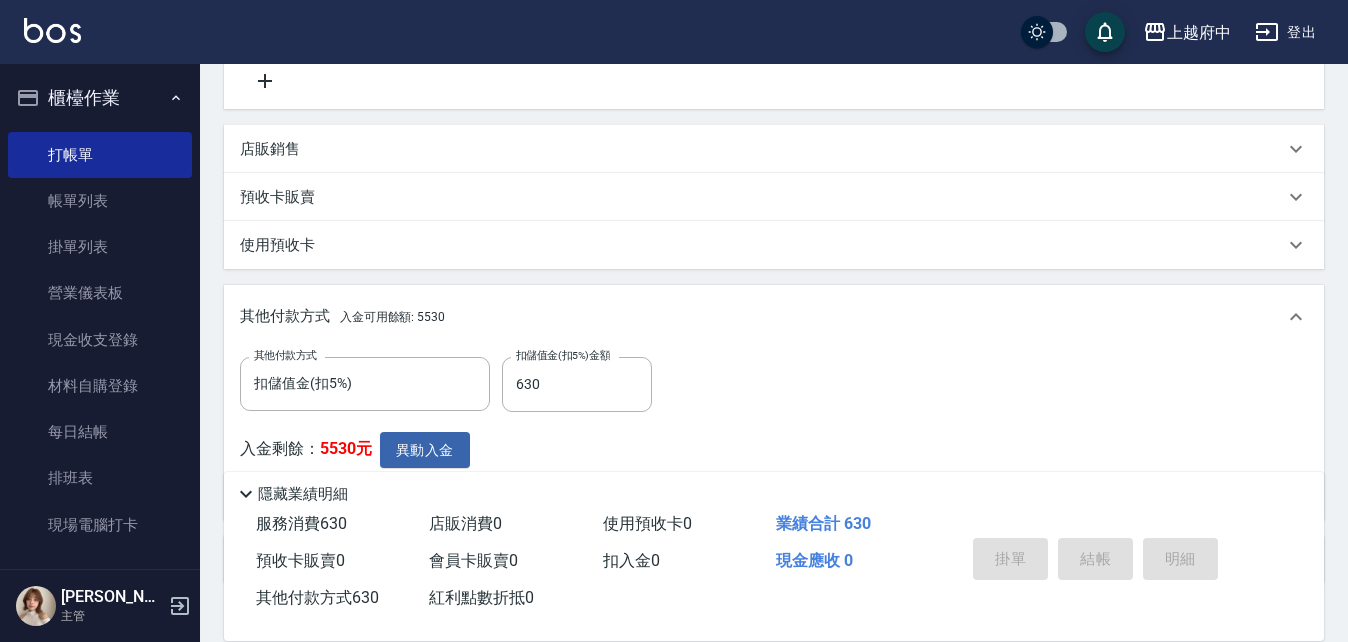 type on "2025/07/14 19:43" 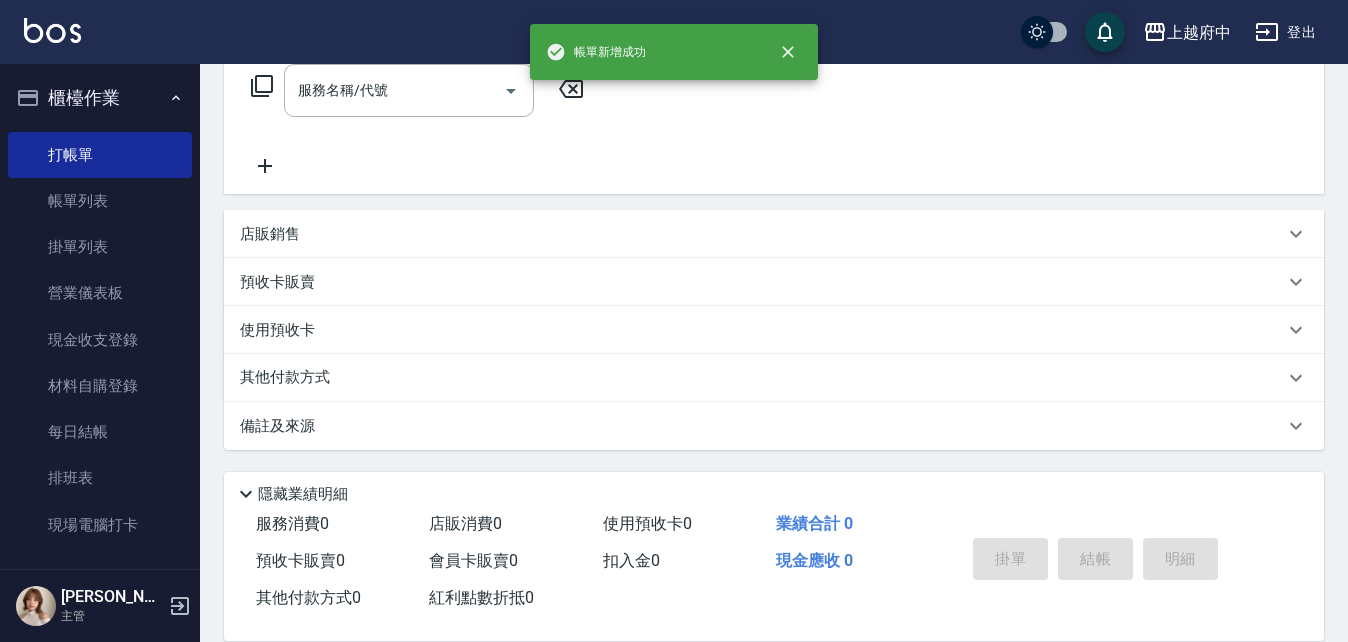 scroll, scrollTop: 0, scrollLeft: 0, axis: both 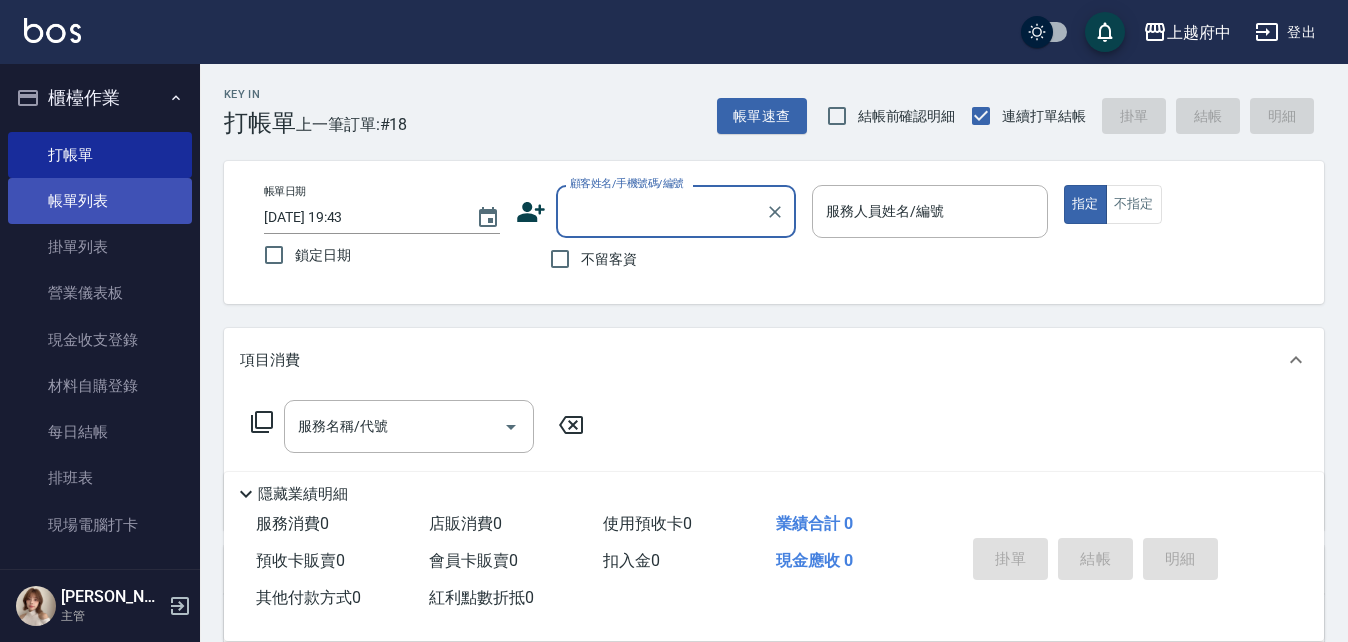 click on "帳單列表" at bounding box center [100, 201] 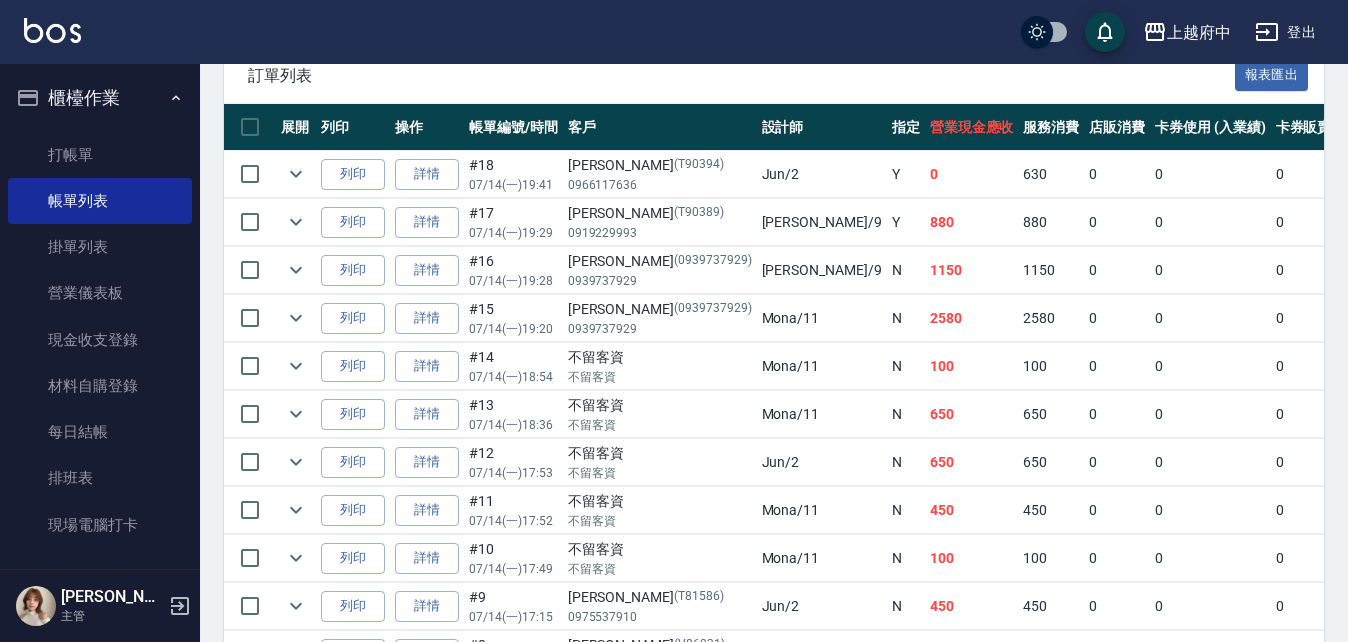 scroll, scrollTop: 480, scrollLeft: 0, axis: vertical 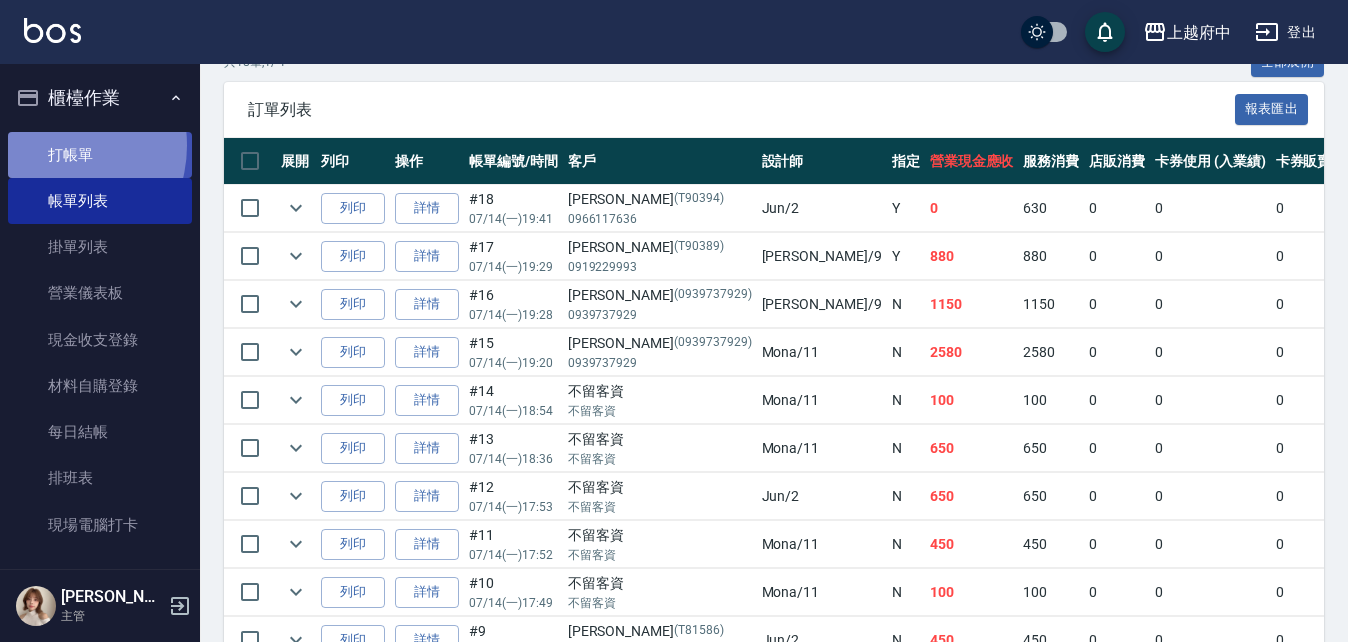click on "打帳單" at bounding box center (100, 155) 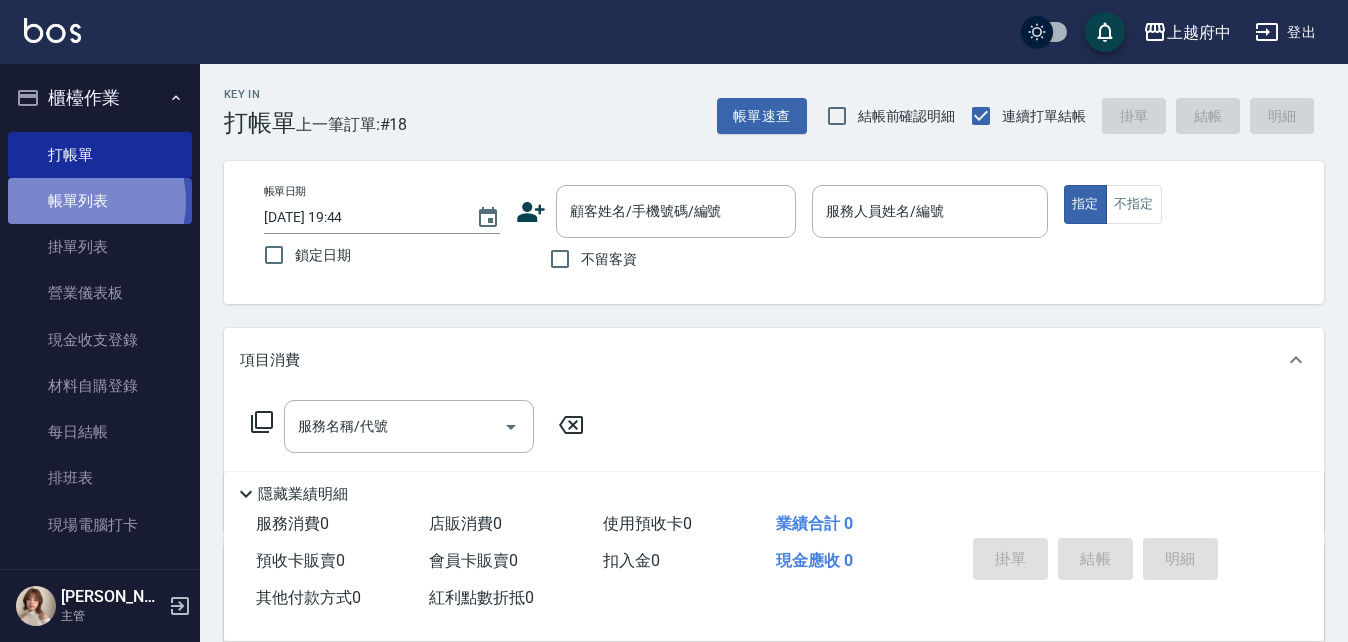 click on "帳單列表" at bounding box center (100, 201) 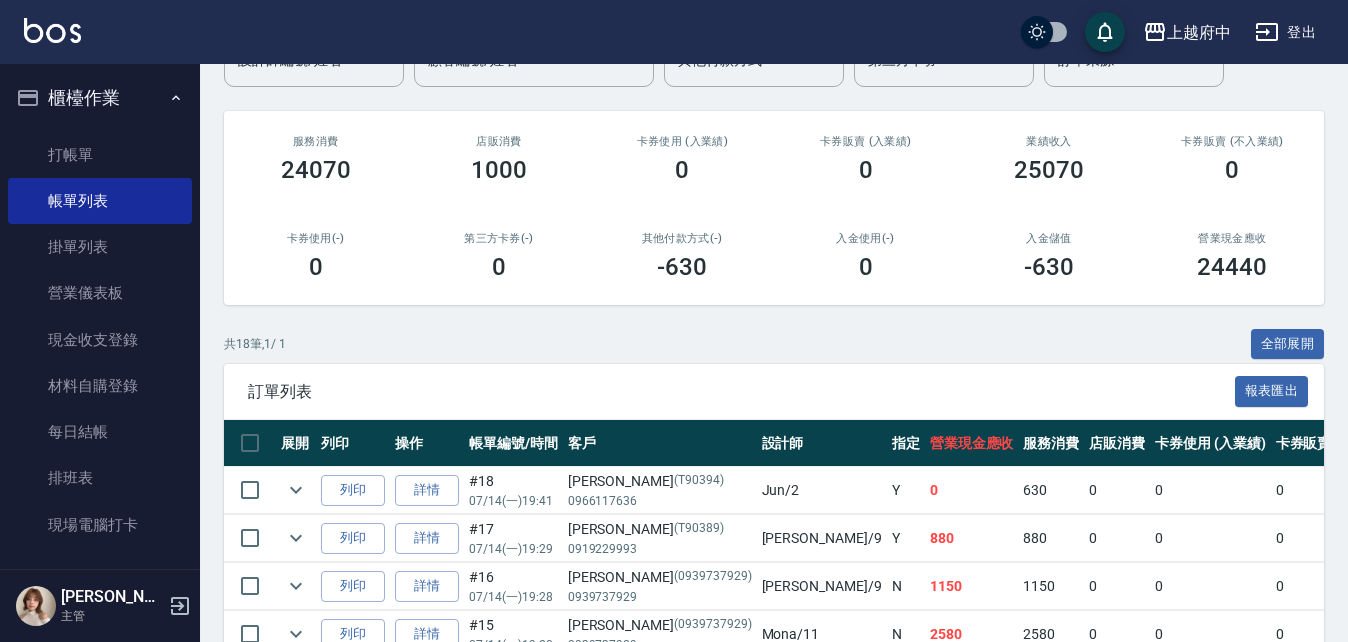 scroll, scrollTop: 100, scrollLeft: 0, axis: vertical 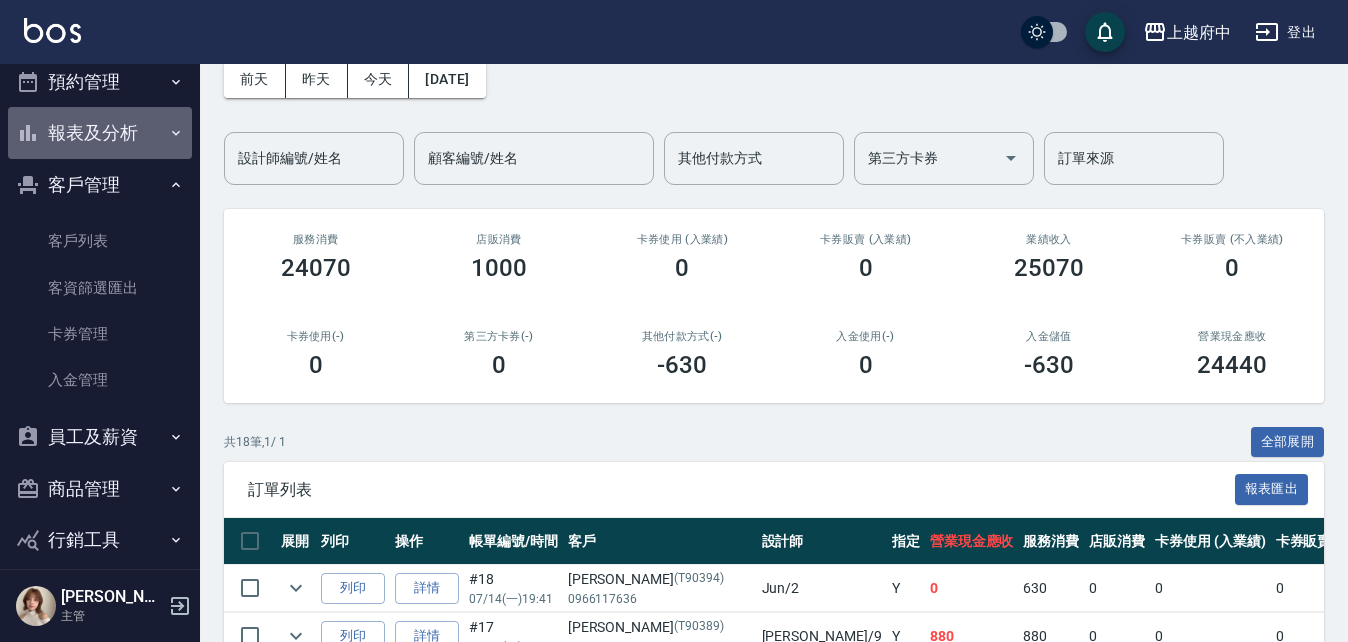 click on "報表及分析" at bounding box center (100, 133) 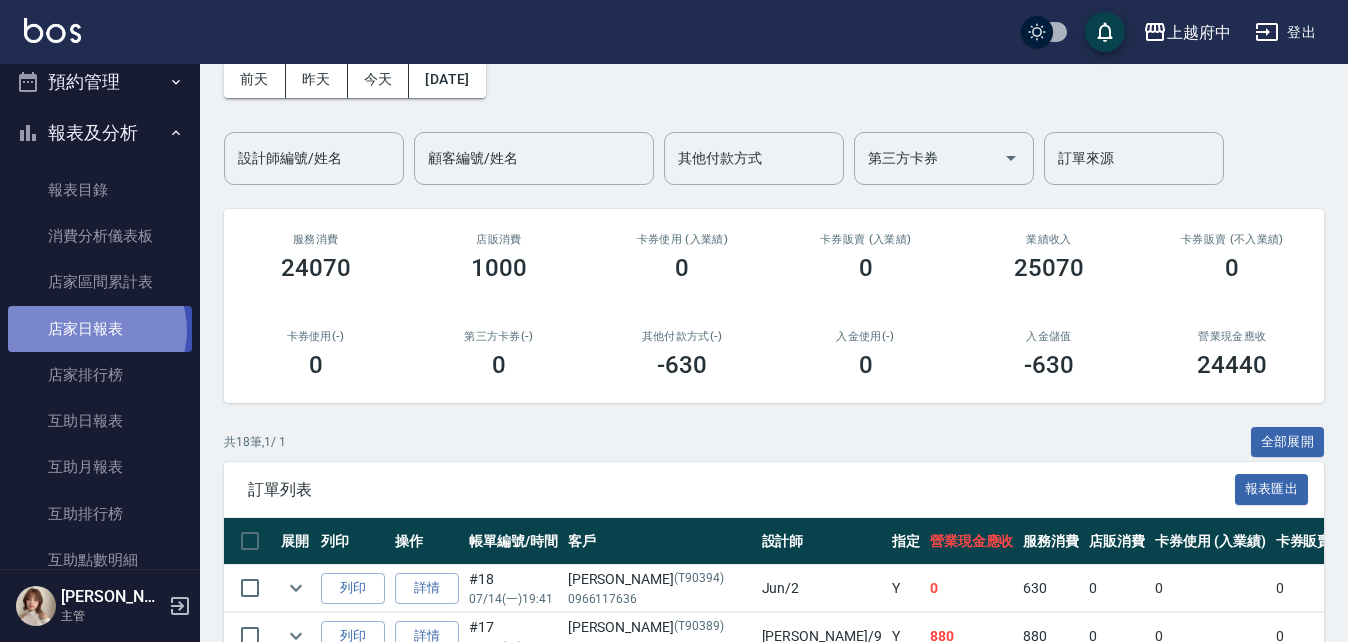 click on "店家日報表" at bounding box center [100, 329] 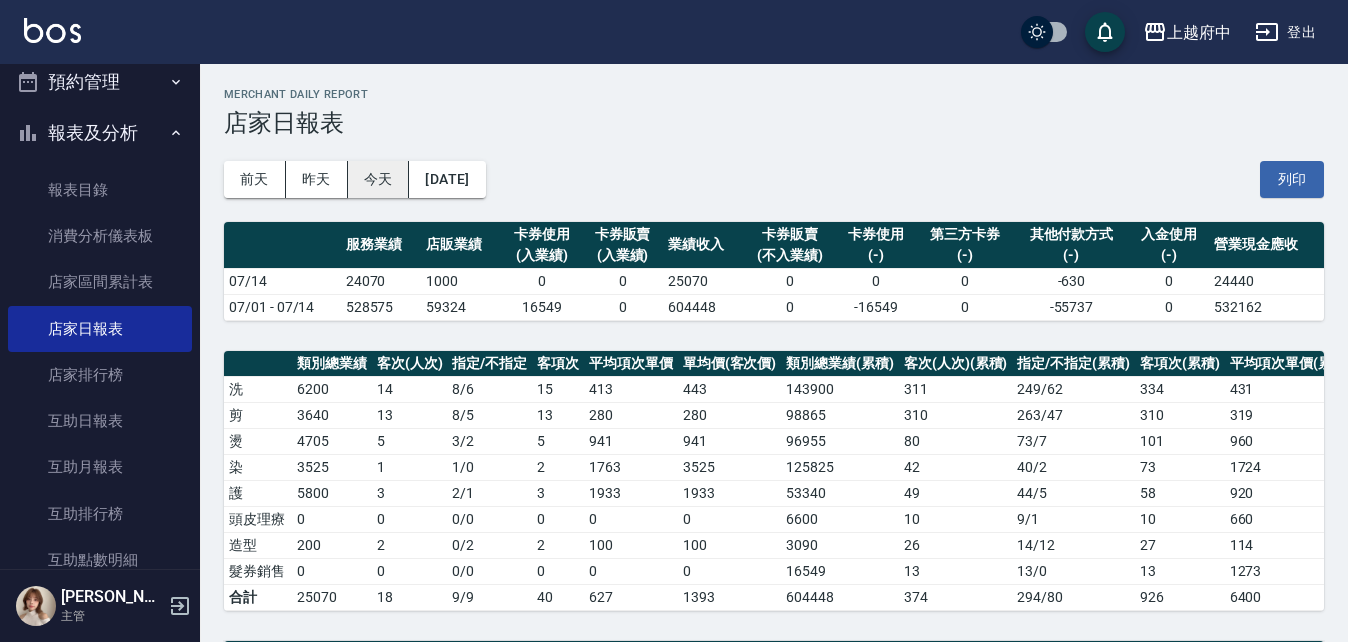 click on "今天" at bounding box center [379, 179] 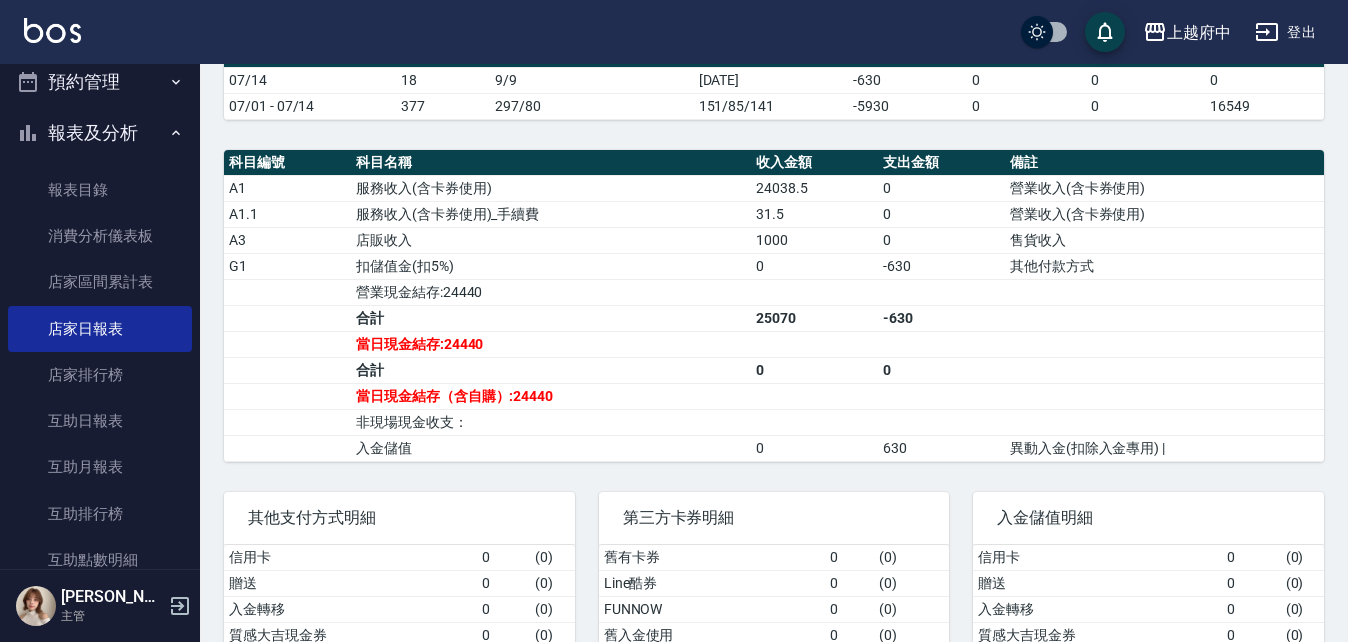 scroll, scrollTop: 600, scrollLeft: 0, axis: vertical 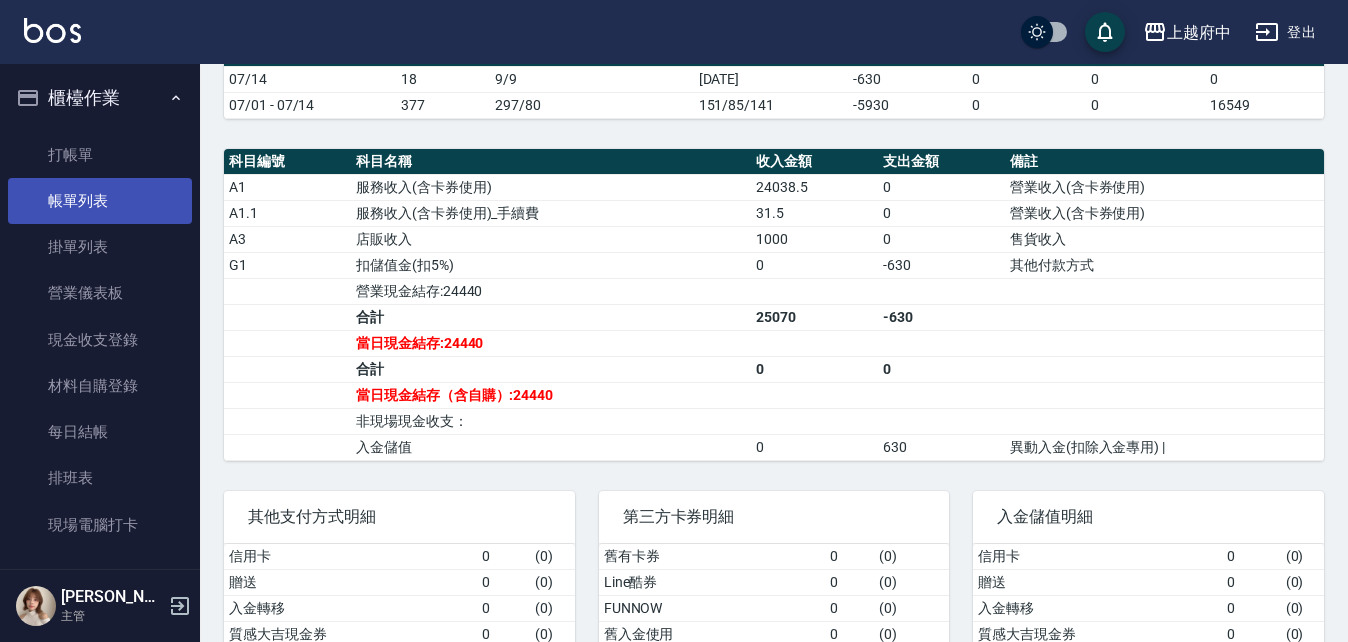 drag, startPoint x: 77, startPoint y: 205, endPoint x: 70, endPoint y: 214, distance: 11.401754 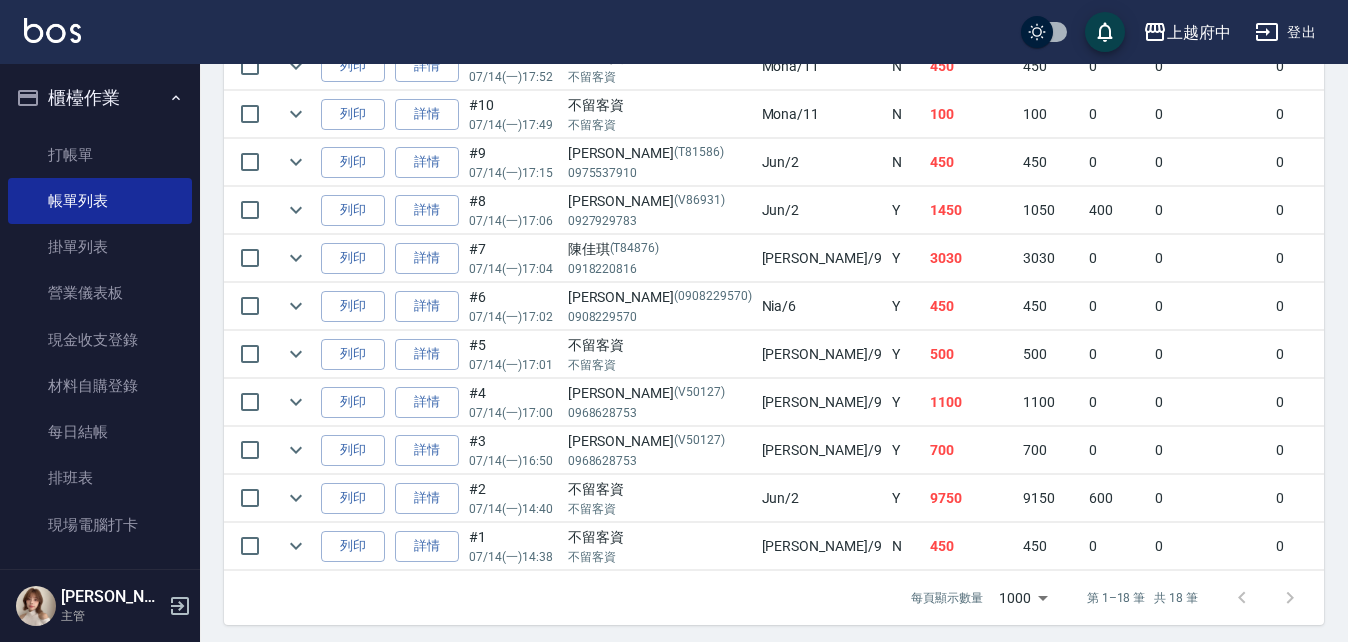 scroll, scrollTop: 980, scrollLeft: 0, axis: vertical 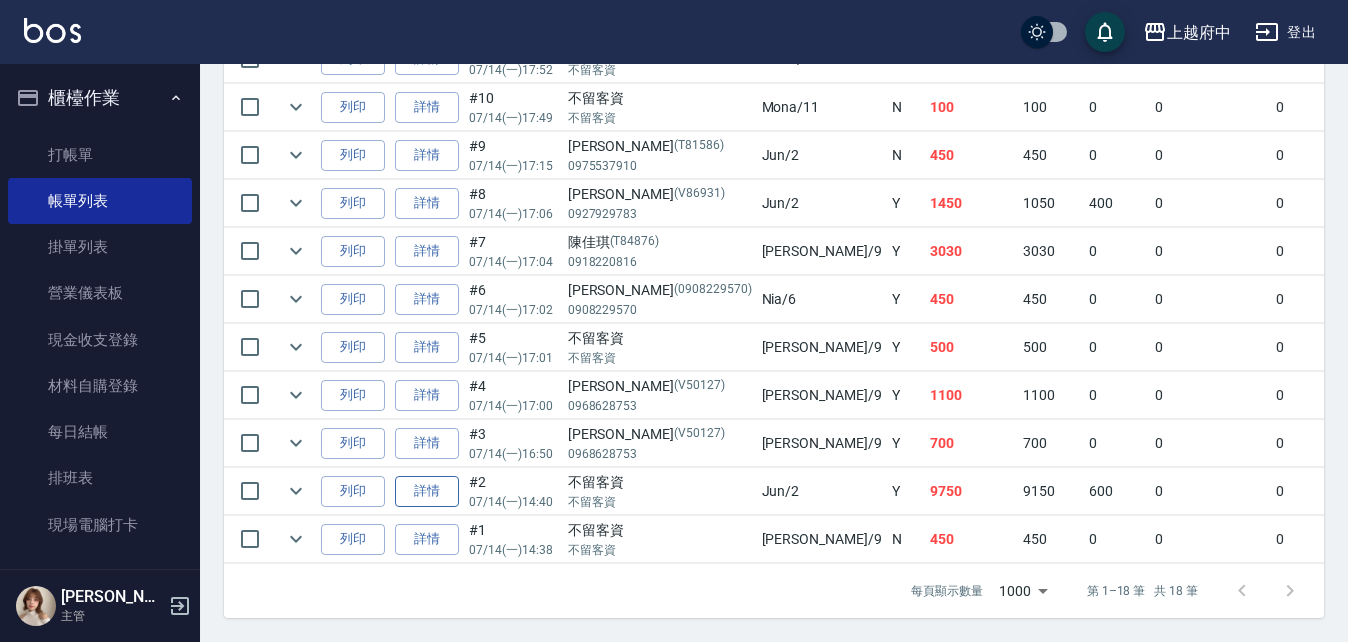 click on "詳情" at bounding box center [427, 491] 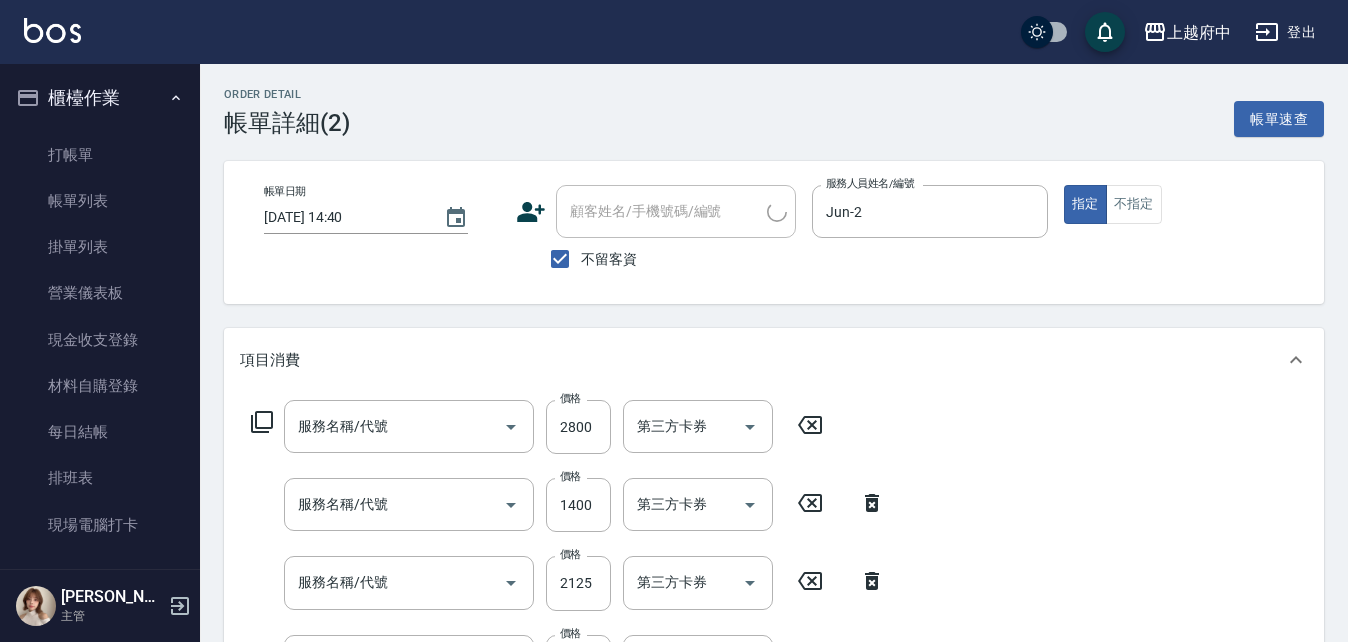 scroll, scrollTop: 1, scrollLeft: 0, axis: vertical 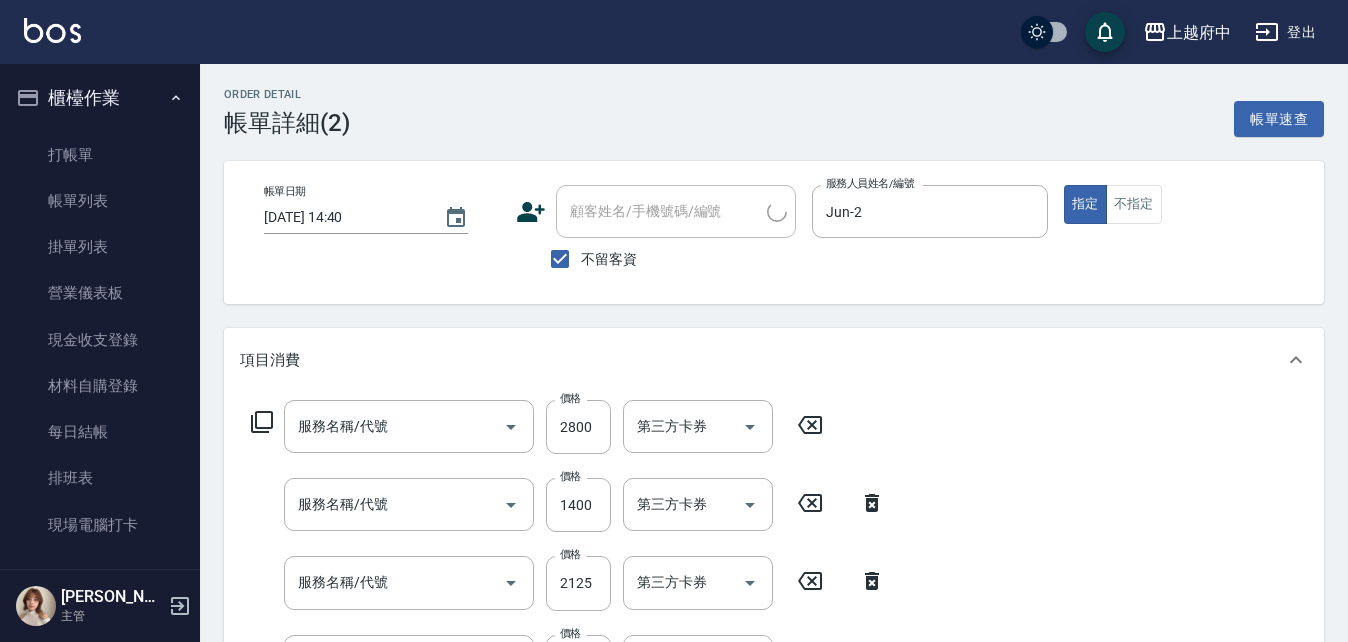 type on "2025/07/14 14:40" 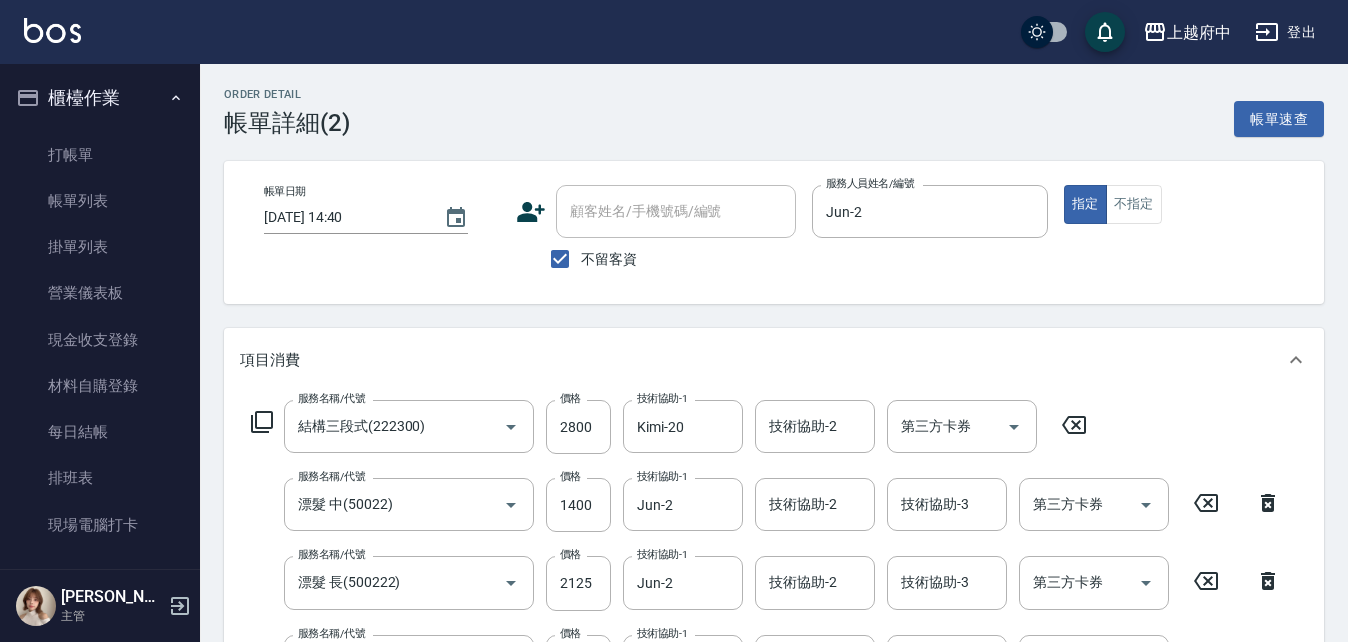 type on "ROCK洗髮精250ml-奶茶色" 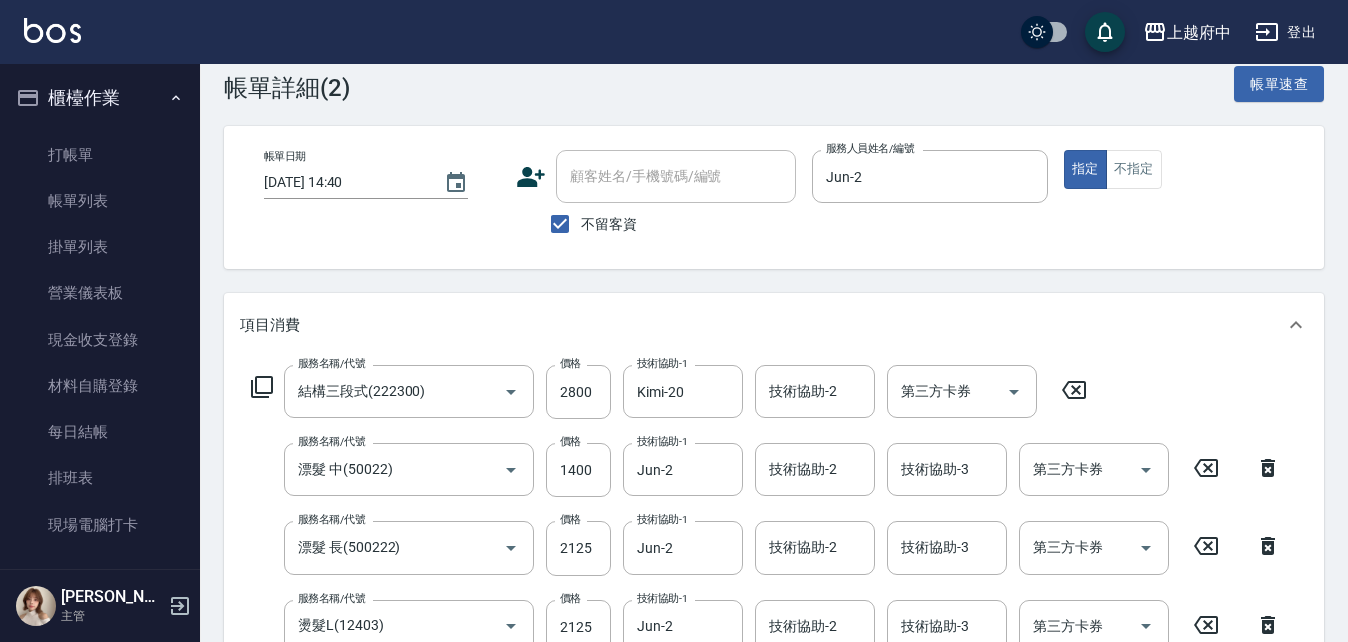 scroll, scrollTop: 0, scrollLeft: 0, axis: both 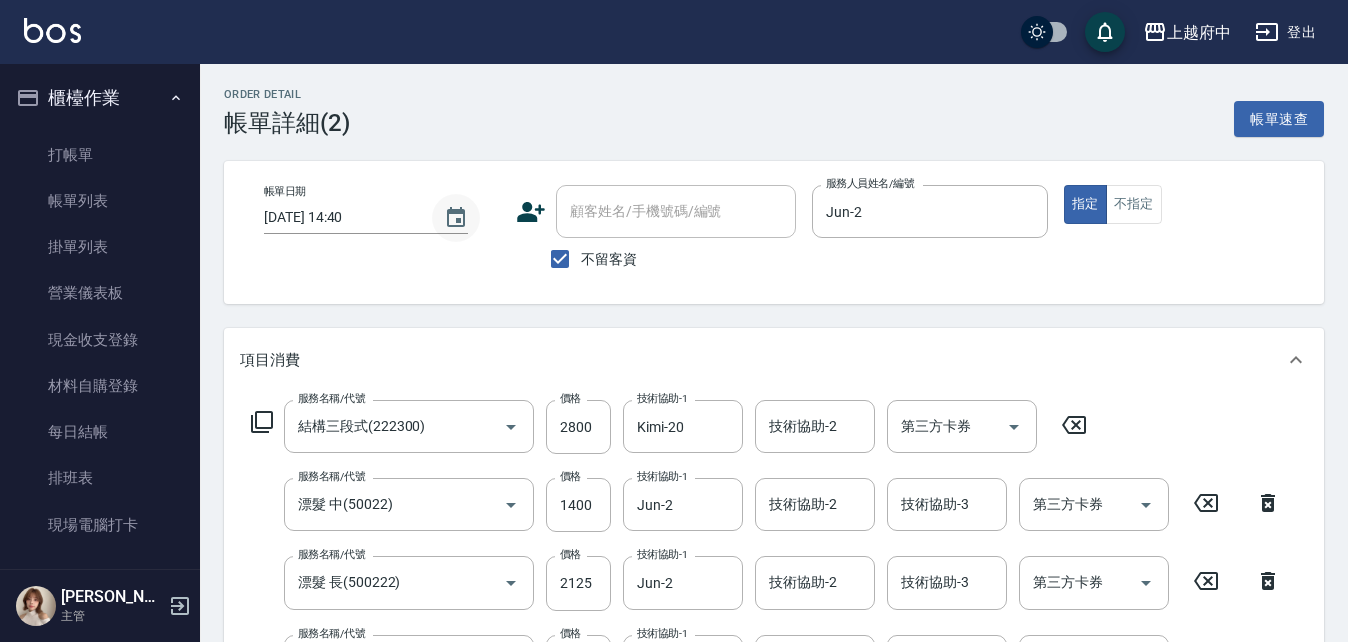 click 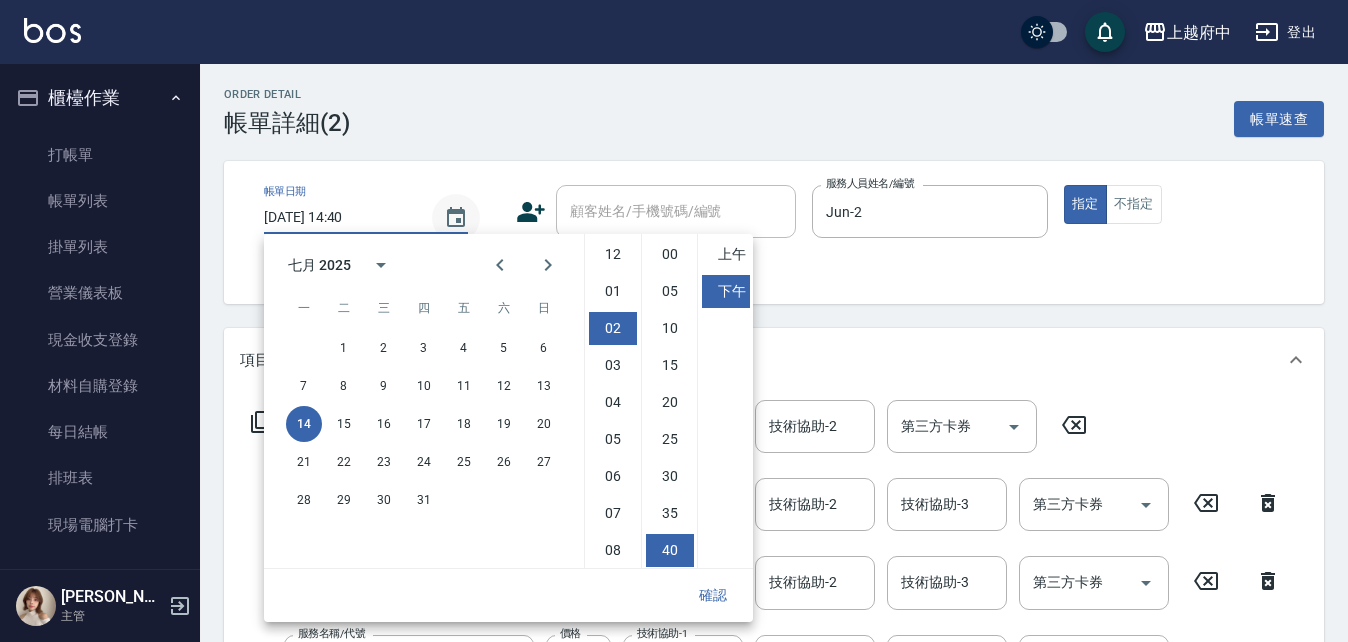 scroll, scrollTop: 74, scrollLeft: 0, axis: vertical 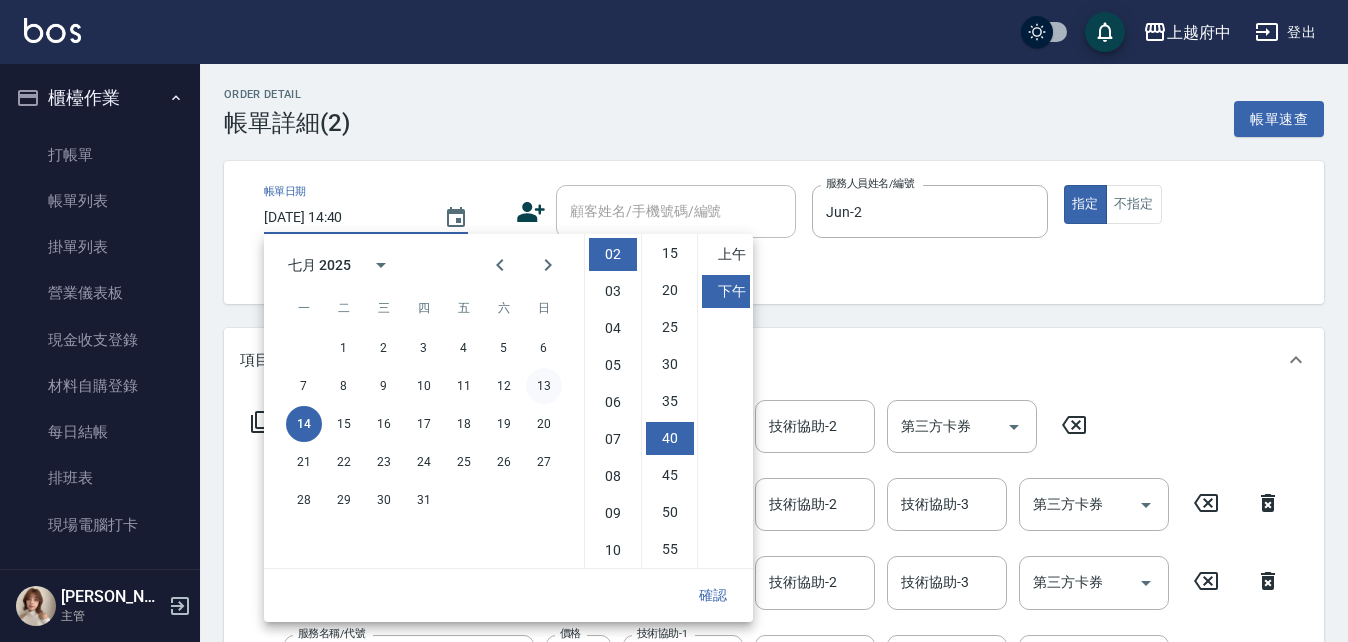 click on "13" at bounding box center [544, 386] 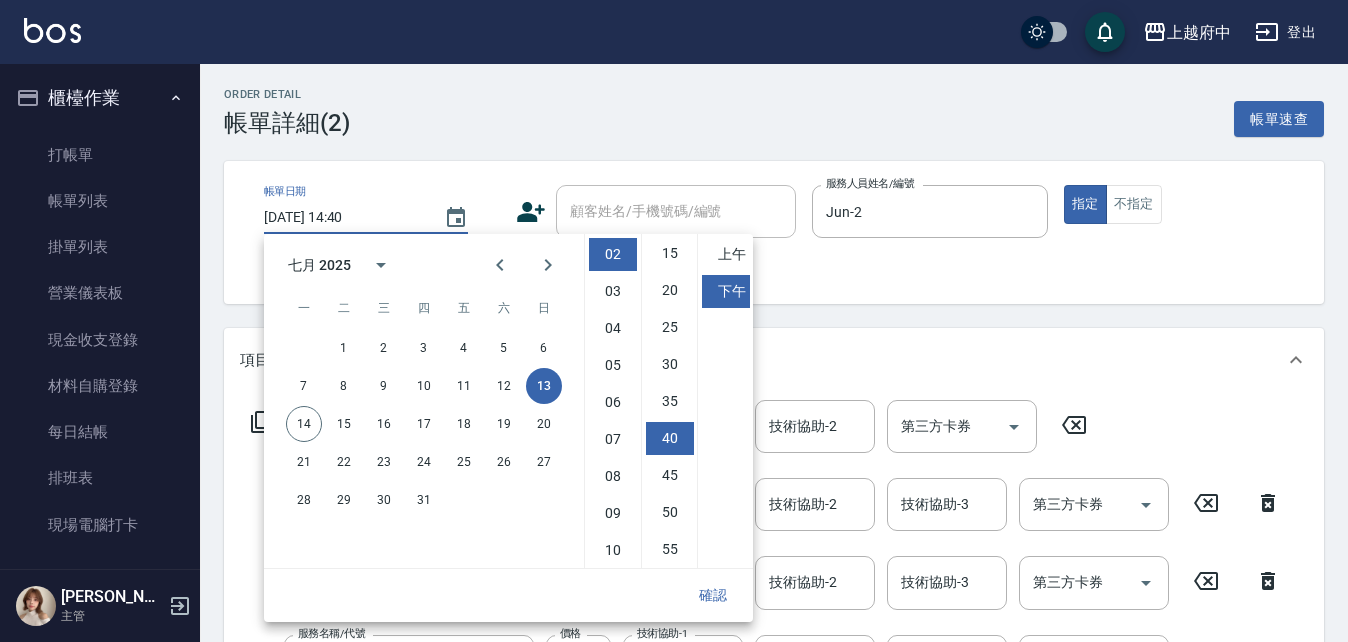click on "Order detail 帳單詳細  (2) 帳單速查" at bounding box center [774, 112] 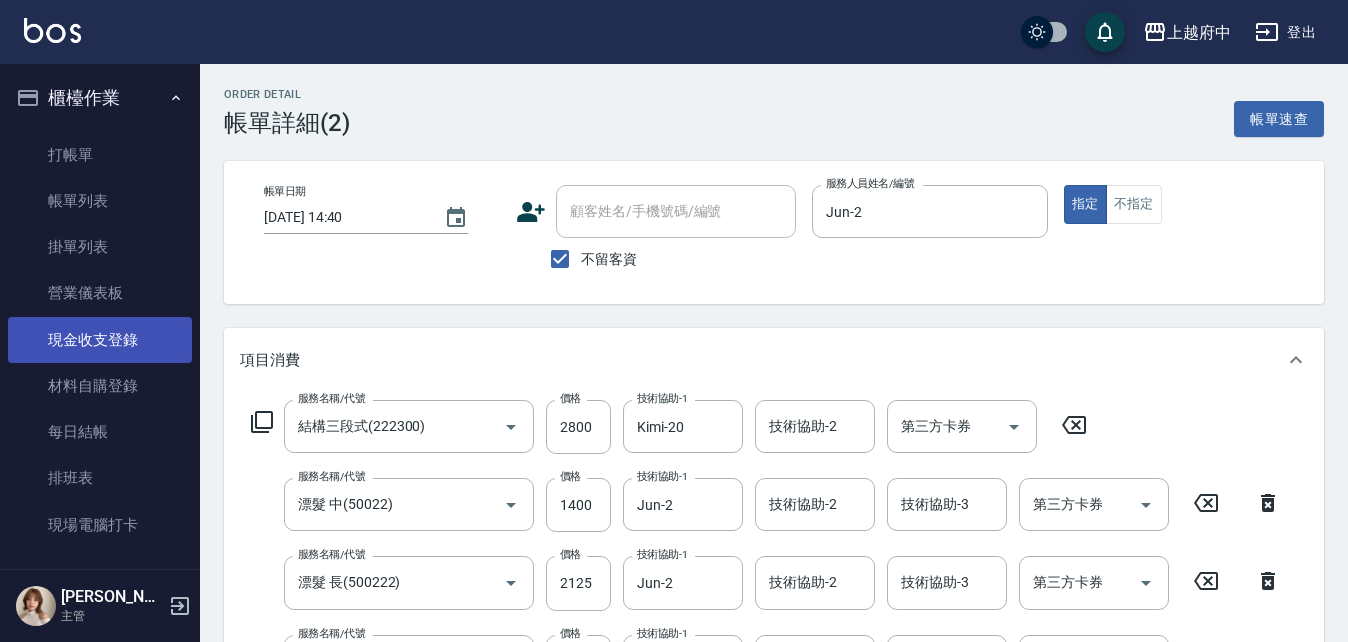drag, startPoint x: 77, startPoint y: 203, endPoint x: 115, endPoint y: 355, distance: 156.67801 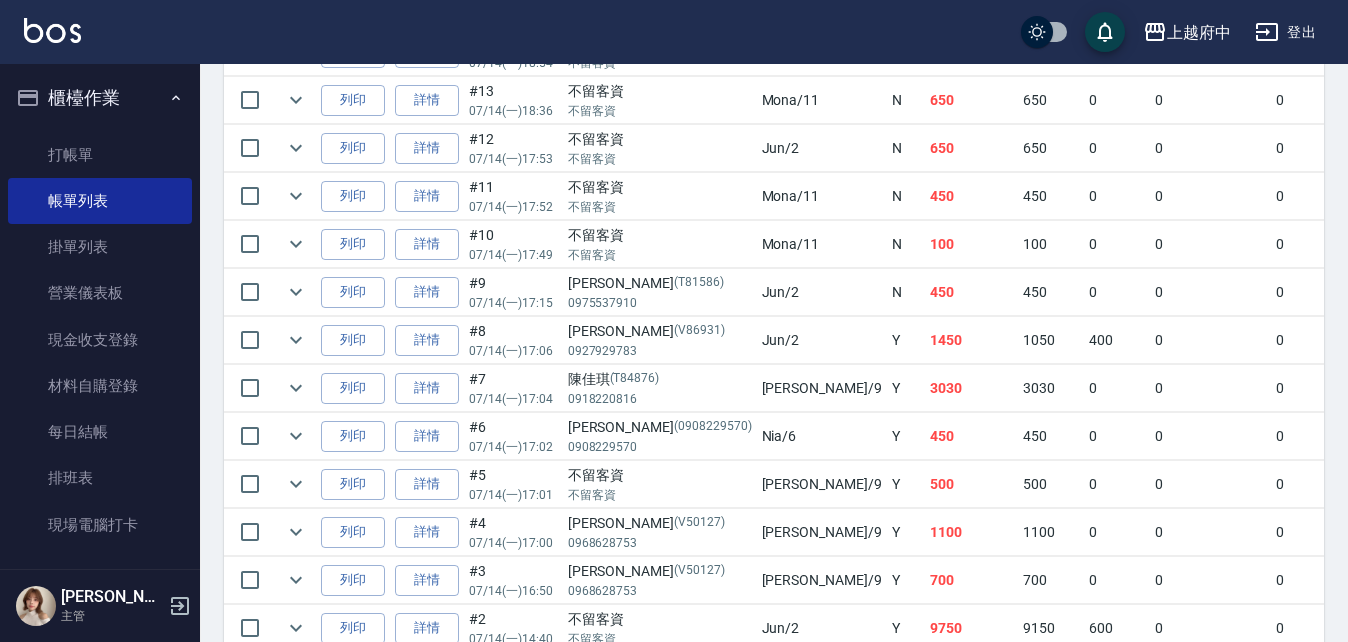 scroll, scrollTop: 780, scrollLeft: 0, axis: vertical 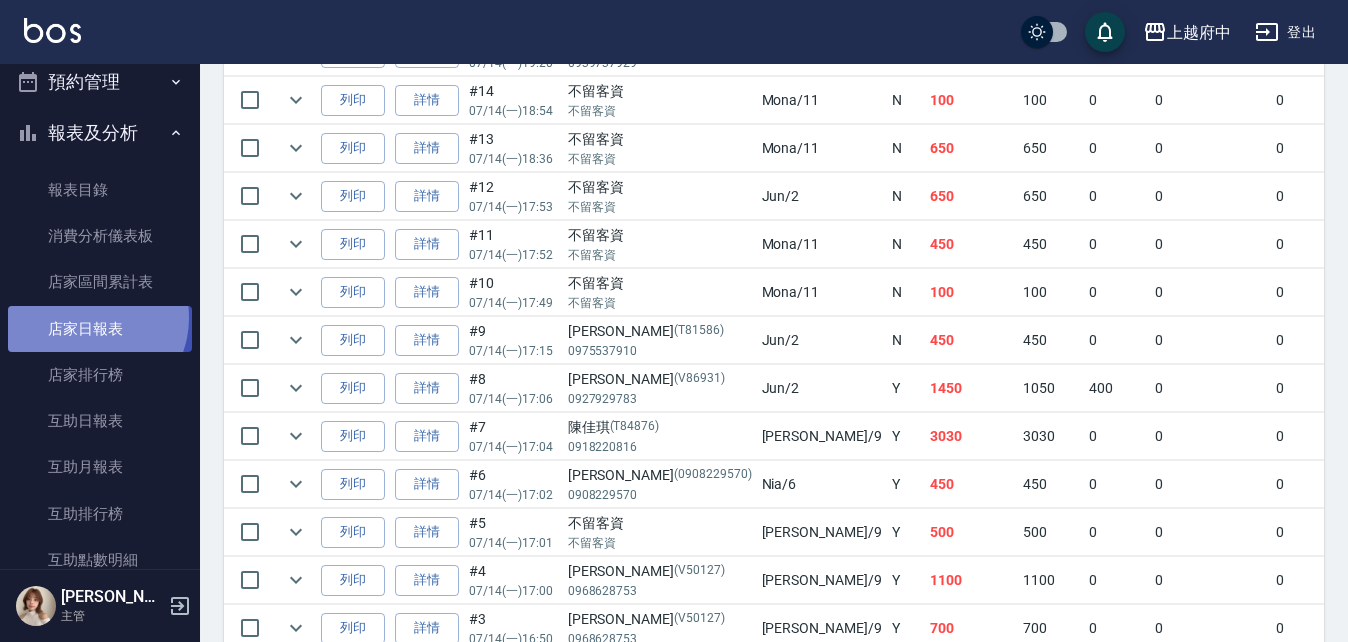 click on "店家日報表" at bounding box center [100, 329] 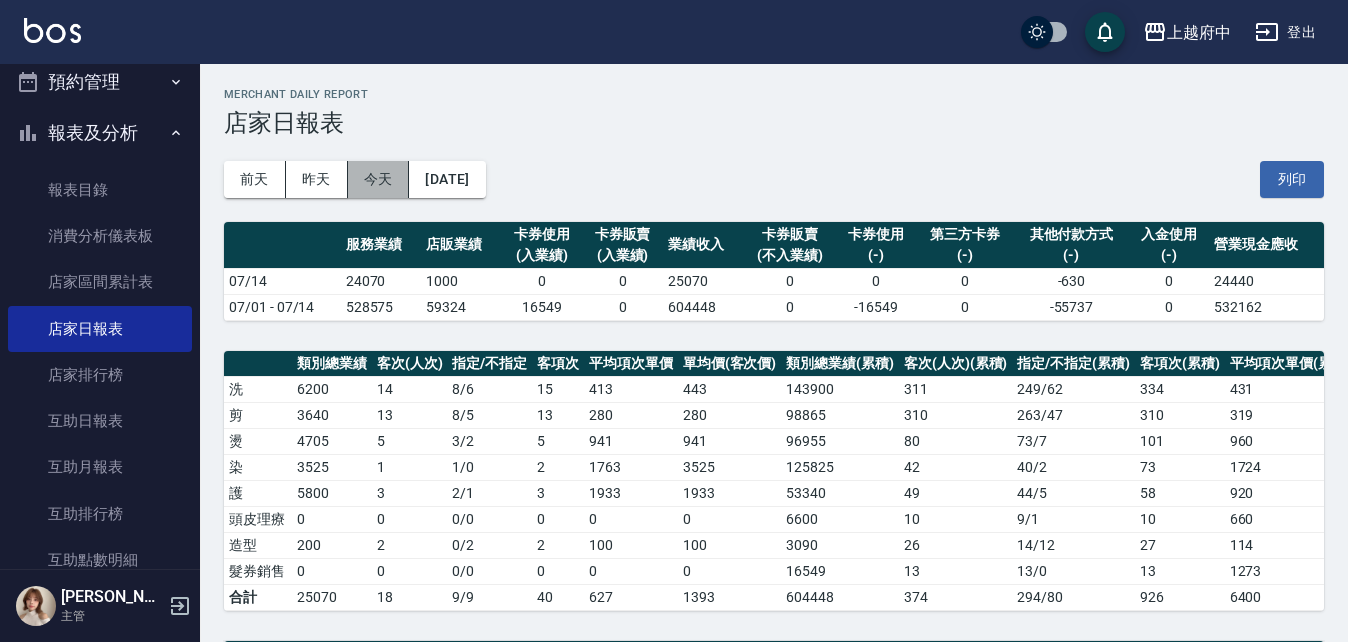 click on "今天" at bounding box center [379, 179] 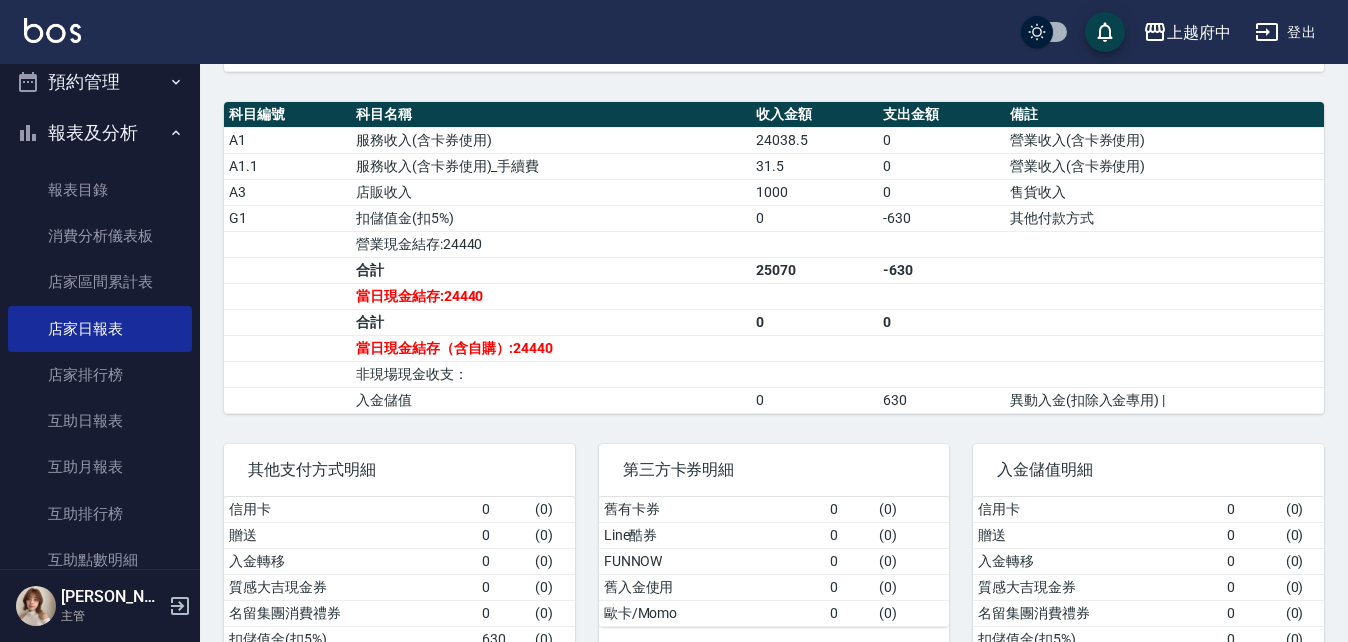 scroll, scrollTop: 747, scrollLeft: 0, axis: vertical 